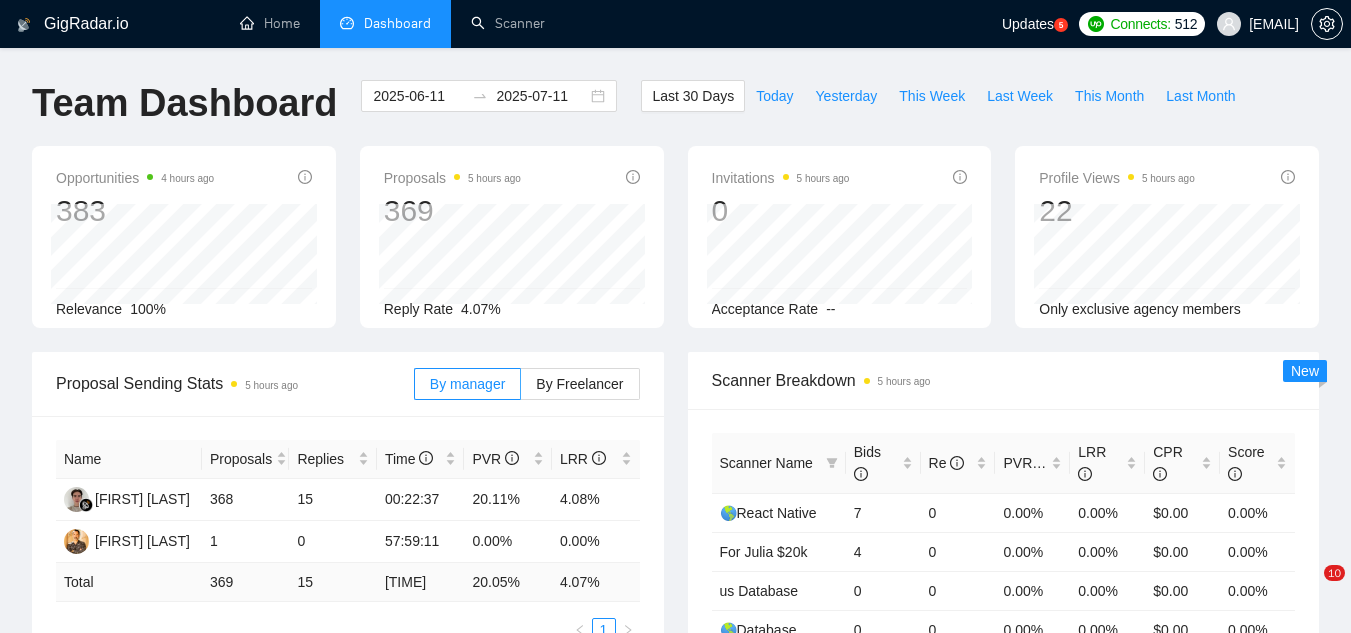 scroll, scrollTop: 0, scrollLeft: 0, axis: both 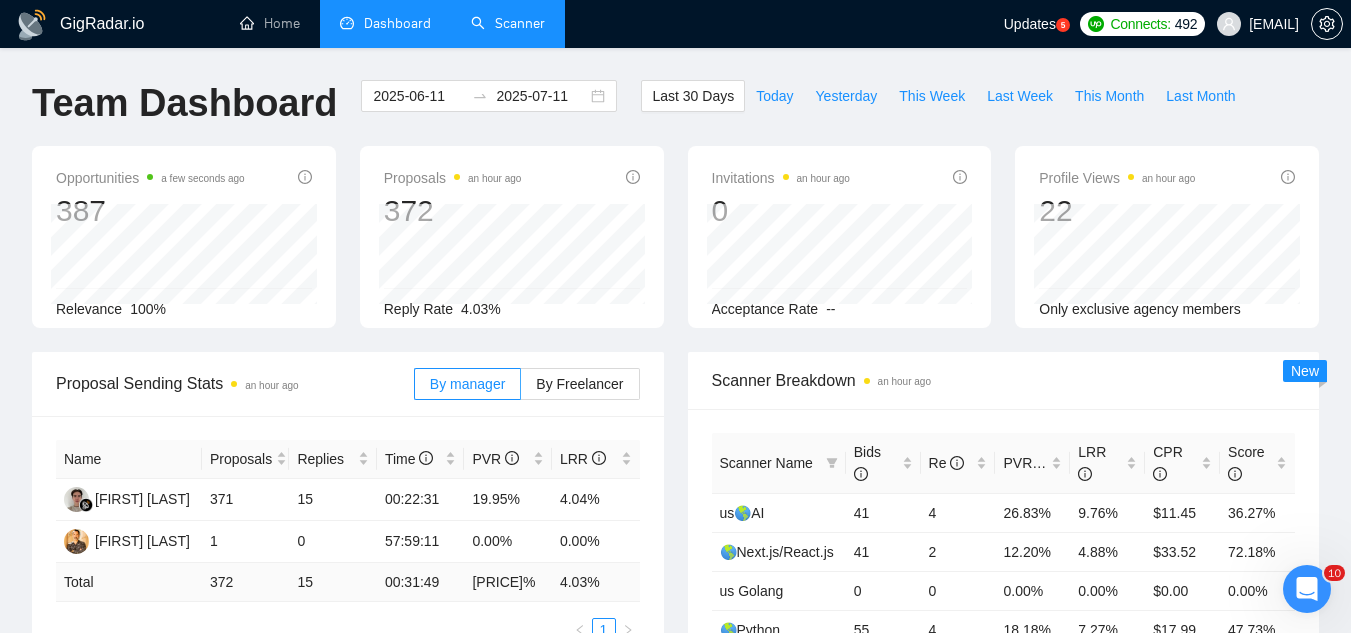 click on "Scanner" at bounding box center [508, 23] 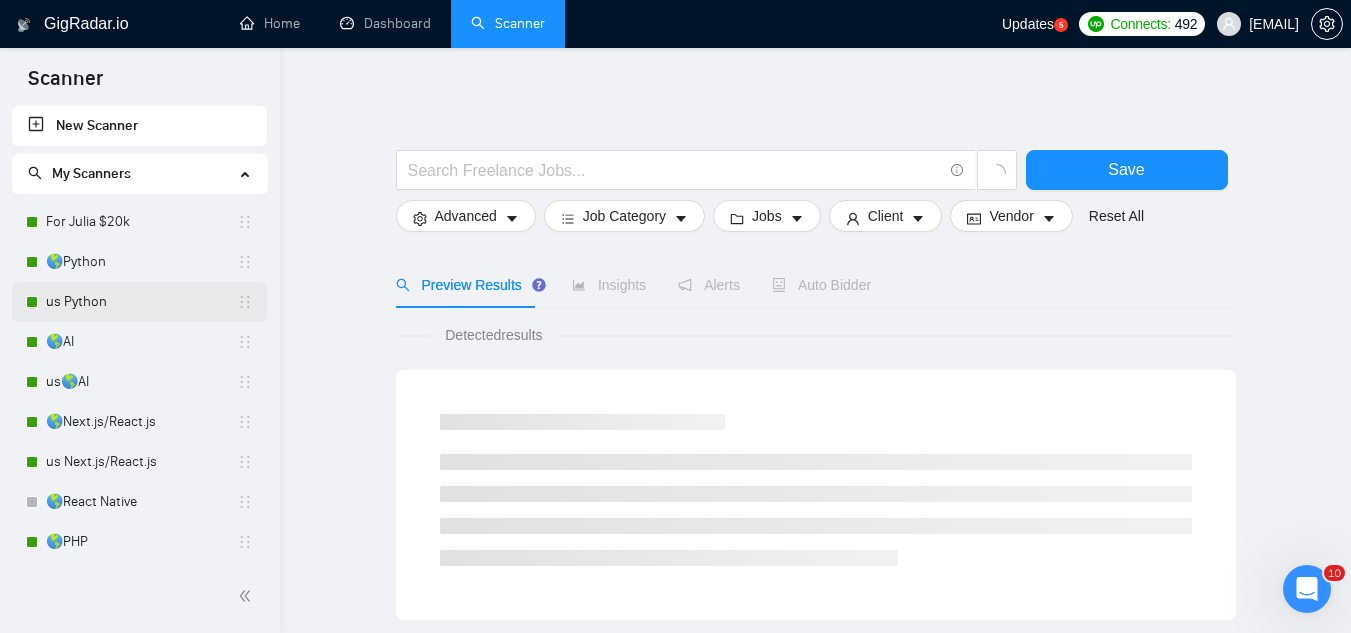click on "us Python" at bounding box center [141, 302] 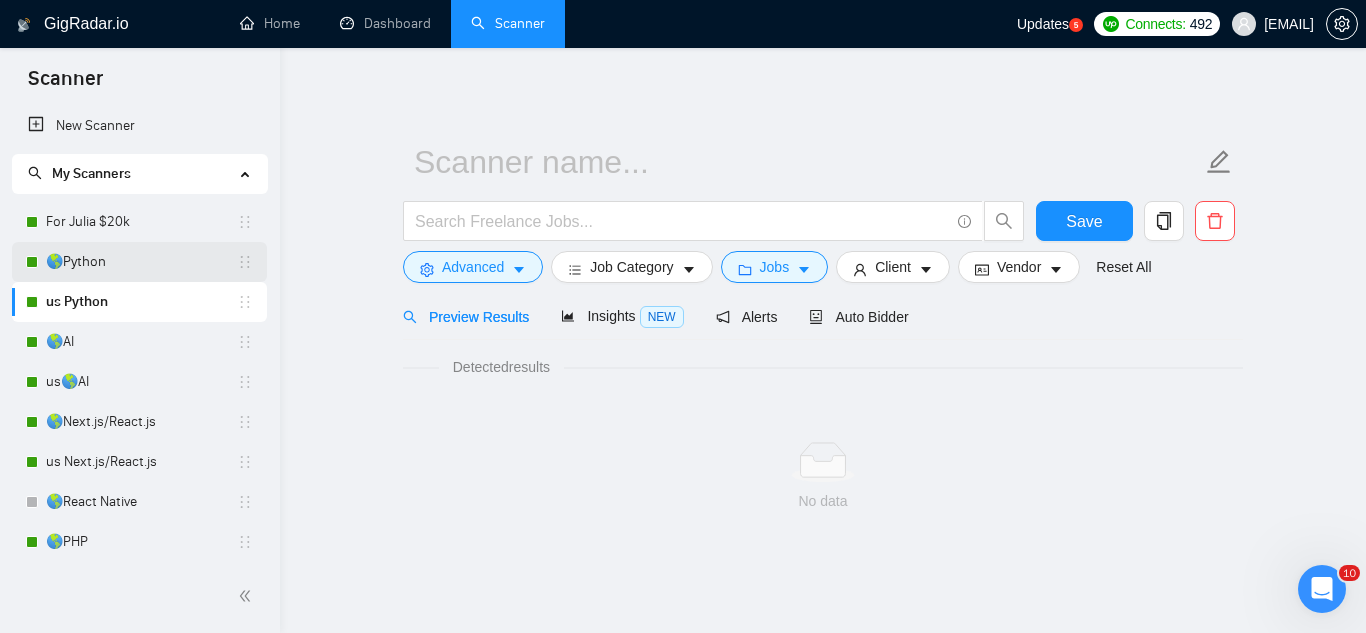 click on "🌎Python" at bounding box center (141, 262) 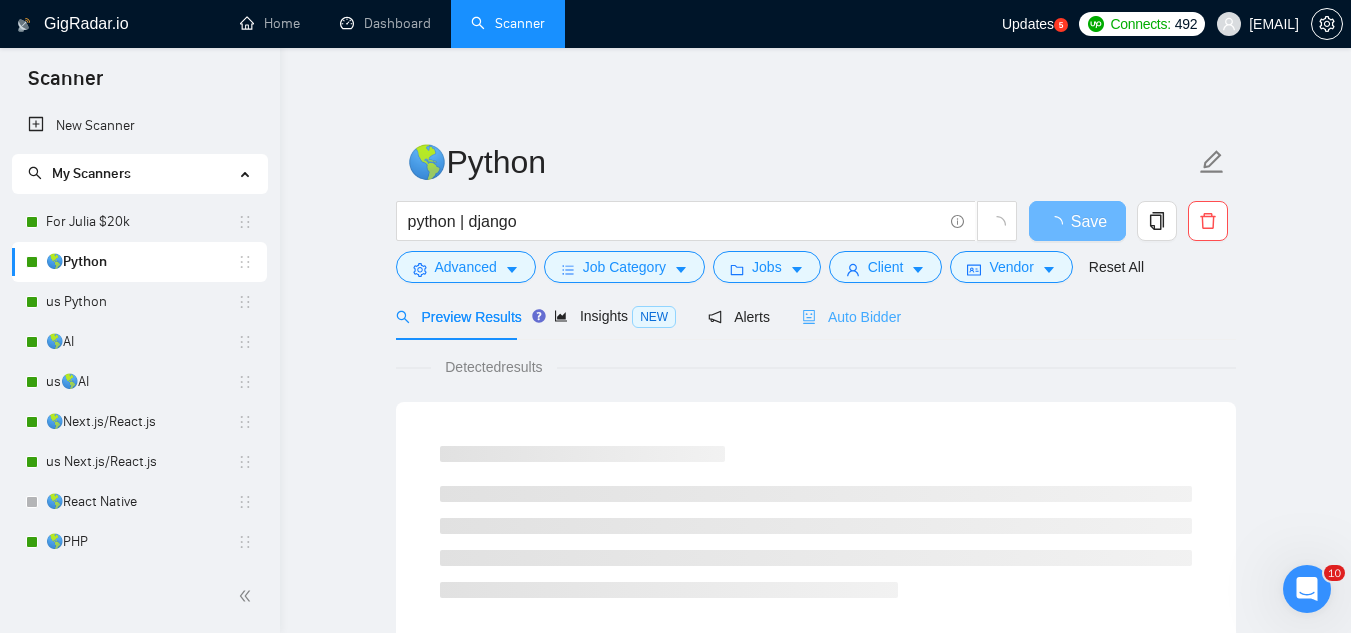click on "Auto Bidder" at bounding box center (851, 316) 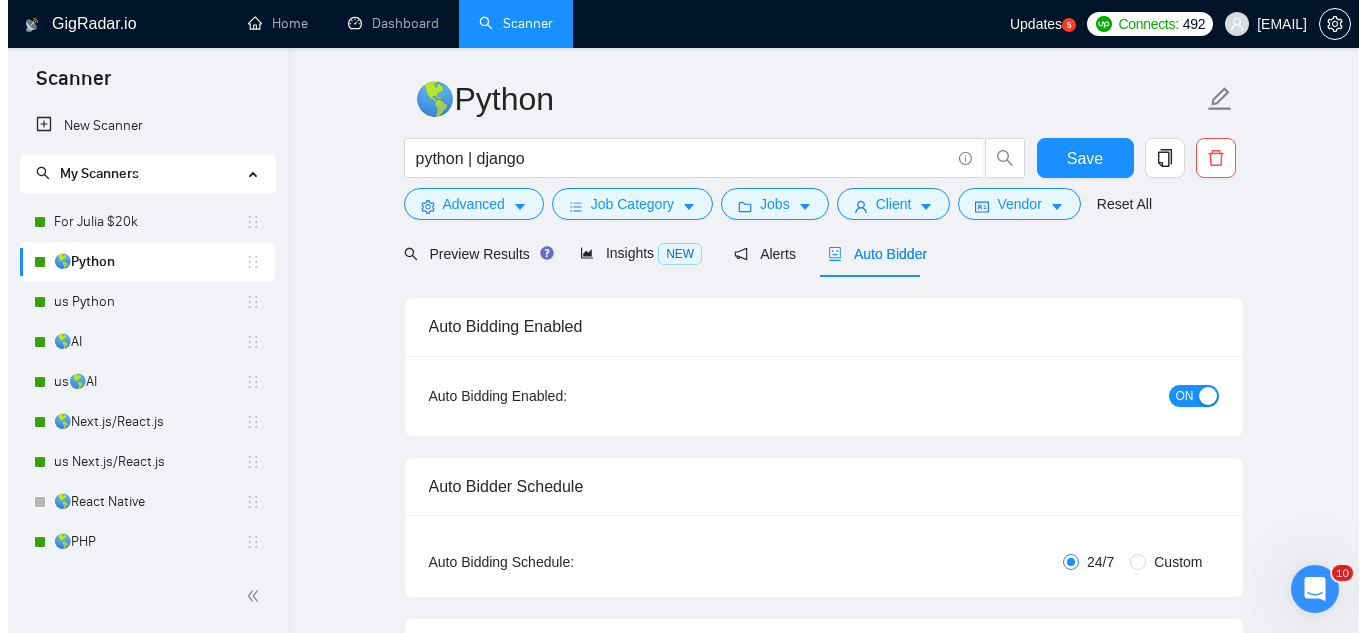 scroll, scrollTop: 0, scrollLeft: 0, axis: both 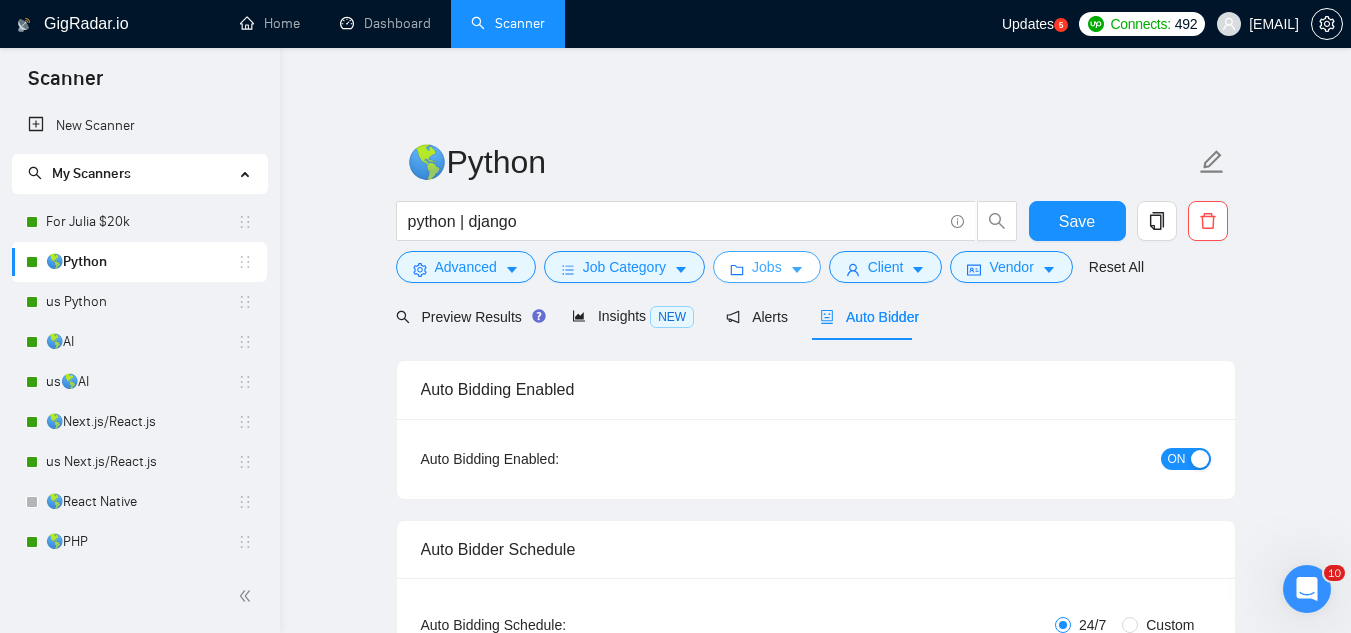 click on "Jobs" at bounding box center (767, 267) 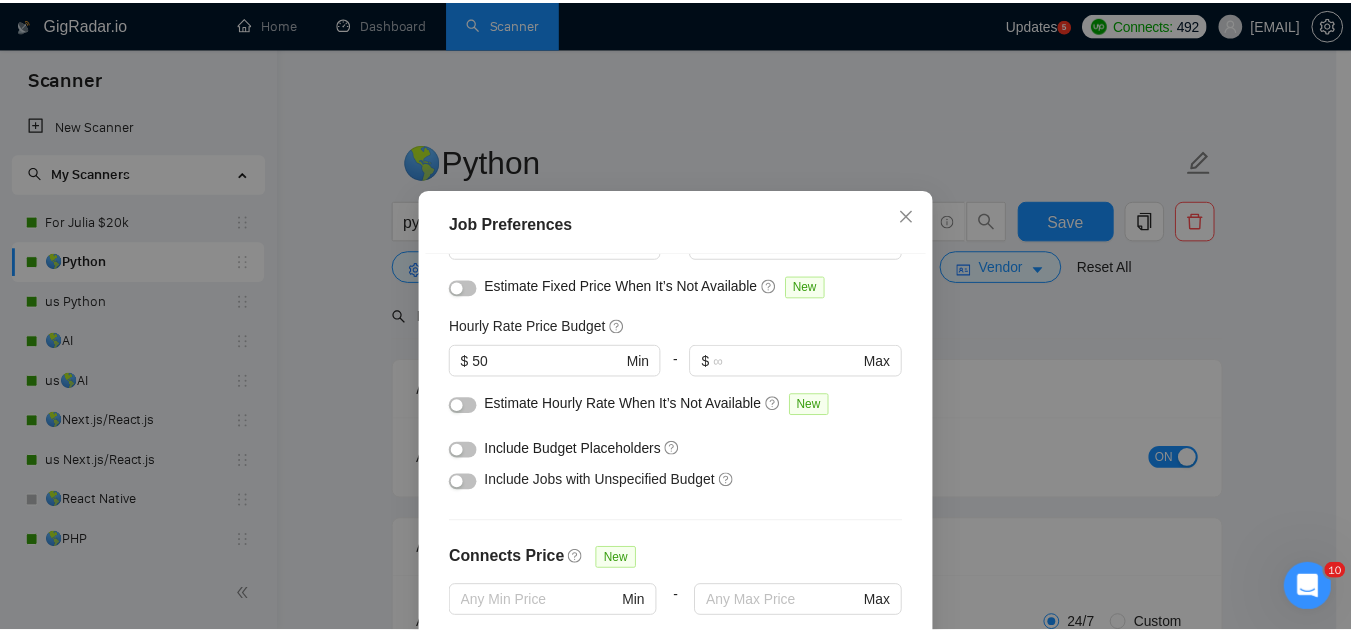 scroll, scrollTop: 200, scrollLeft: 0, axis: vertical 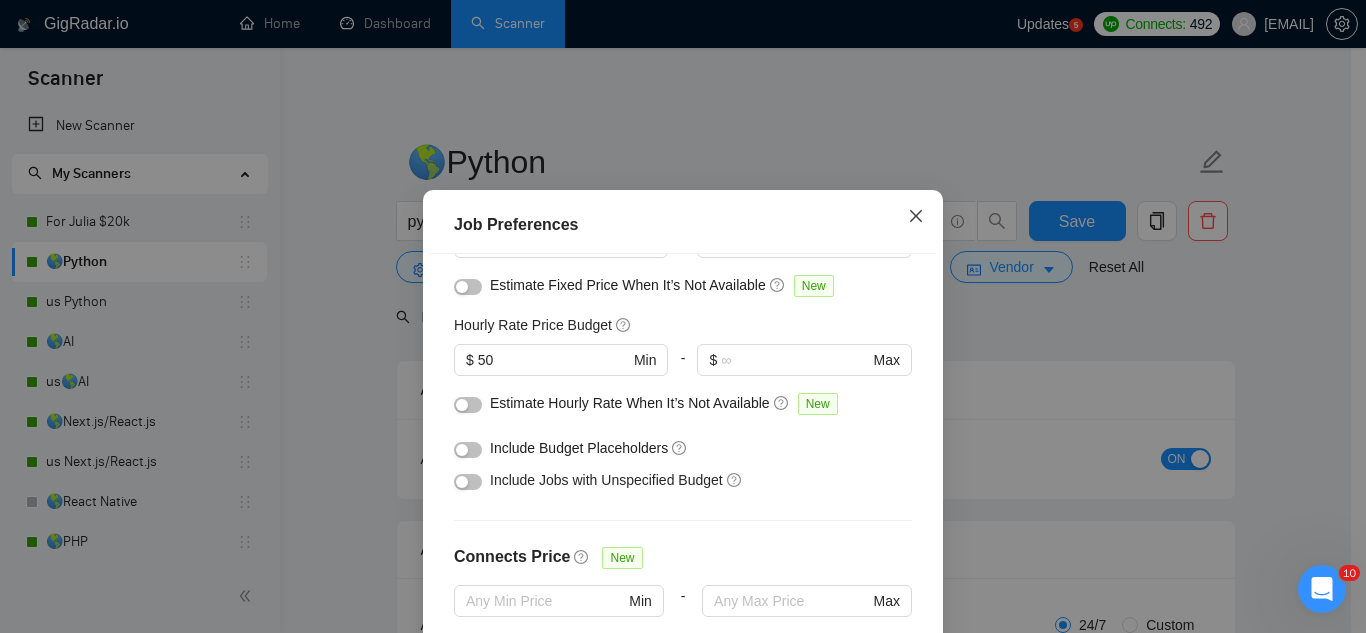 click at bounding box center (916, 217) 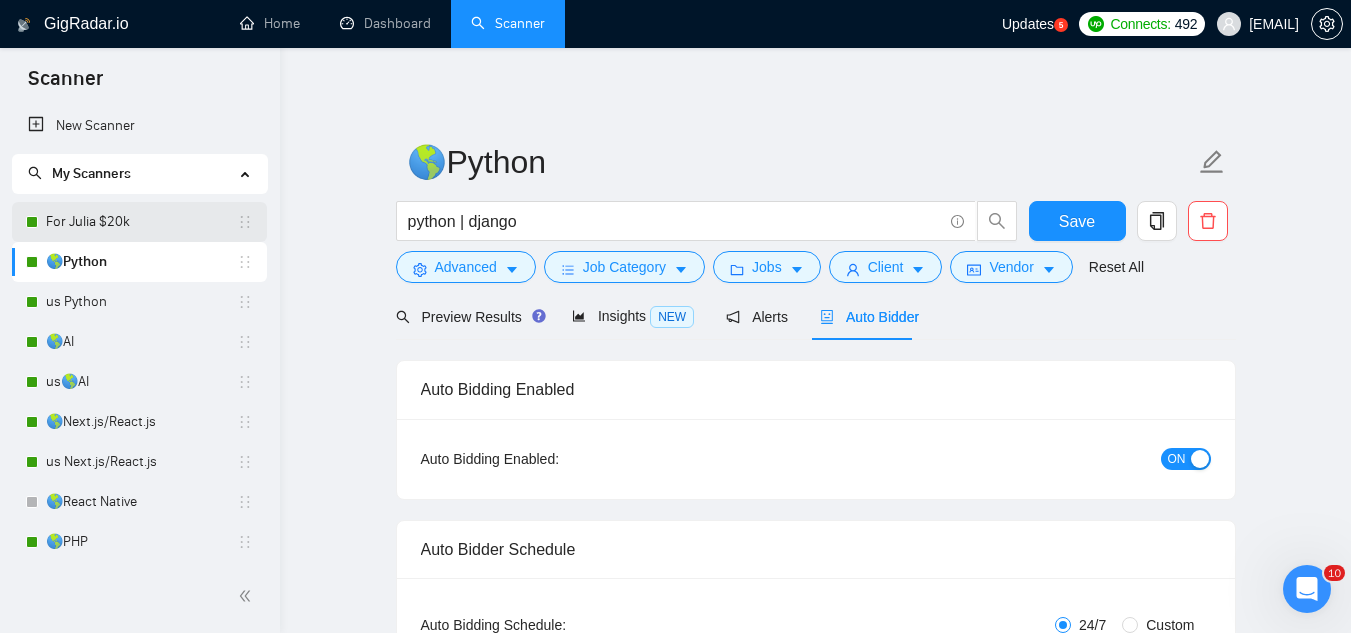click on "For Julia $20k" at bounding box center (141, 222) 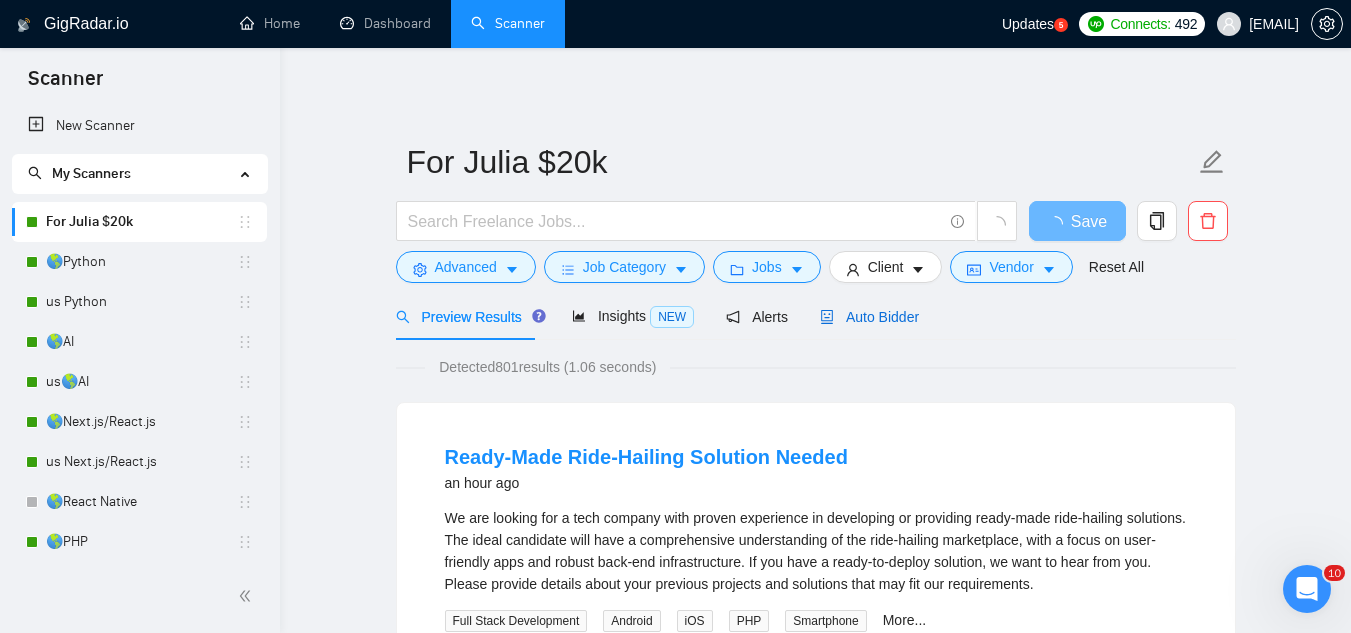 click on "Auto Bidder" at bounding box center [869, 317] 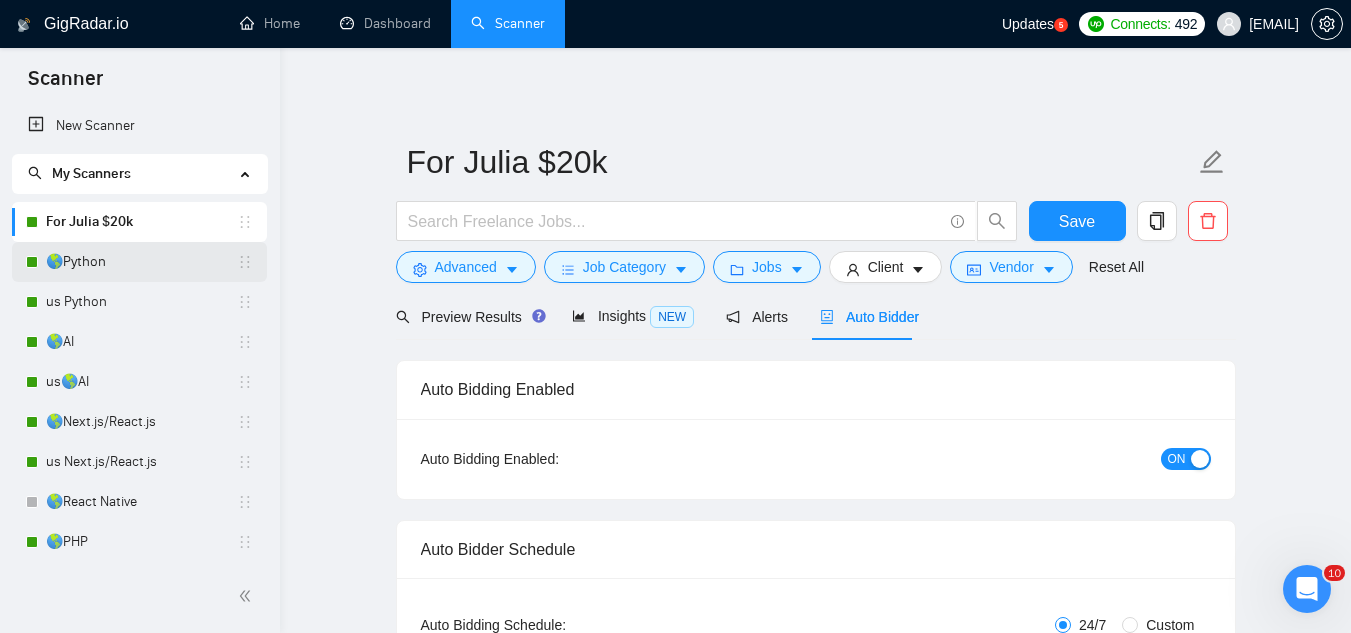 click on "🌎Python" at bounding box center [141, 262] 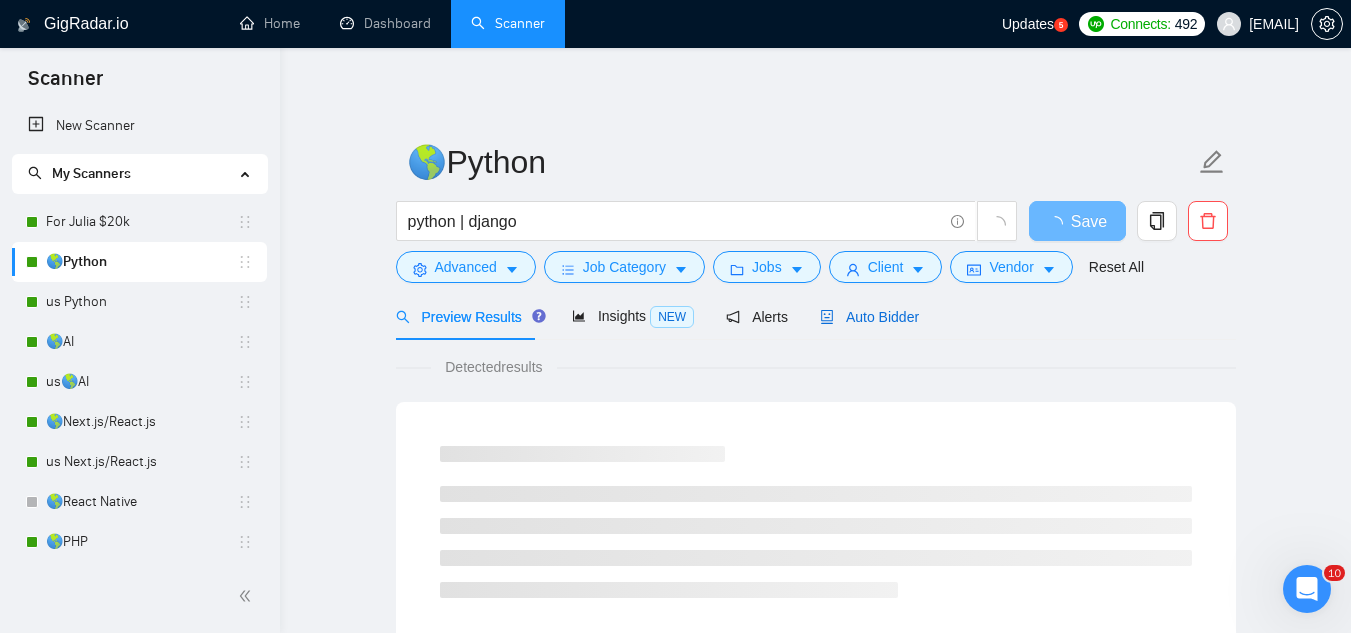 click on "Auto Bidder" at bounding box center [869, 317] 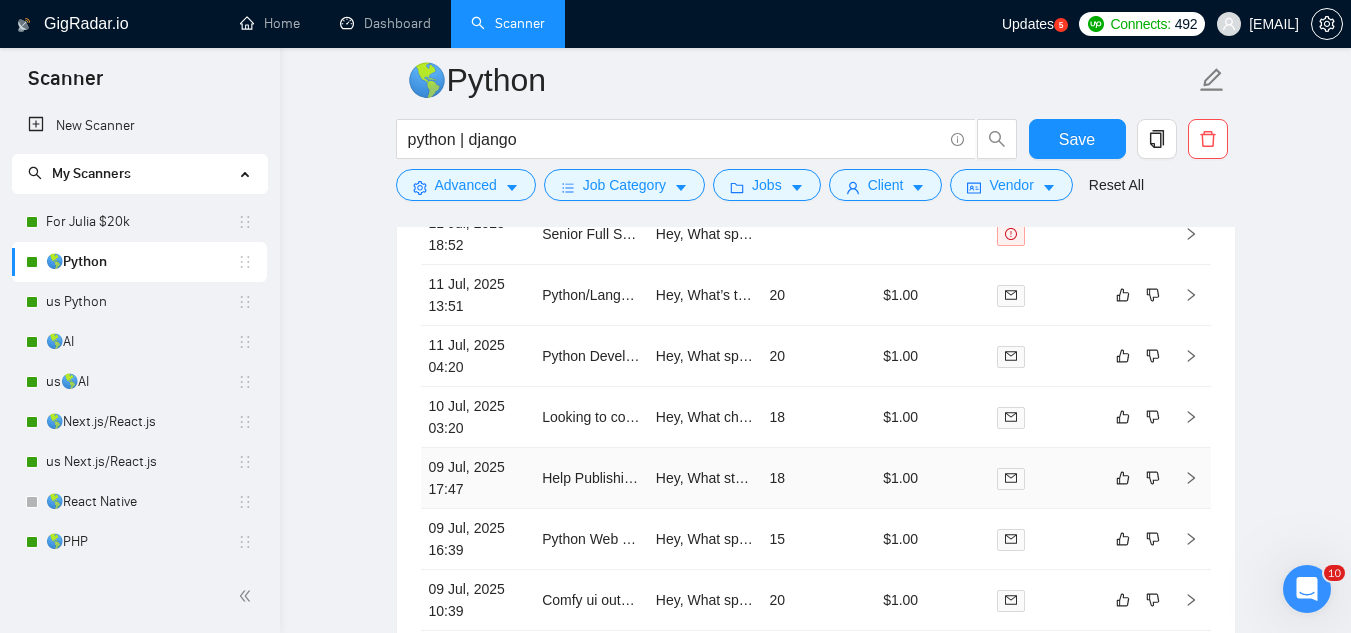 scroll, scrollTop: 4100, scrollLeft: 0, axis: vertical 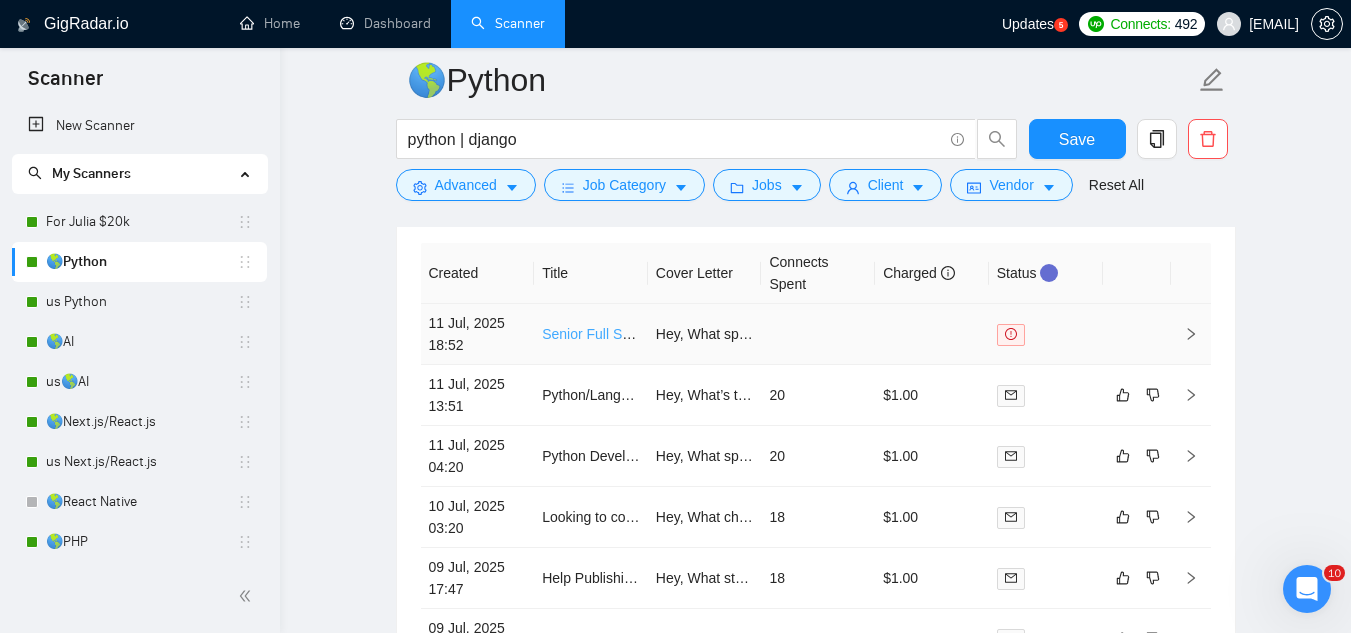 click on "Senior Full Stack Developer (FastAPI, Next.js, TypeScript) - Social Automation Tool" at bounding box center (799, 334) 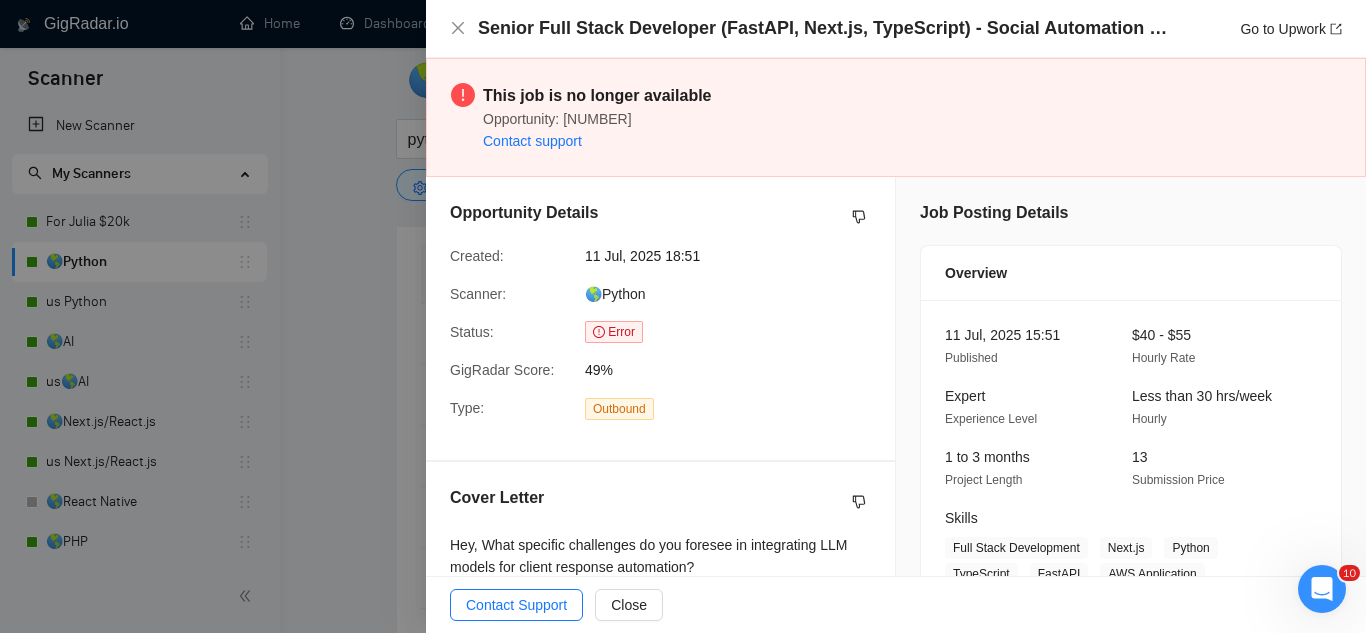click at bounding box center [683, 316] 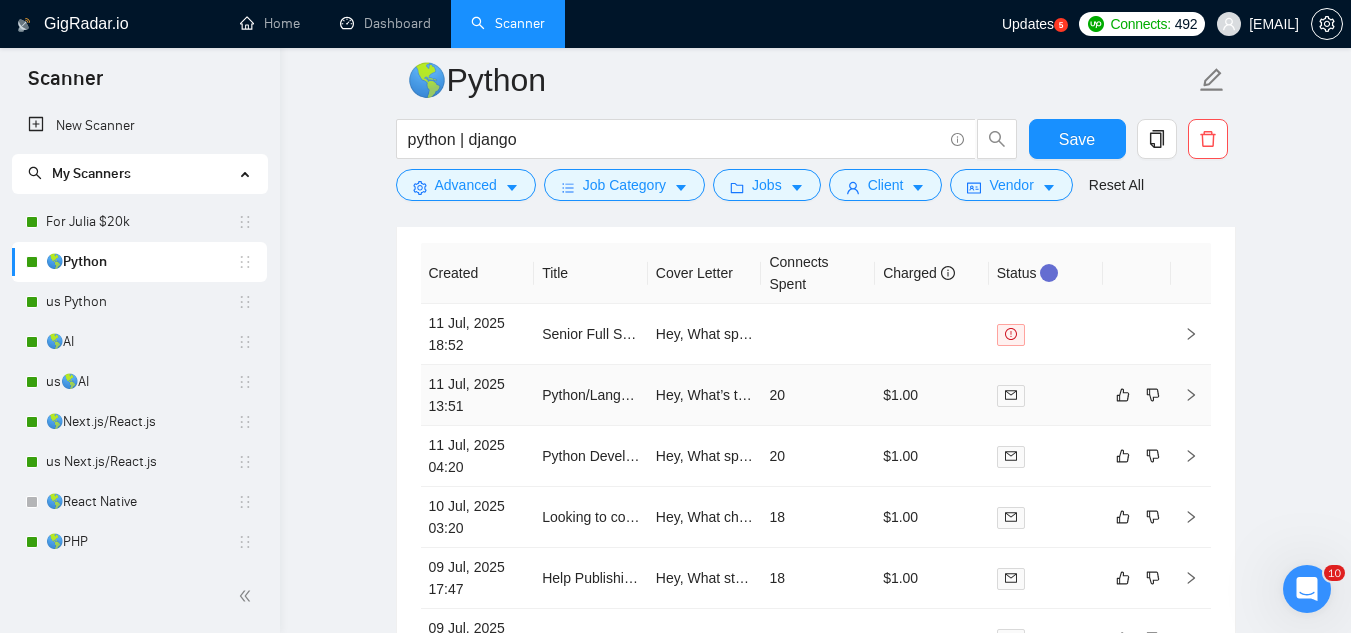 scroll, scrollTop: 4200, scrollLeft: 0, axis: vertical 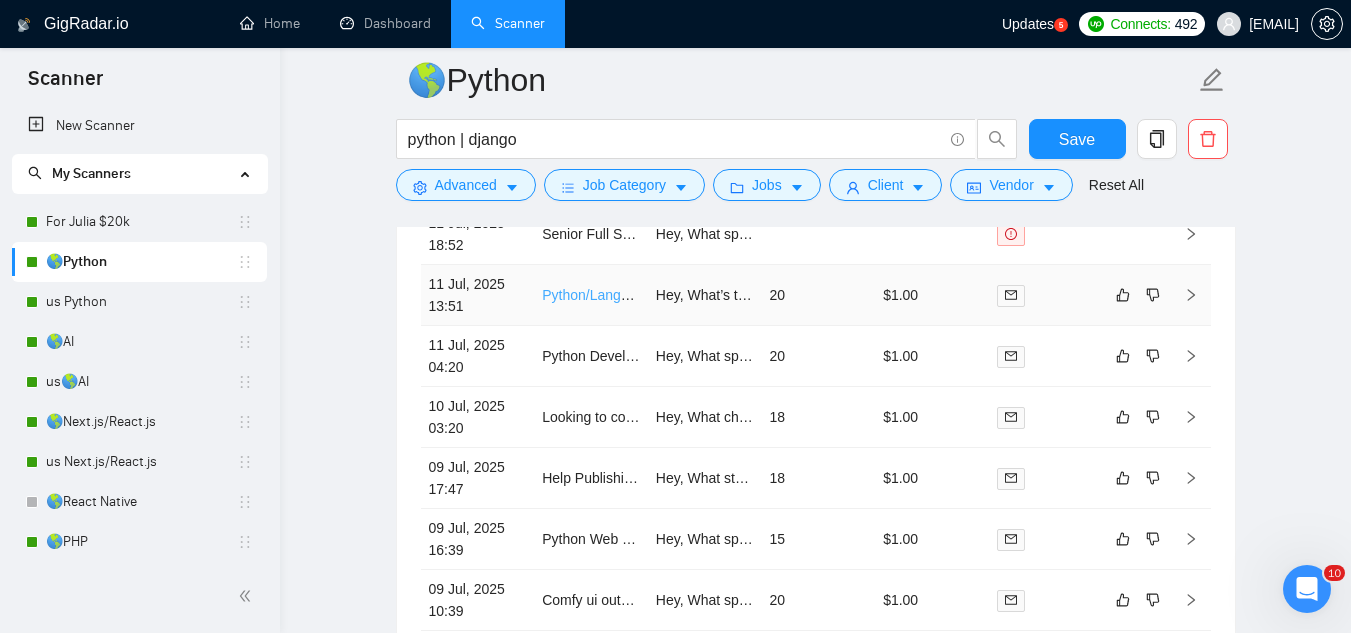 click on "Python/LangChain Engineer to Automate Research Reports with ChatGPT-o3 (File Upload → DOCX Output)" at bounding box center (878, 295) 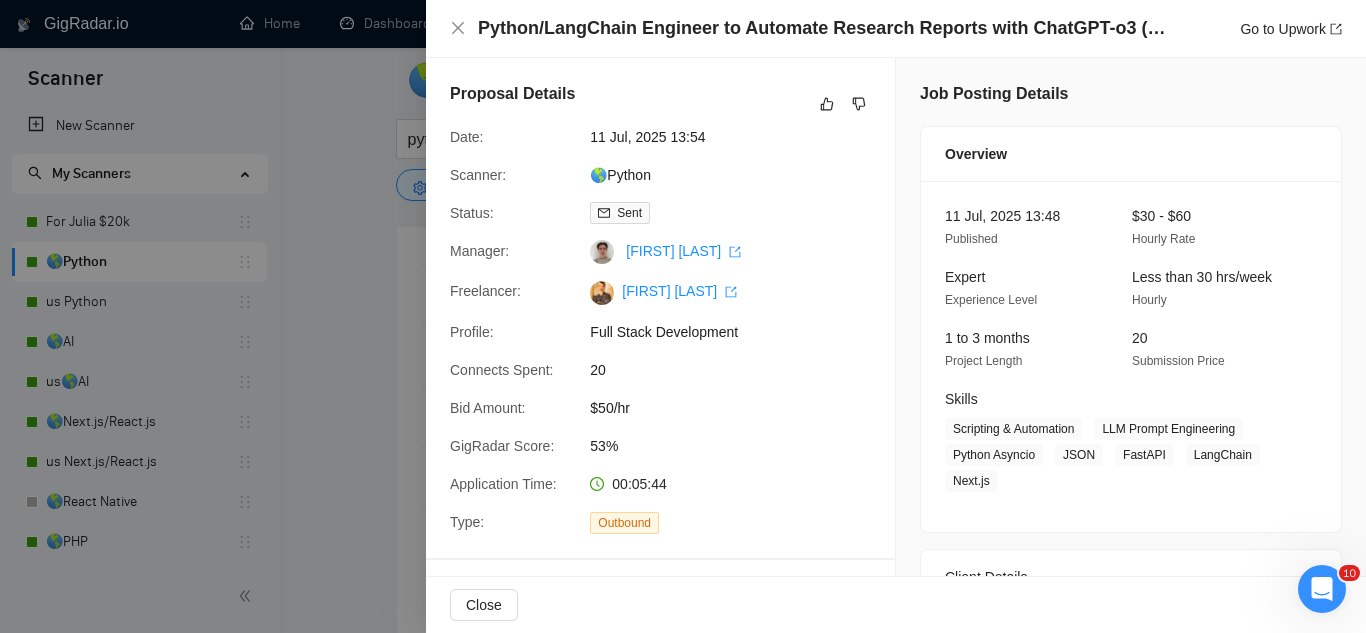 click at bounding box center (683, 316) 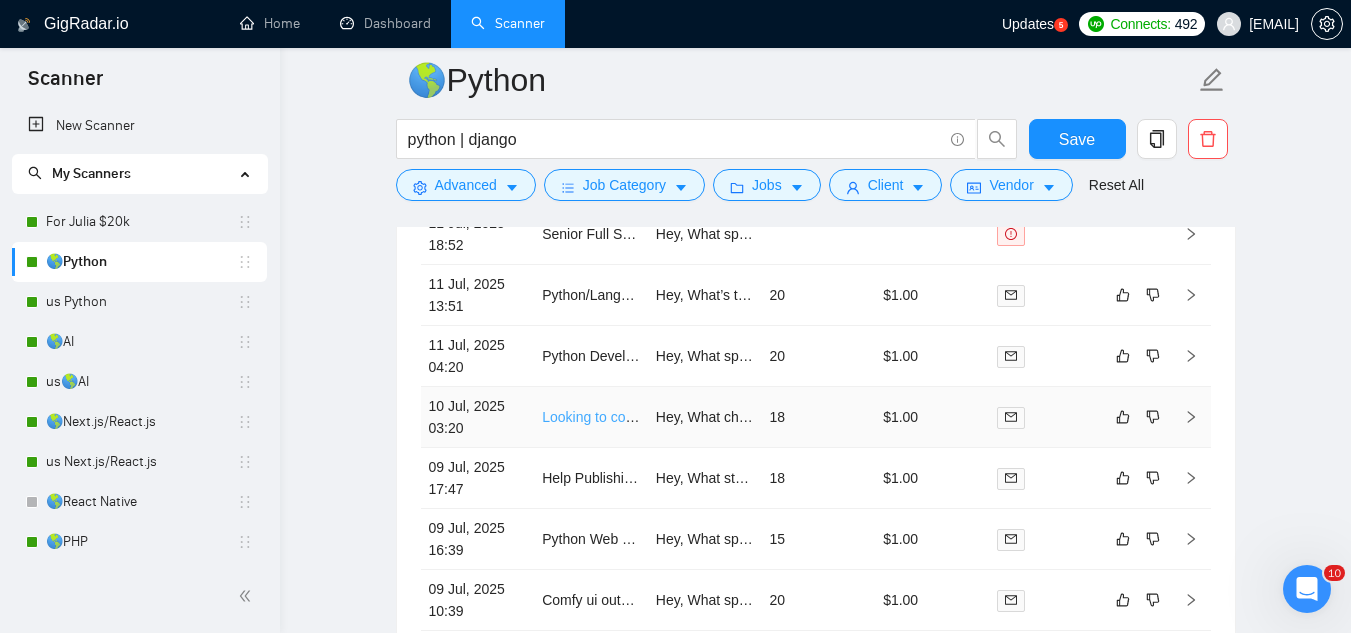 click on "Looking to collaborate with people who know backend and AI Engineering in Weaviate and RAG" at bounding box center [839, 417] 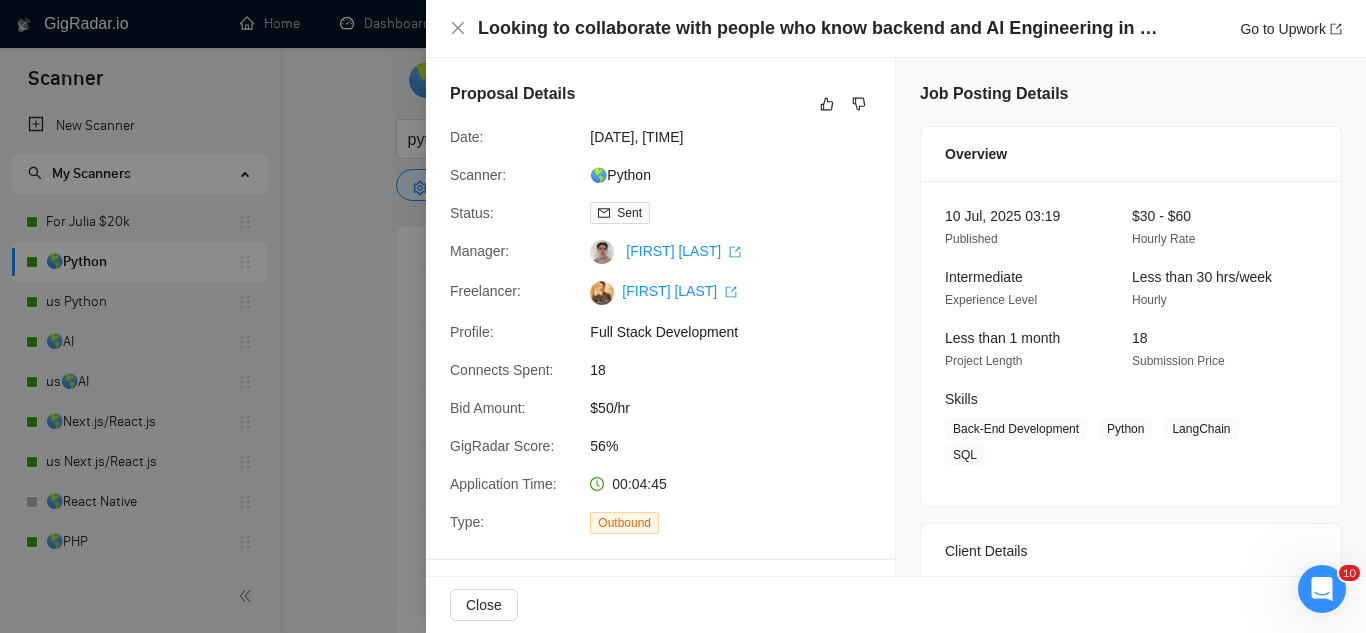 click at bounding box center (683, 316) 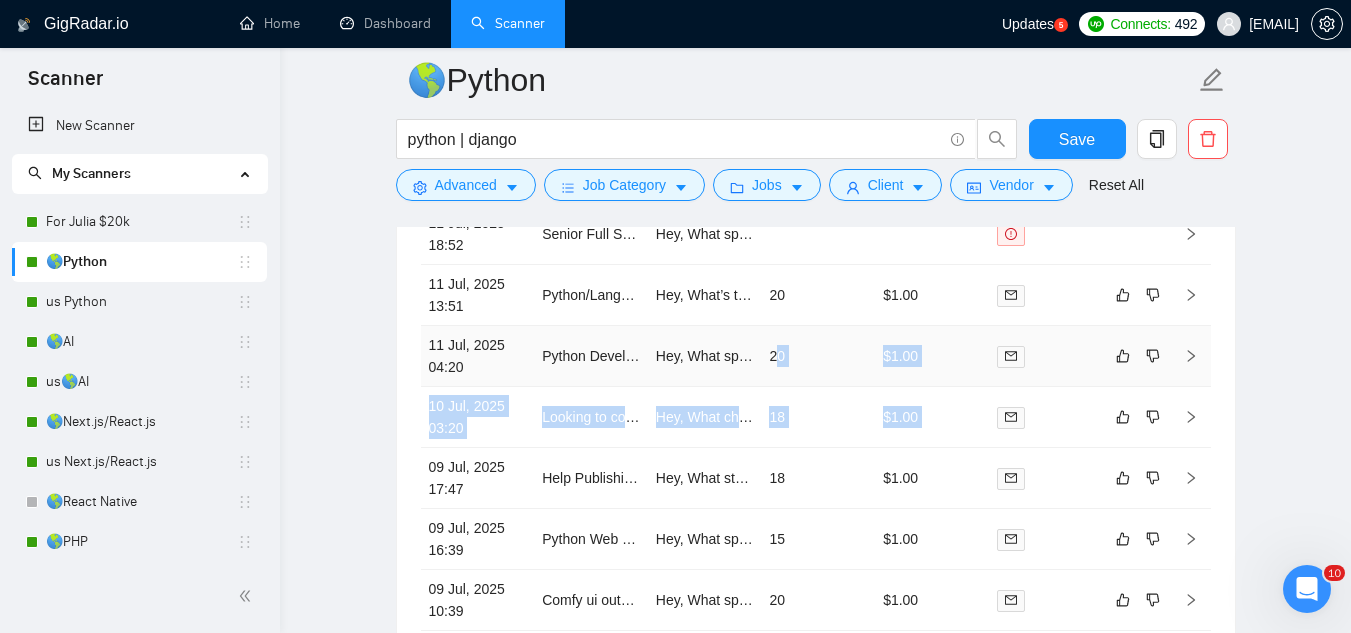 drag, startPoint x: 556, startPoint y: 422, endPoint x: 777, endPoint y: 352, distance: 231.82104 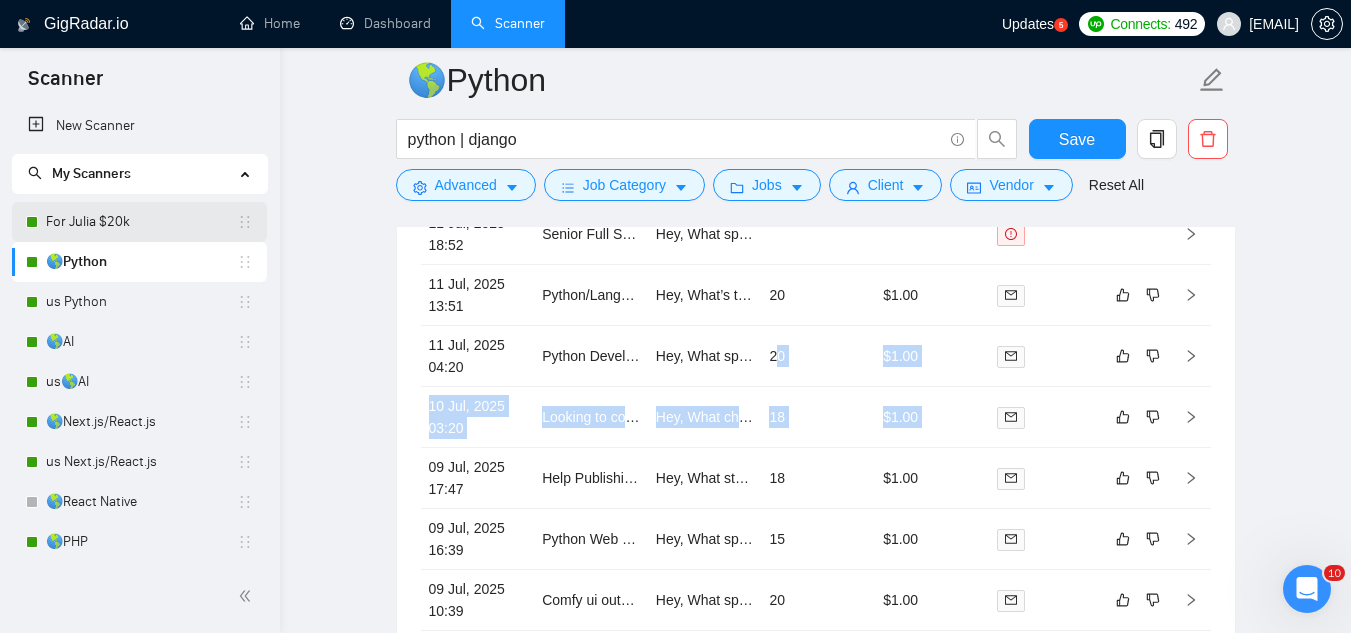 click on "For Julia $20k" at bounding box center [141, 222] 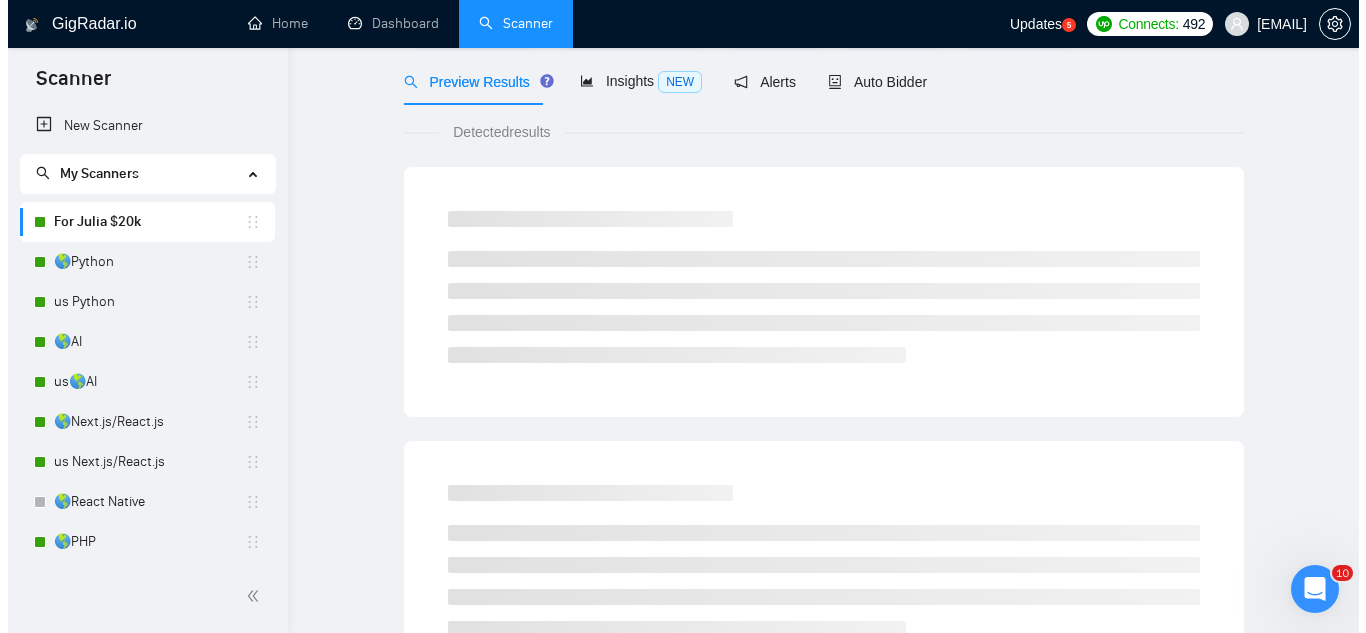 scroll, scrollTop: 0, scrollLeft: 0, axis: both 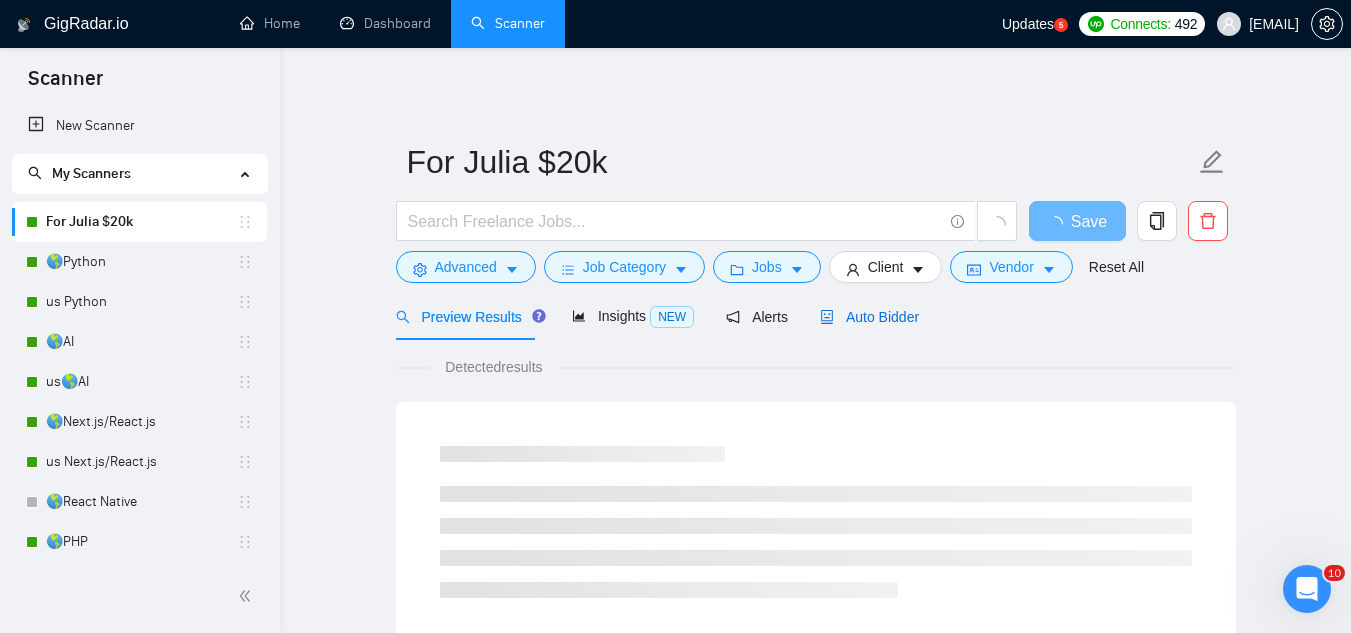 click on "Auto Bidder" at bounding box center [869, 317] 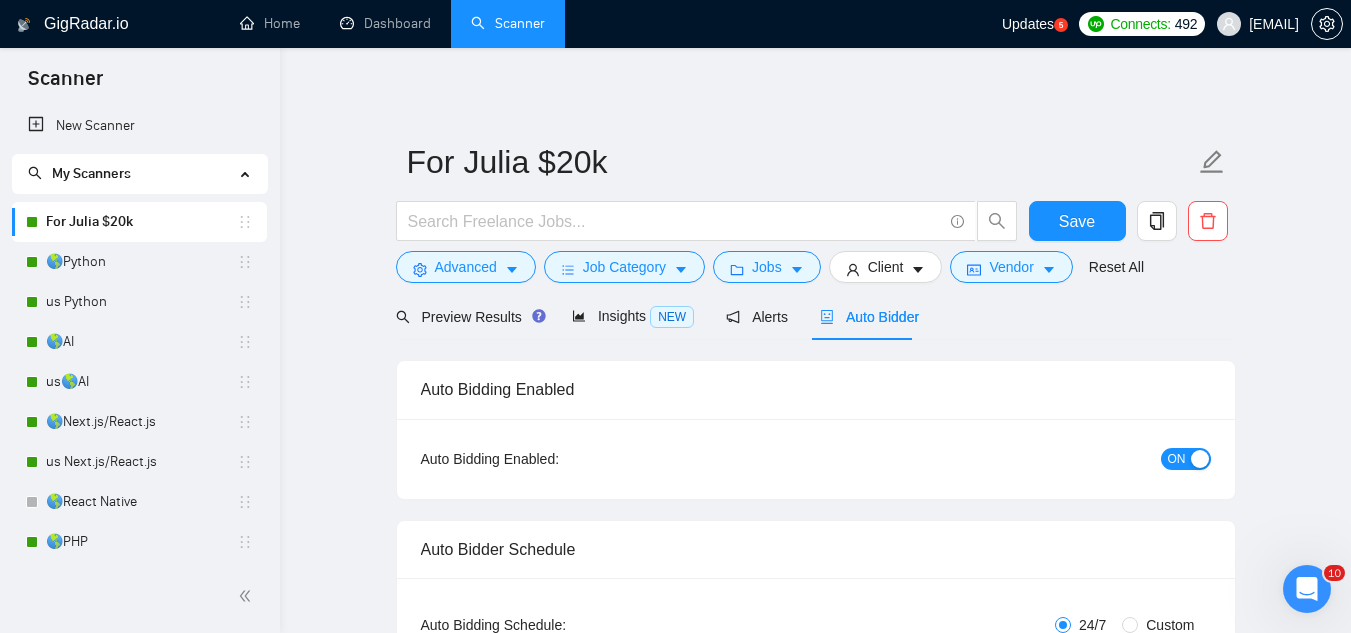click on "ON" at bounding box center [1177, 459] 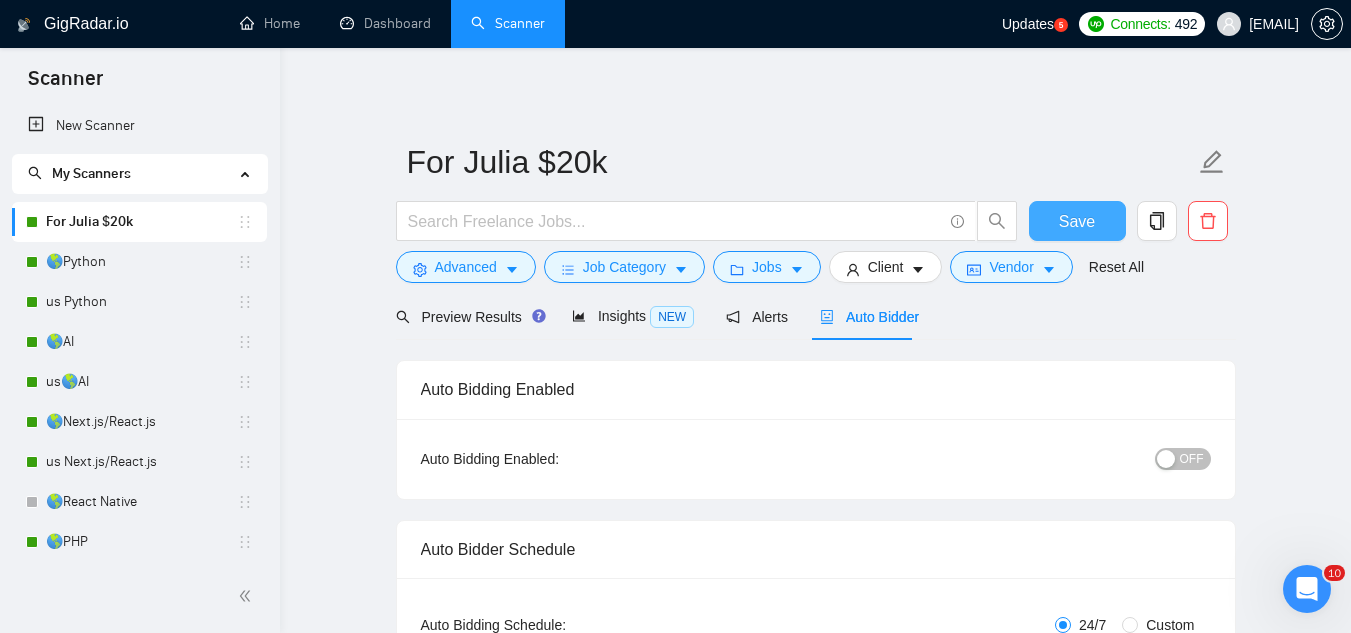 click on "Save" at bounding box center (1077, 221) 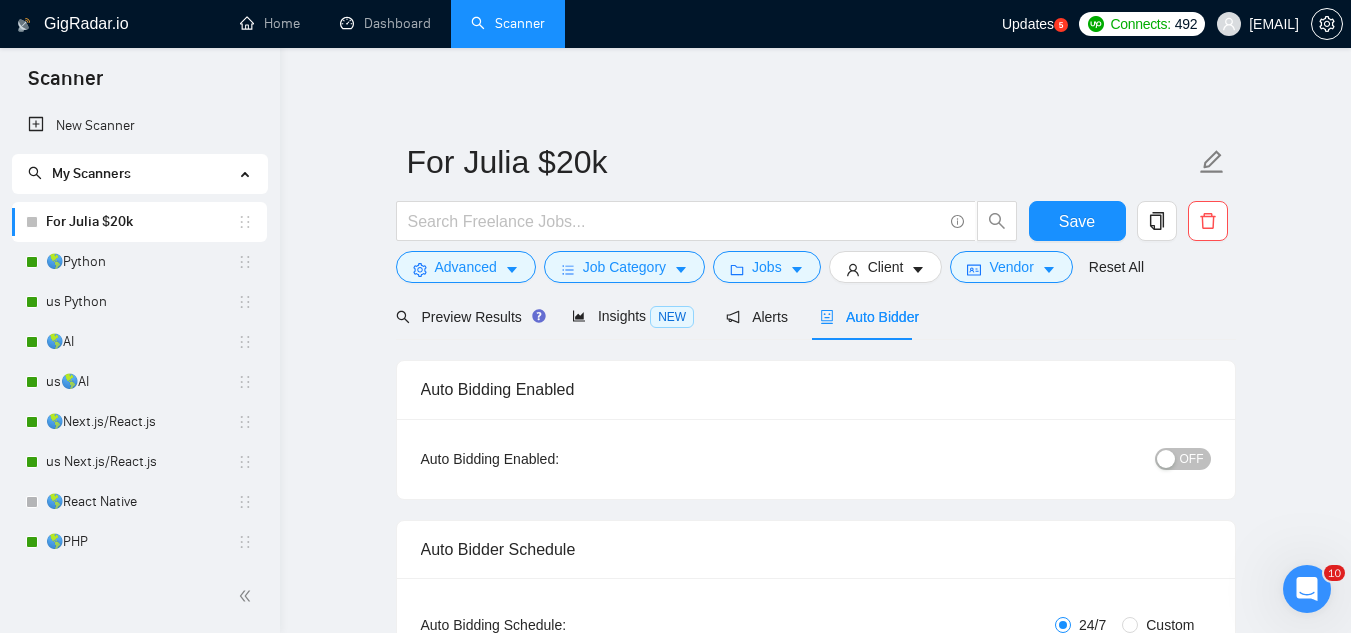 type 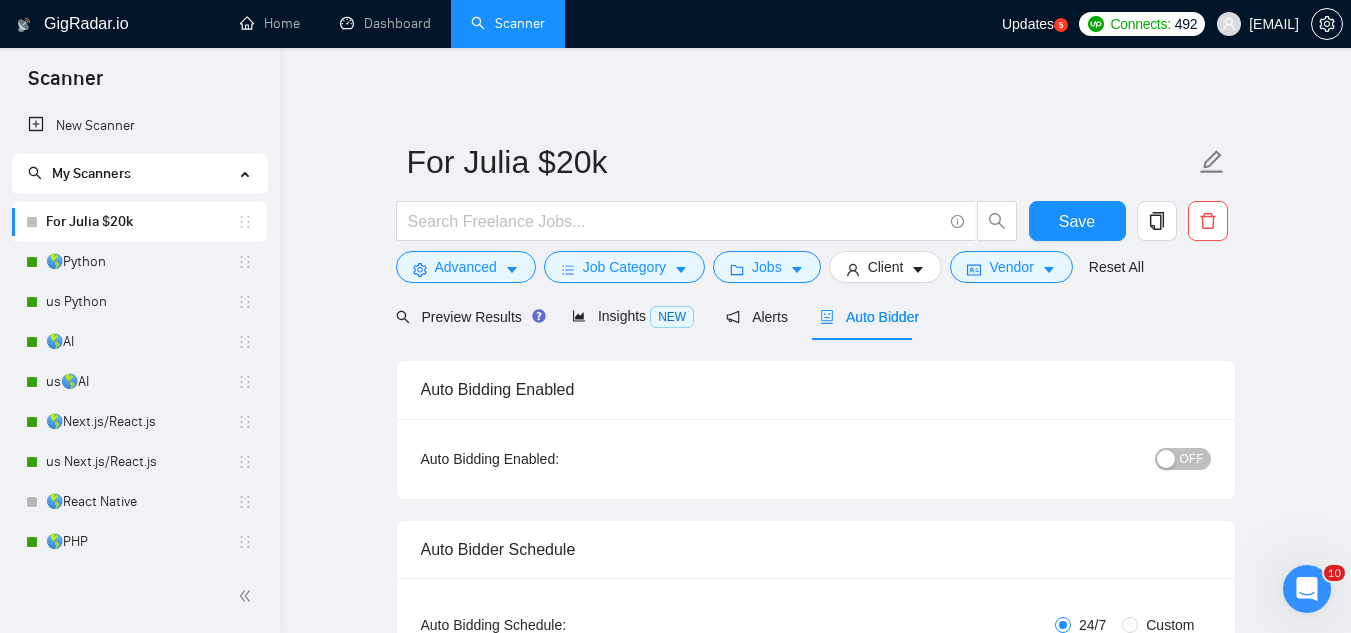 click on "New Scanner My Scanners For [NAME] $[NUMBER] 🌎Python us Python 🌎AI us🌎AI 🌎Next.js/React.js us Next.js/React.js 🌎React Native 🌎PHP  🌎Golang 🌎shopify 🌎Database us Database us React Native us PHP  us Golang For [NAME] - Experimental - DO NOT USE" at bounding box center [140, 494] 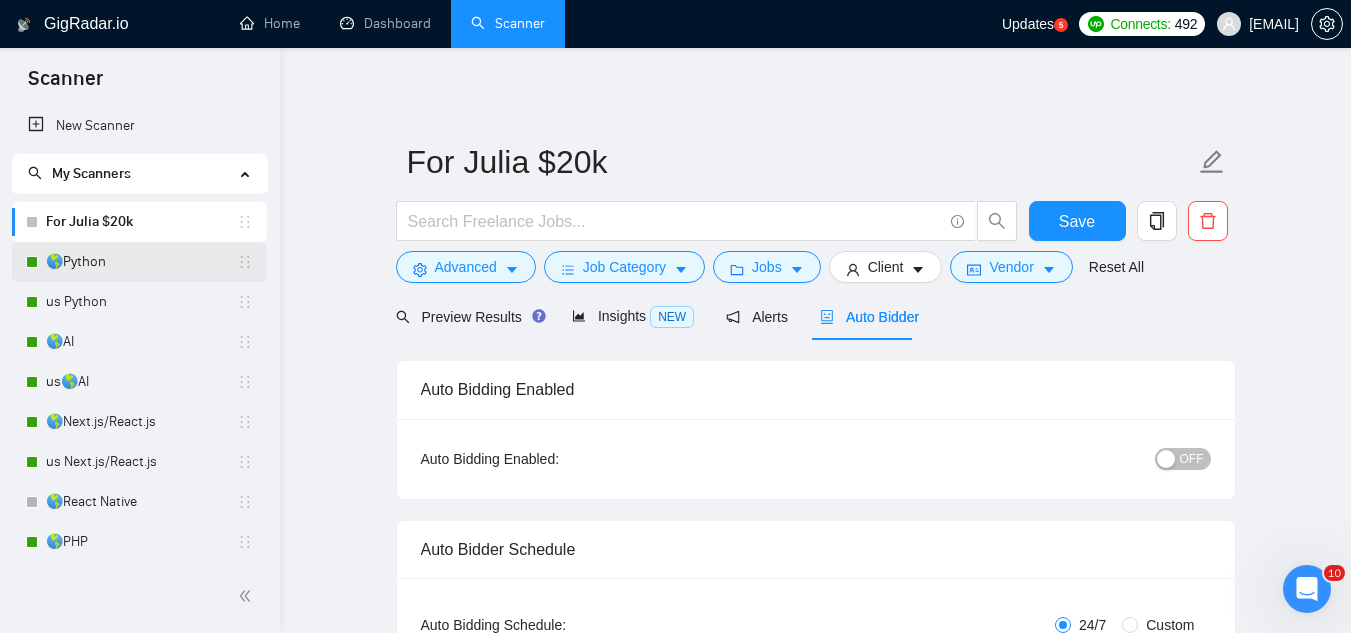 click on "🌎Python" at bounding box center (141, 262) 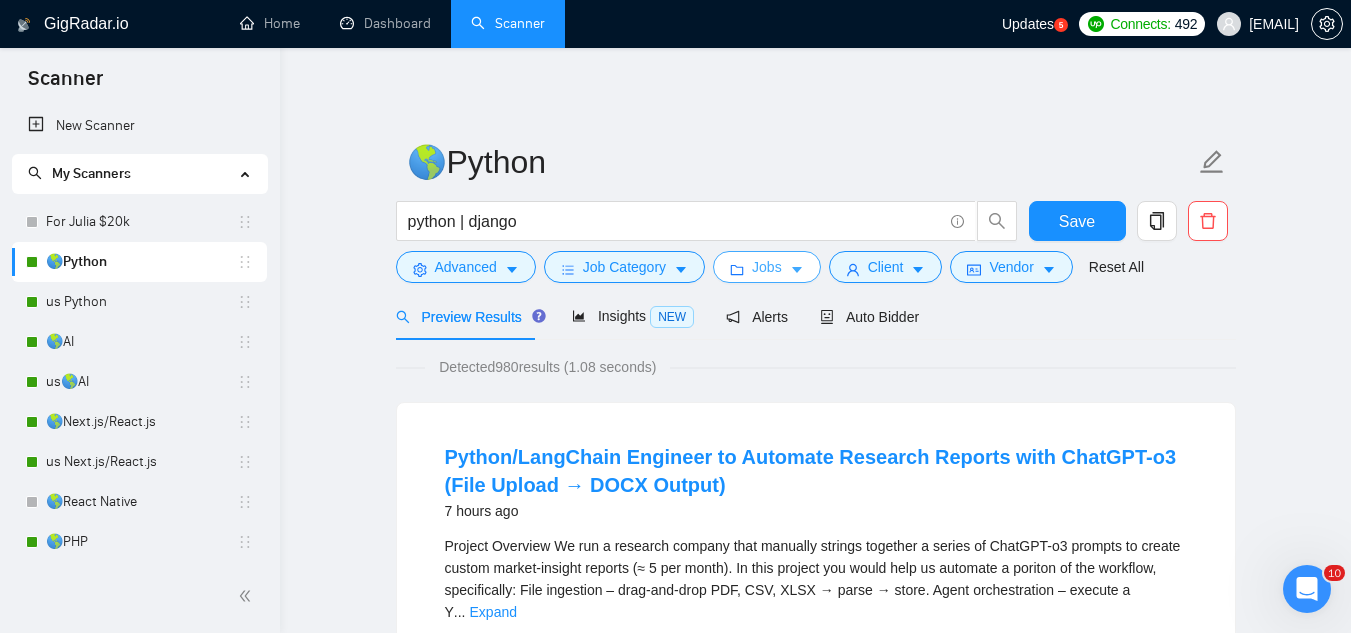 click on "Jobs" at bounding box center (767, 267) 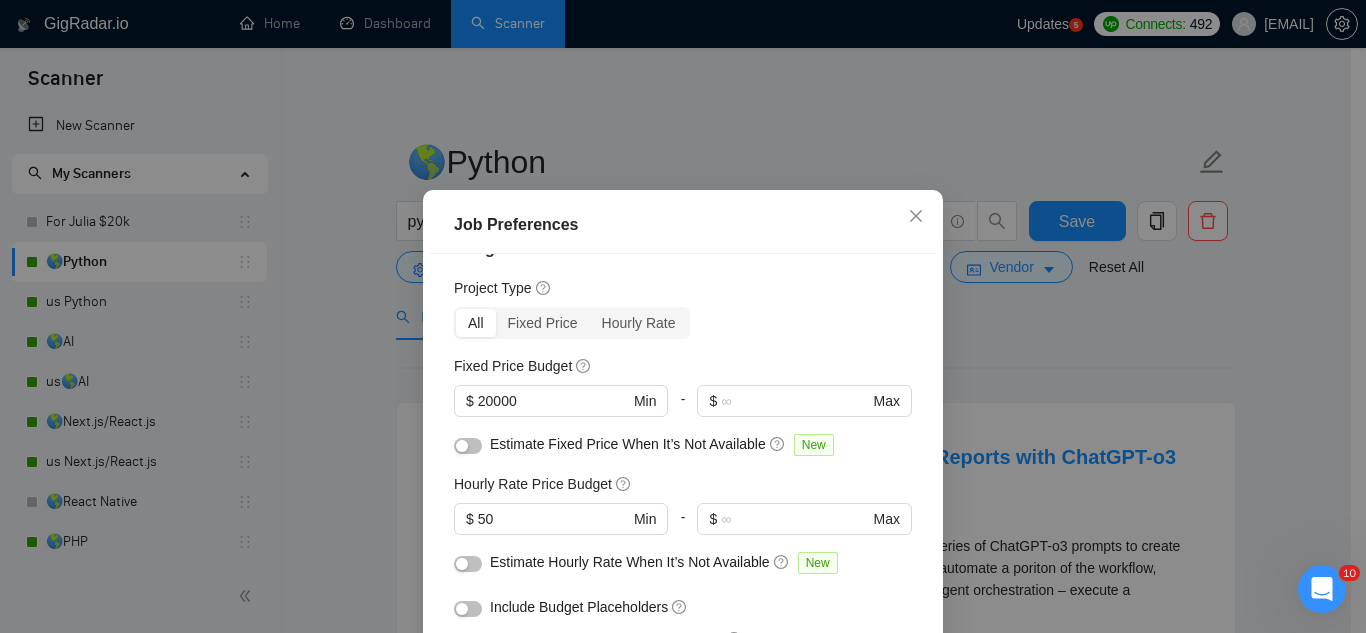 scroll, scrollTop: 0, scrollLeft: 0, axis: both 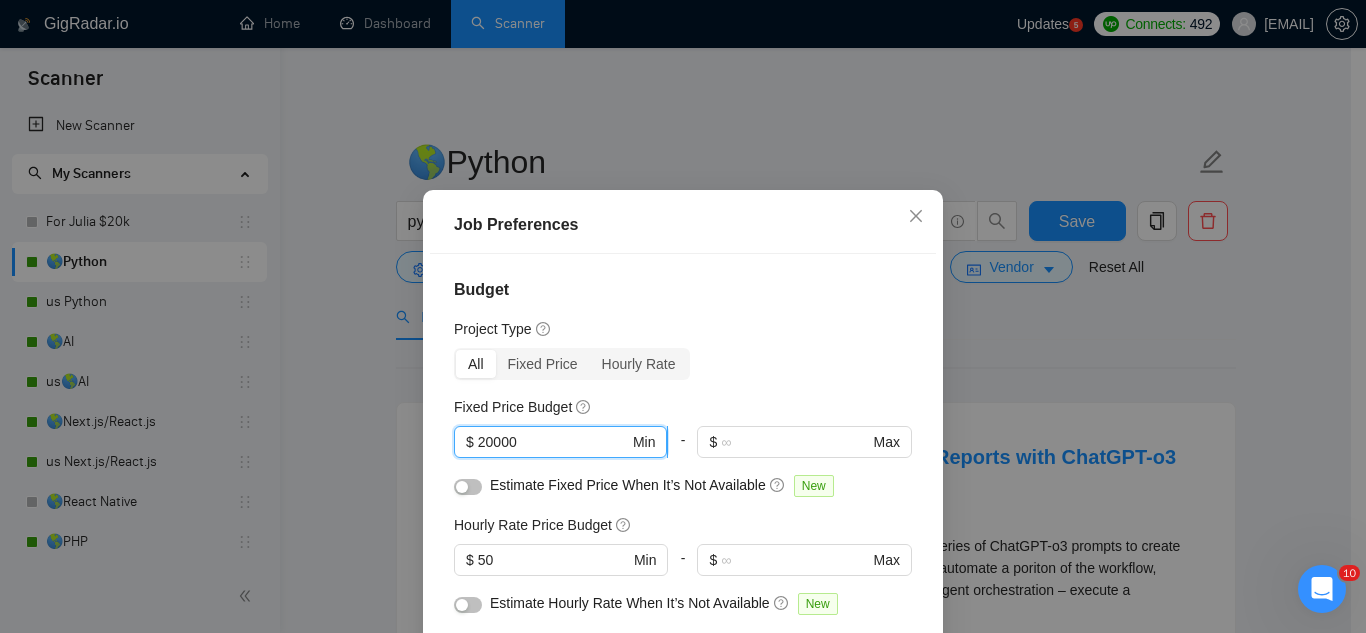 click on "20000" at bounding box center [553, 442] 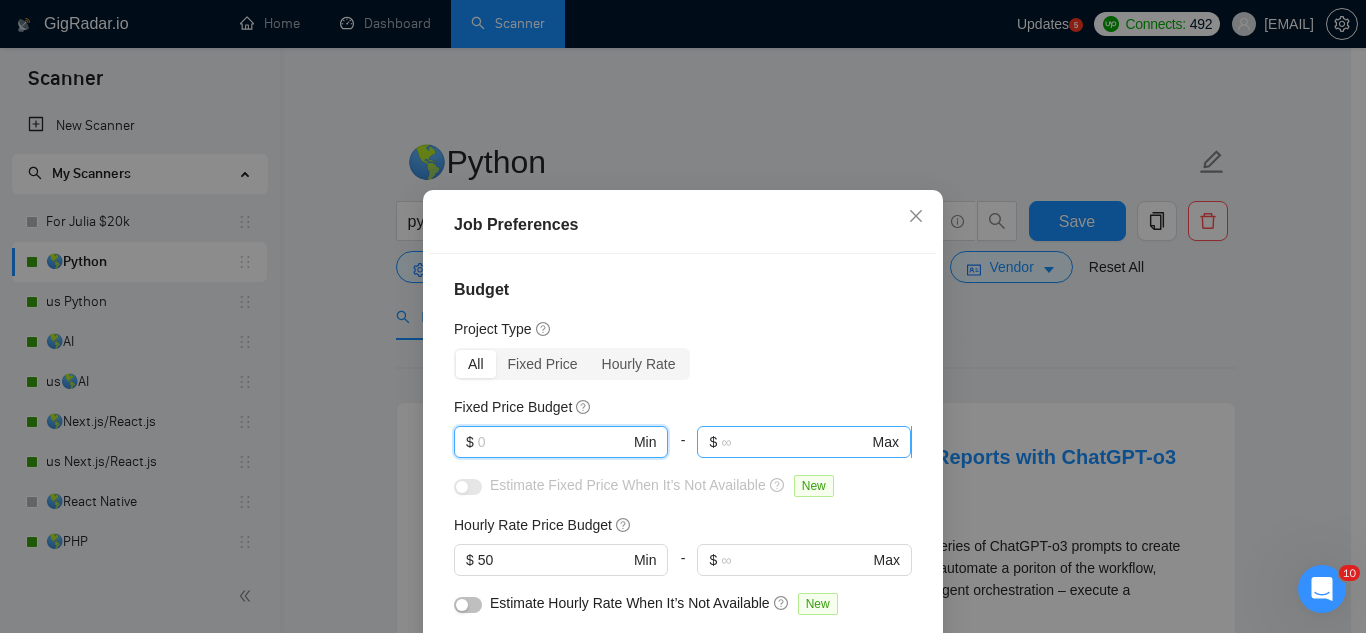 type 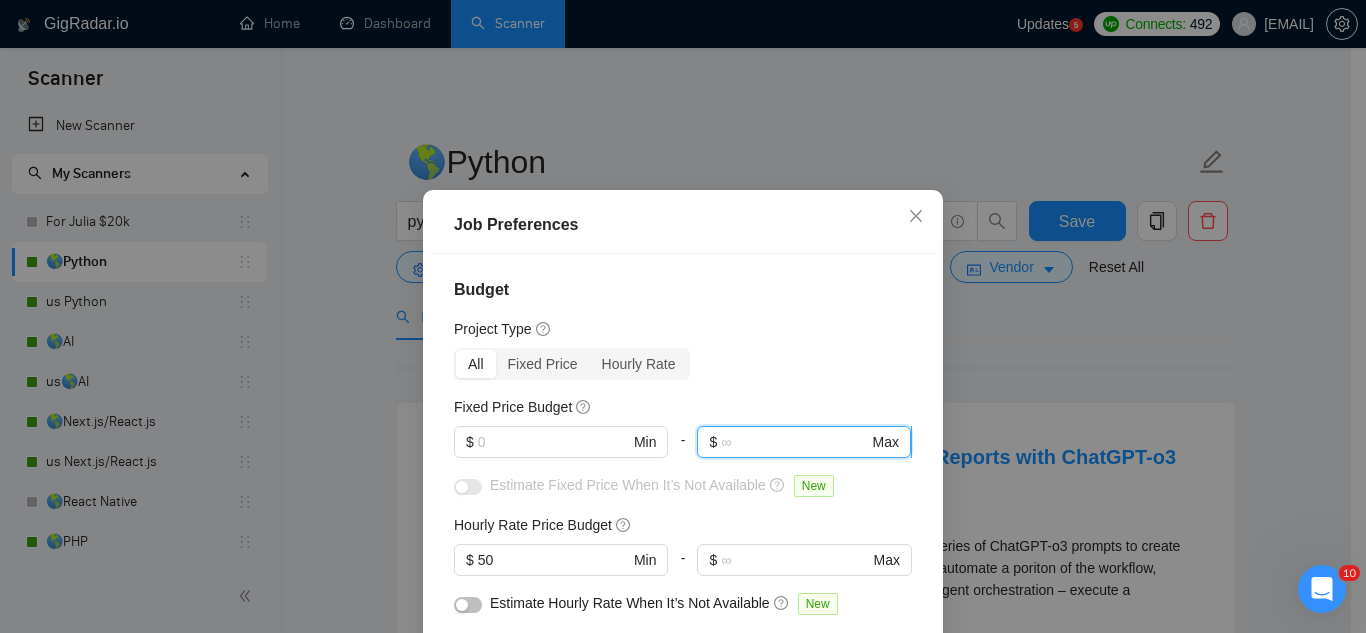 click at bounding box center [794, 442] 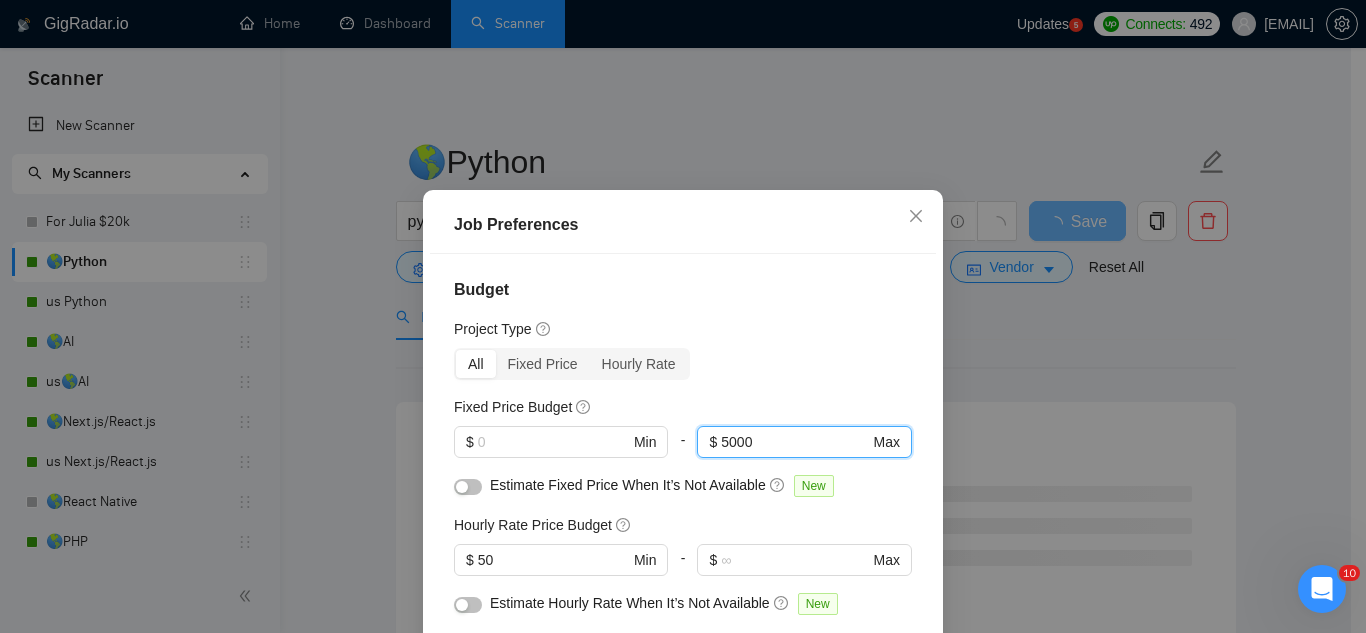 type on "5000" 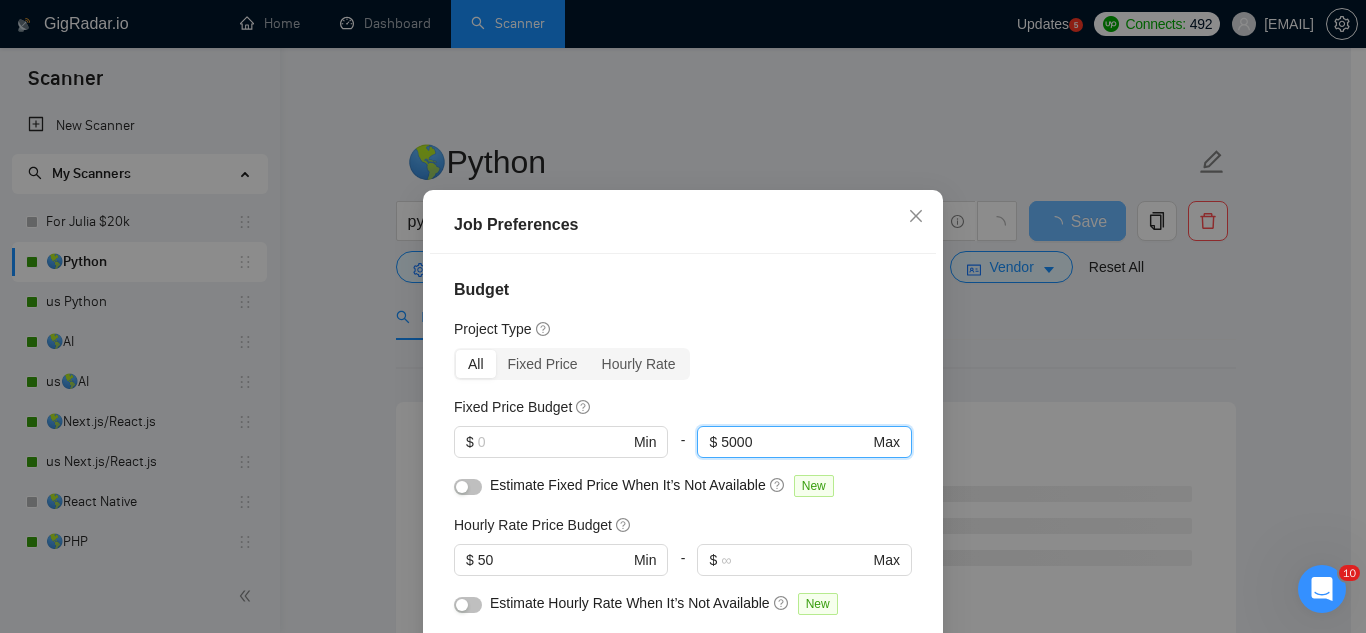 click on "All Fixed Price Hourly Rate" at bounding box center (683, 364) 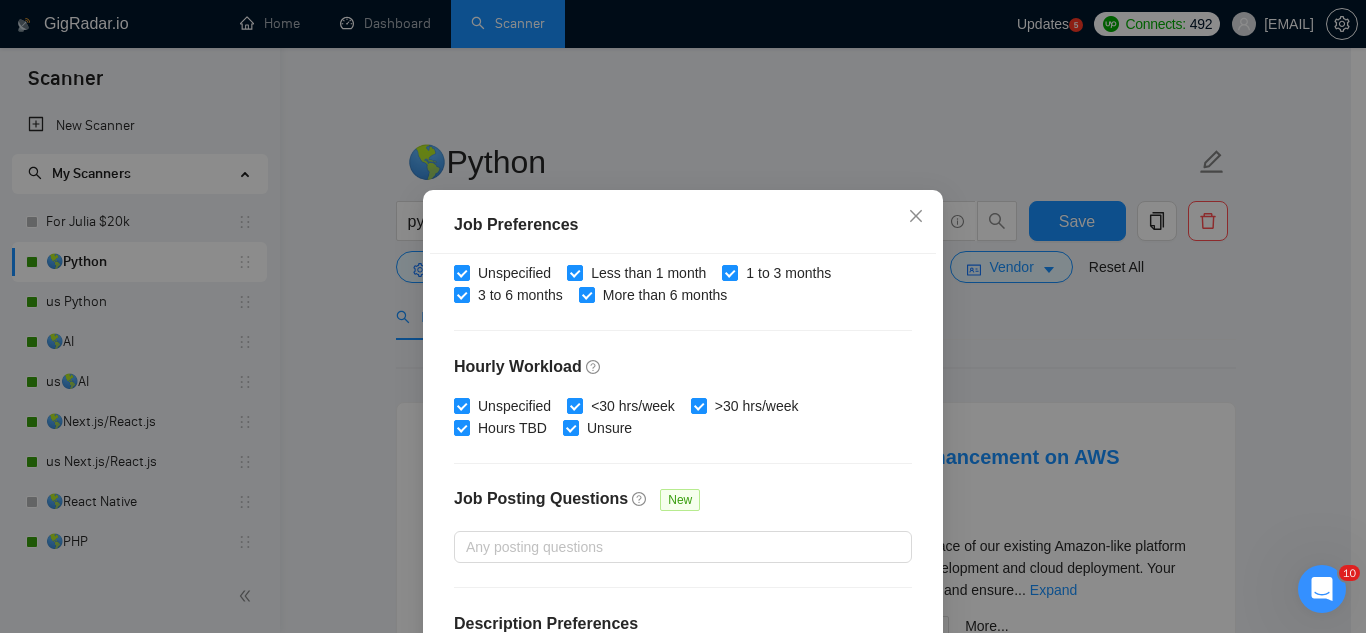 scroll, scrollTop: 683, scrollLeft: 0, axis: vertical 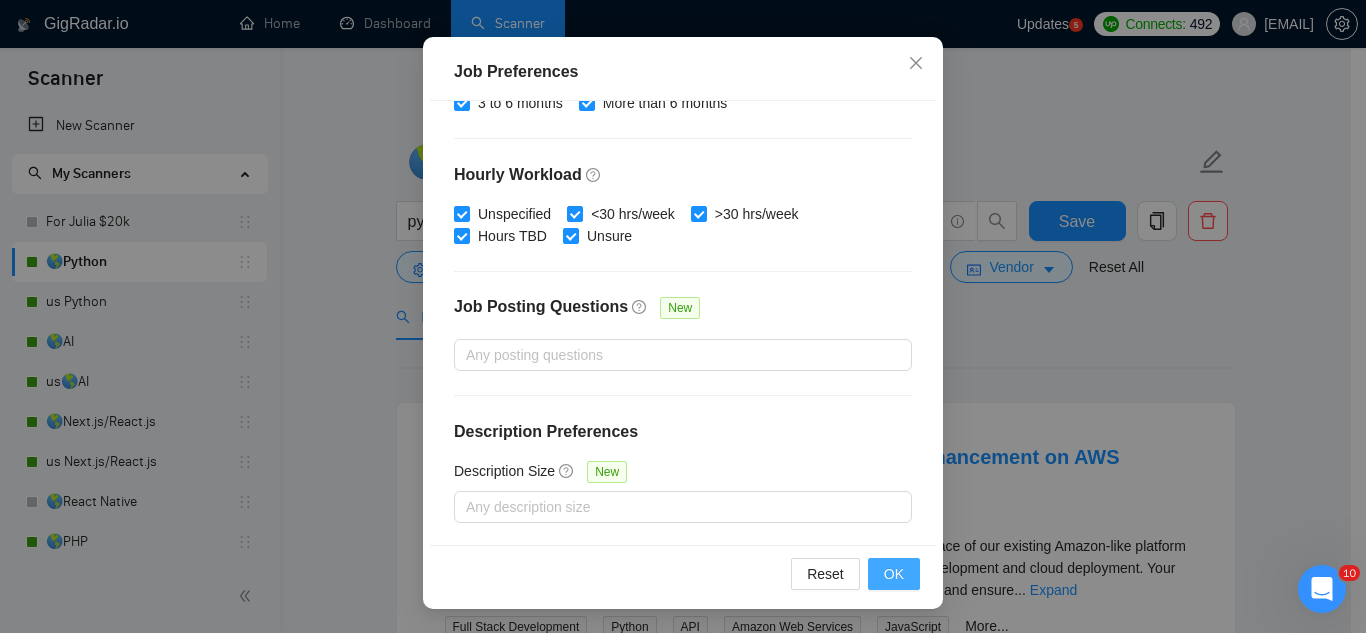 click on "OK" at bounding box center [894, 574] 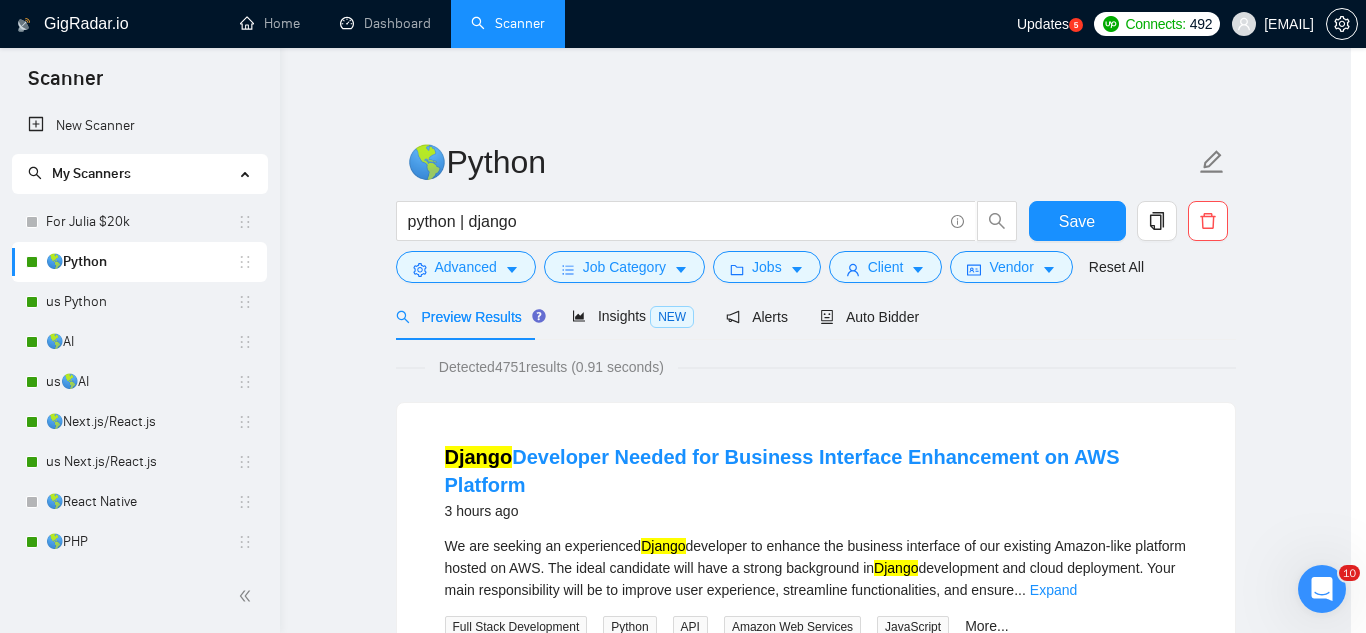 scroll, scrollTop: 82, scrollLeft: 0, axis: vertical 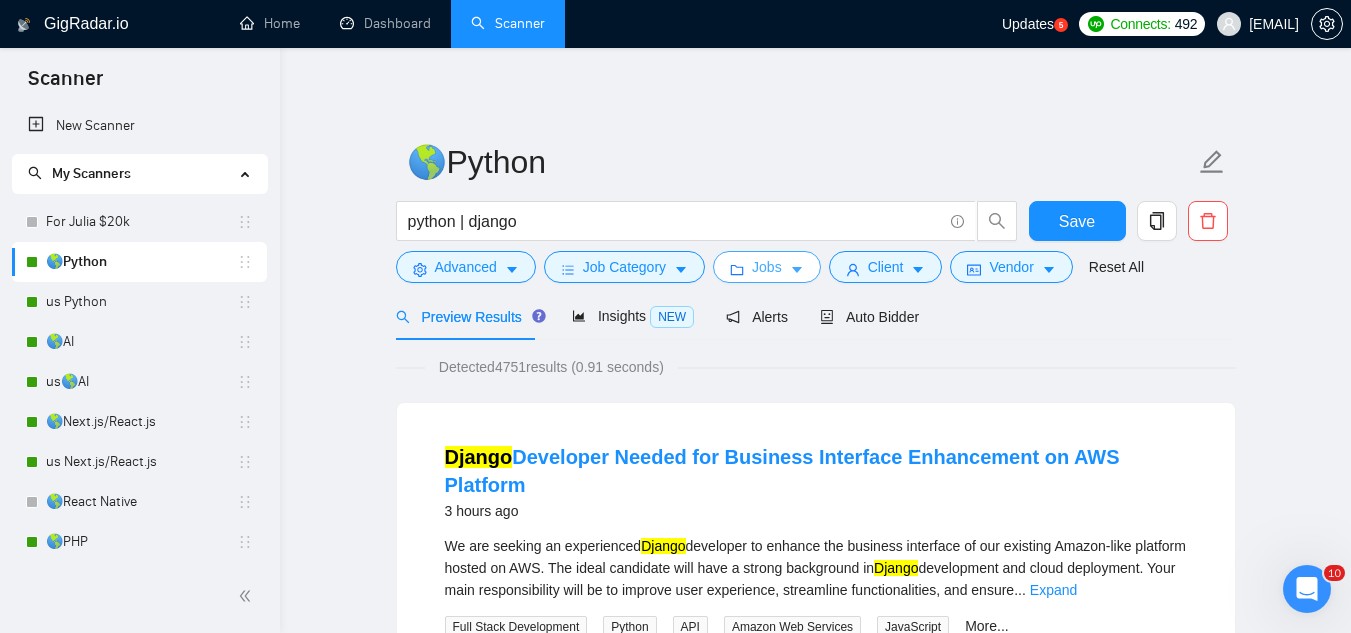 click on "Jobs" at bounding box center [767, 267] 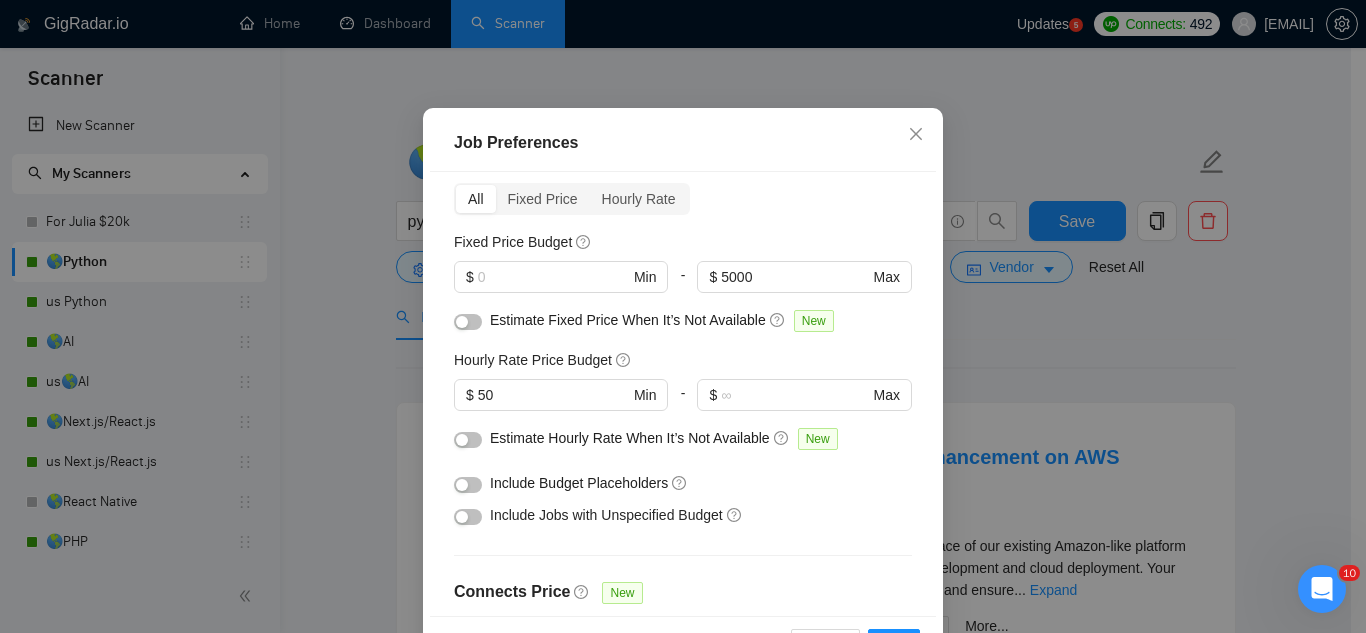 scroll, scrollTop: 0, scrollLeft: 0, axis: both 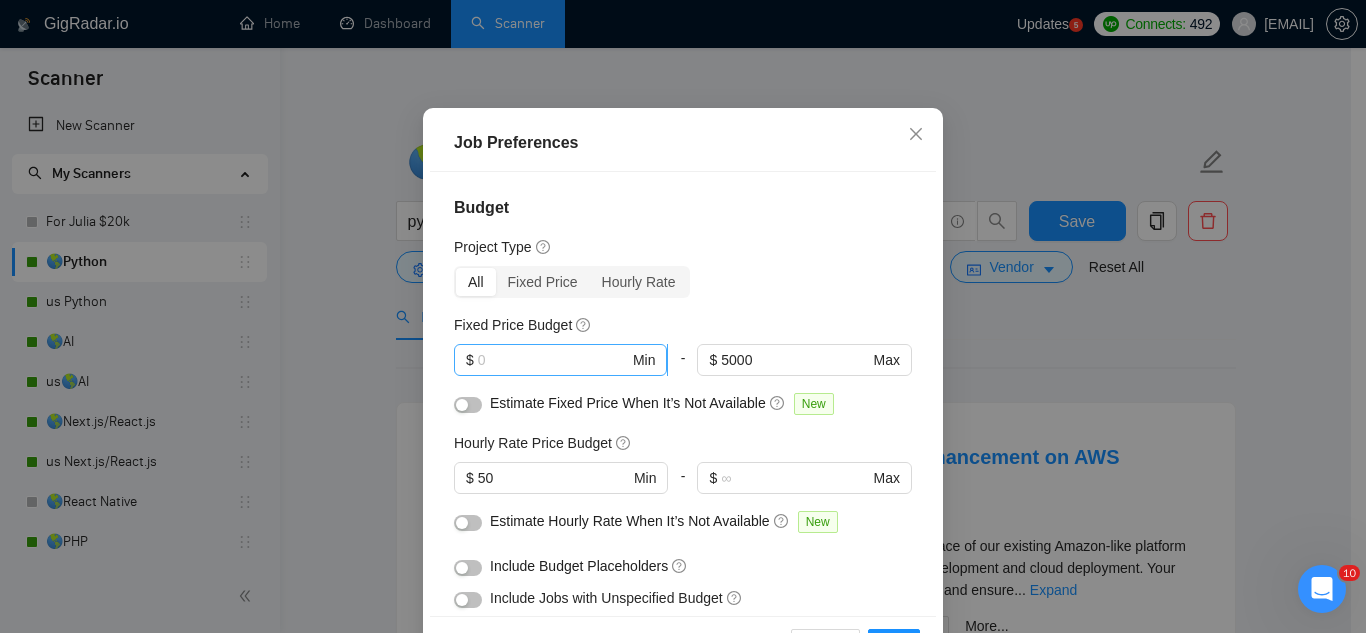 click at bounding box center (553, 360) 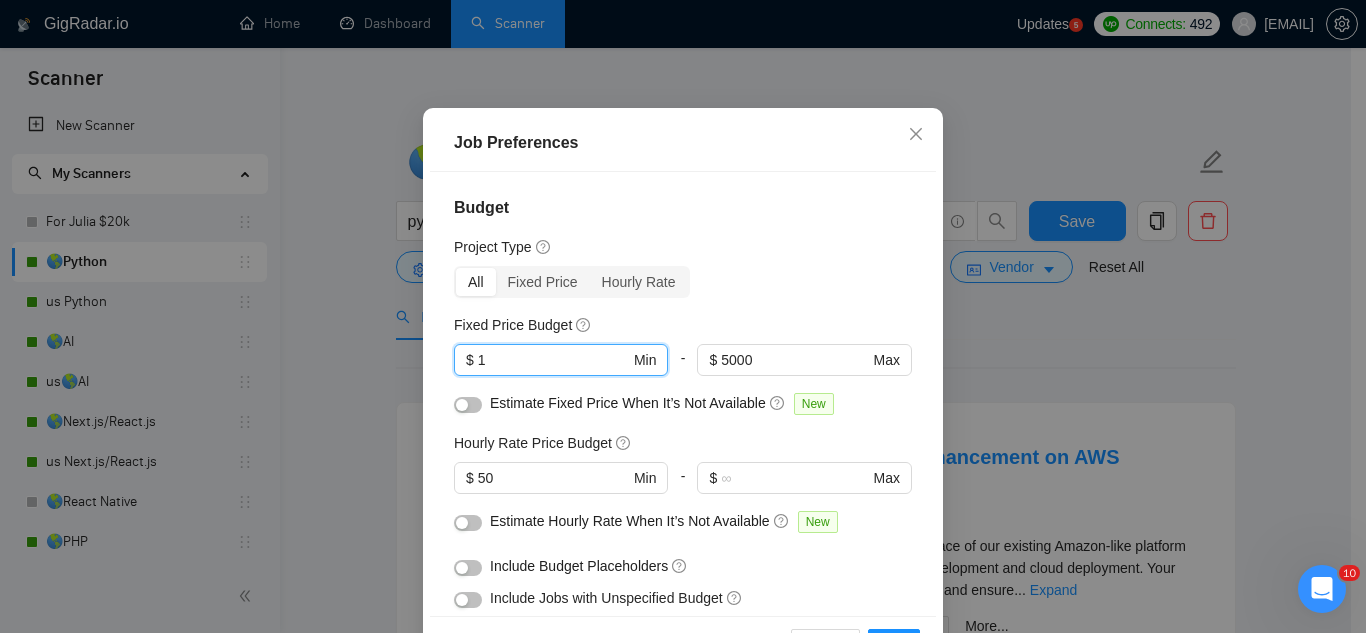 type on "1" 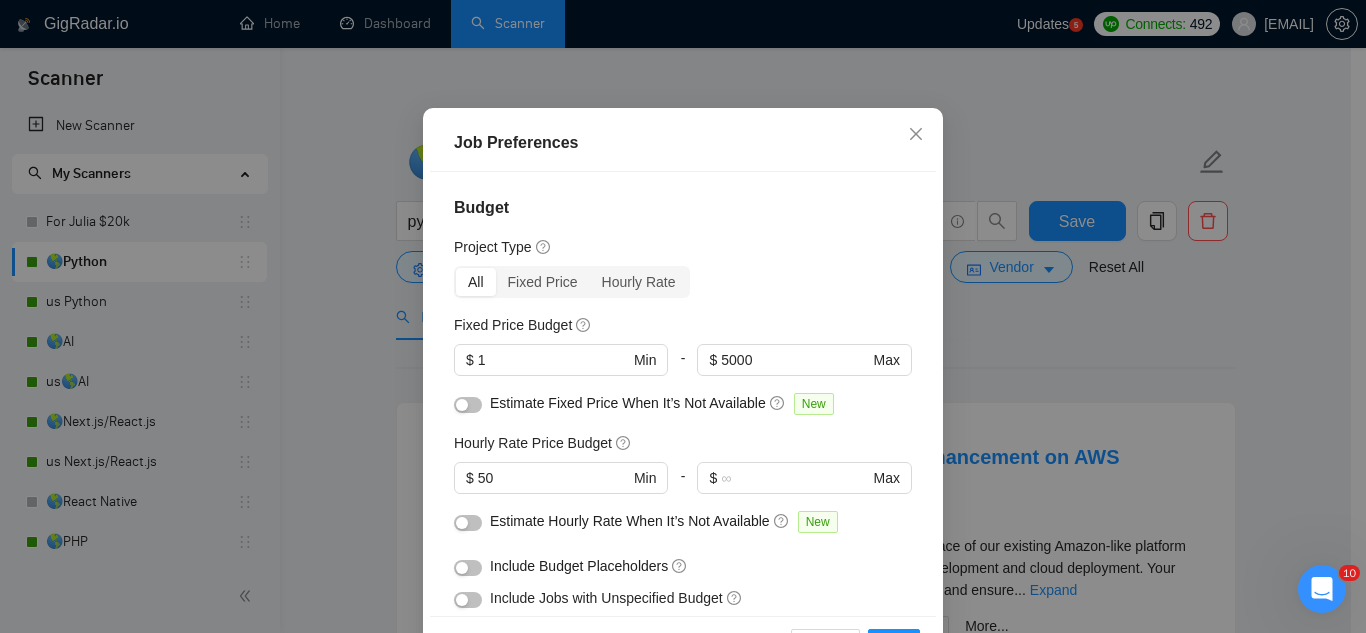 click on "Budget" at bounding box center [683, 208] 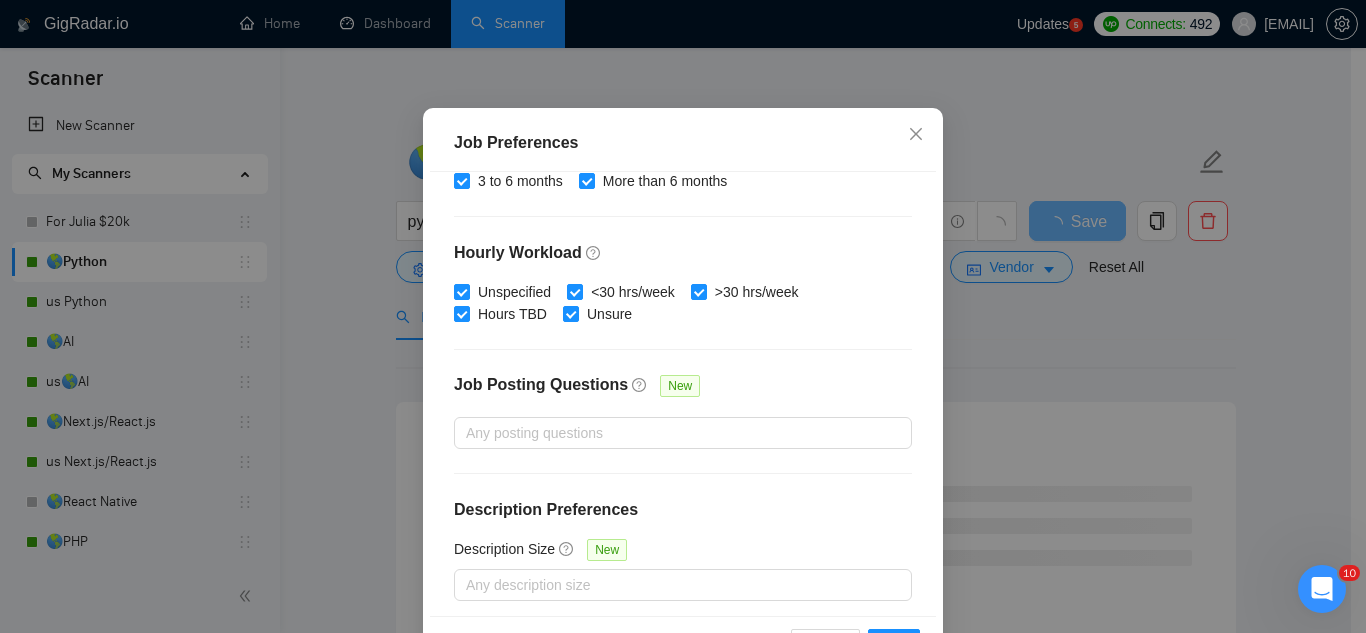 scroll, scrollTop: 683, scrollLeft: 0, axis: vertical 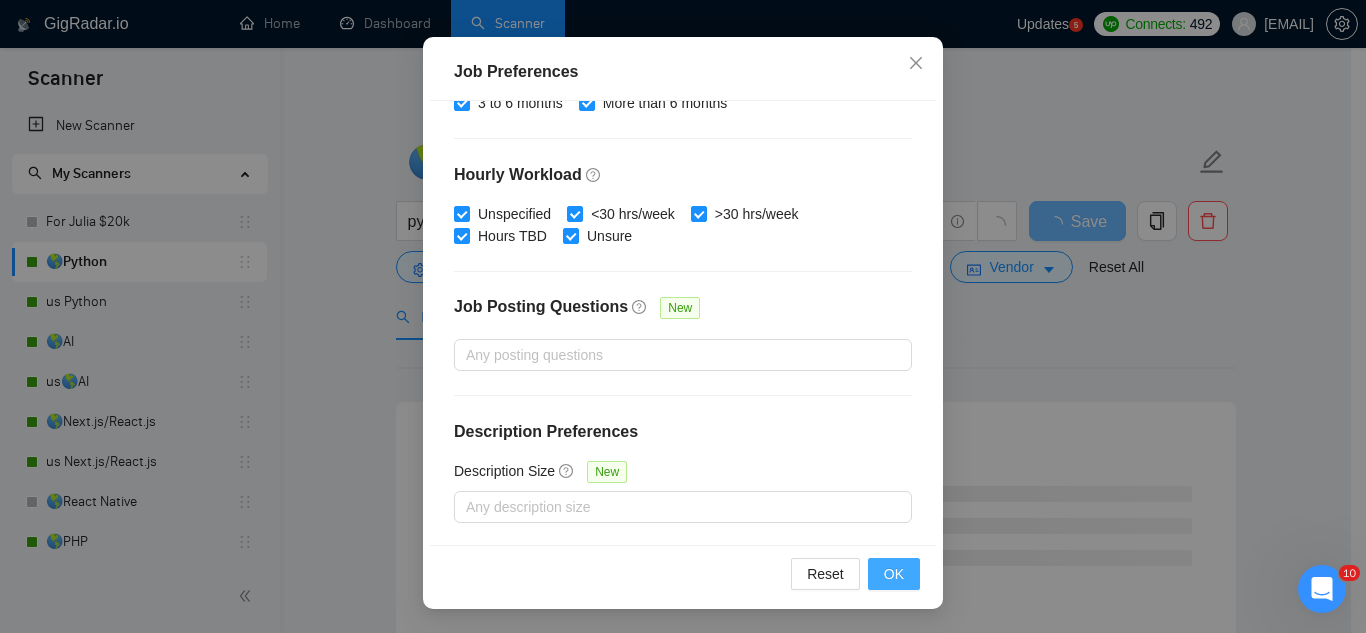 click on "OK" at bounding box center [894, 574] 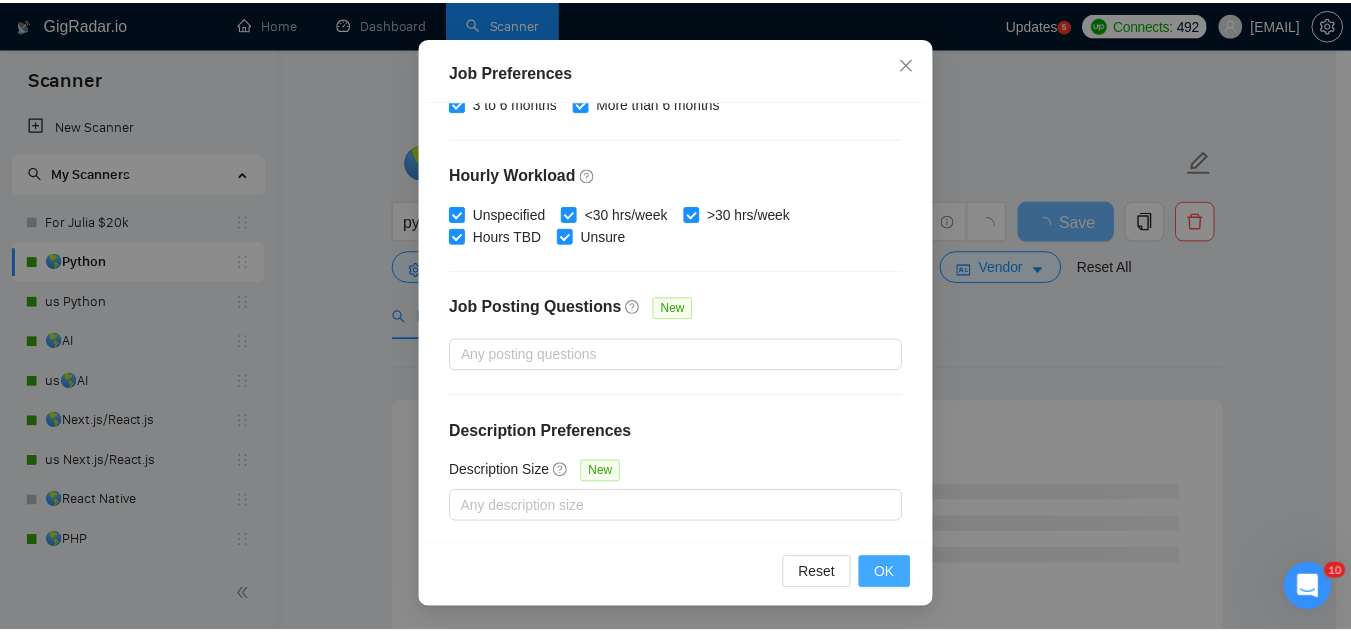 scroll, scrollTop: 82, scrollLeft: 0, axis: vertical 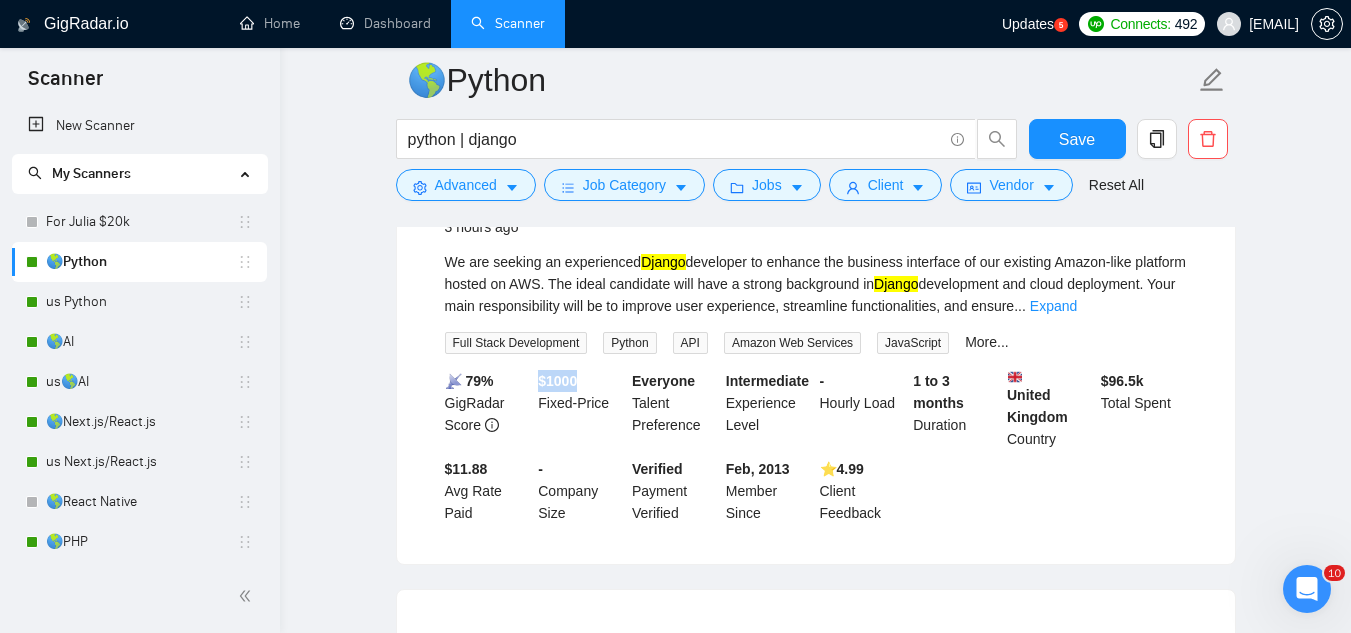 drag, startPoint x: 598, startPoint y: 358, endPoint x: 536, endPoint y: 362, distance: 62.1289 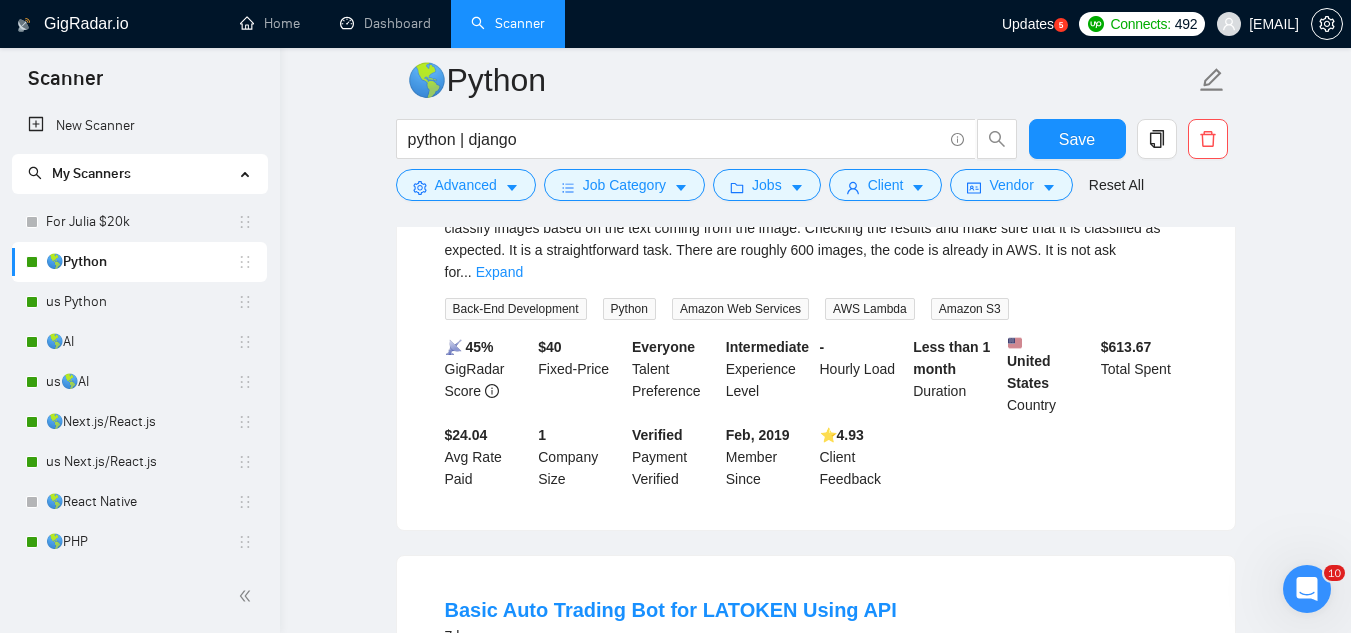 scroll, scrollTop: 800, scrollLeft: 0, axis: vertical 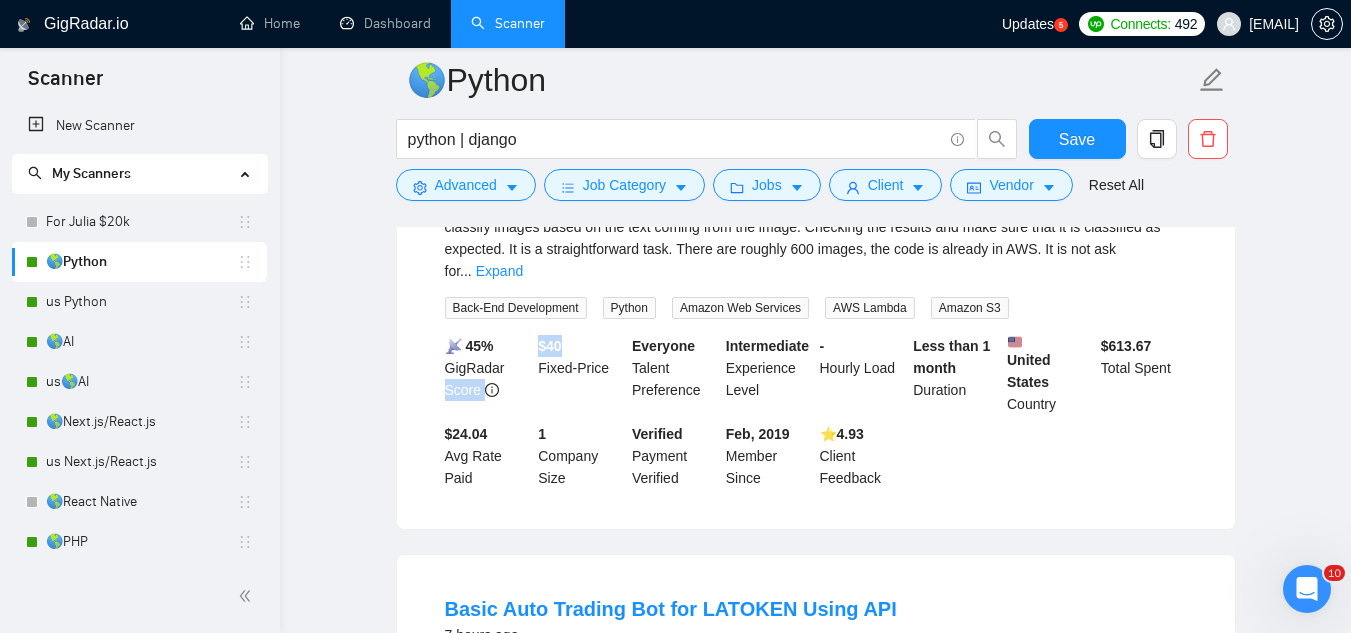 drag, startPoint x: 582, startPoint y: 294, endPoint x: 519, endPoint y: 306, distance: 64.132675 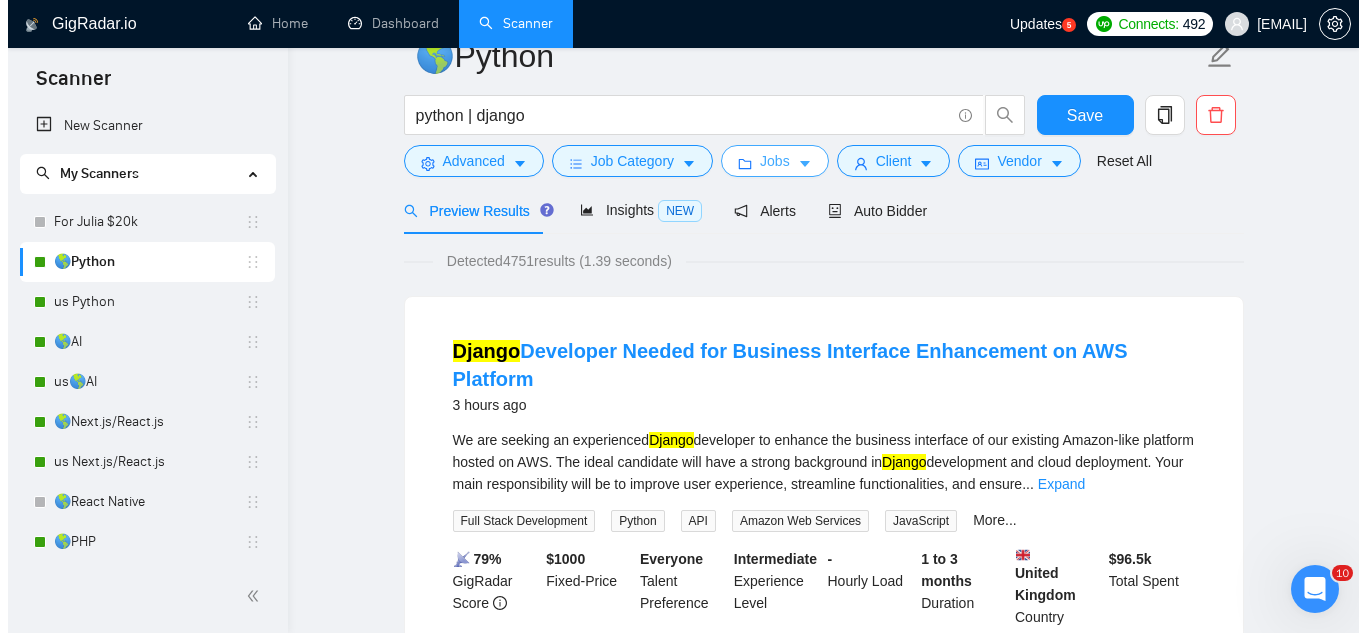 scroll, scrollTop: 0, scrollLeft: 0, axis: both 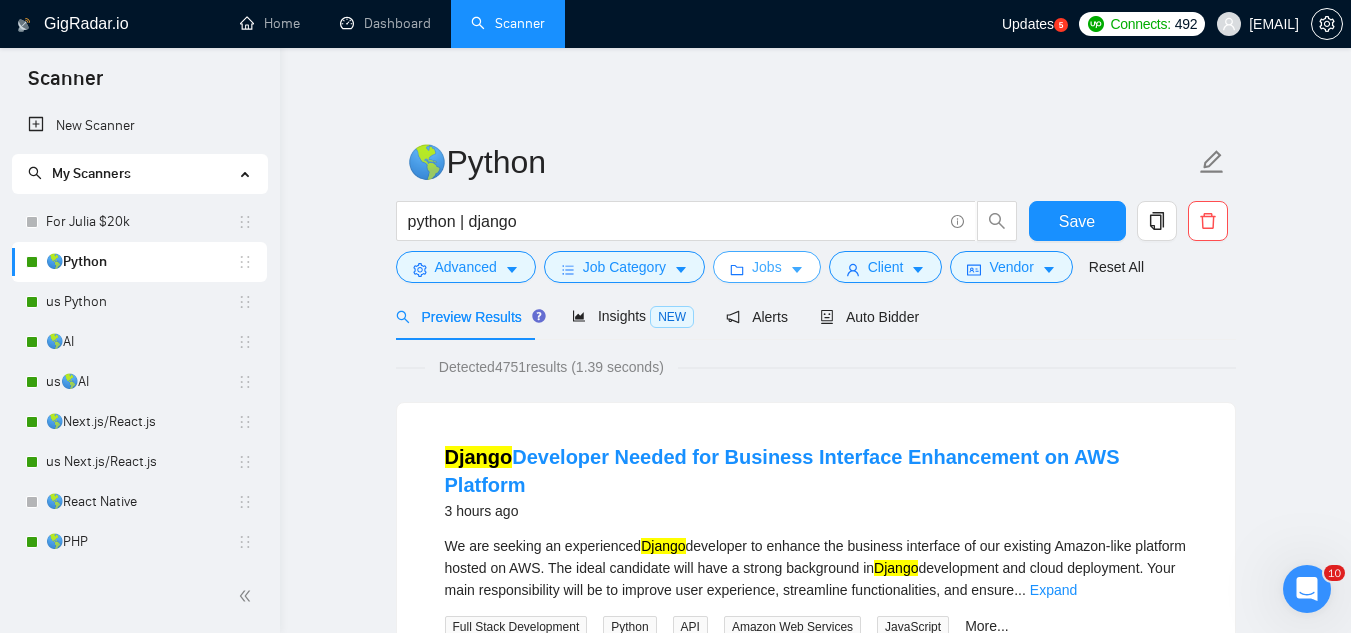 click on "Jobs" at bounding box center (767, 267) 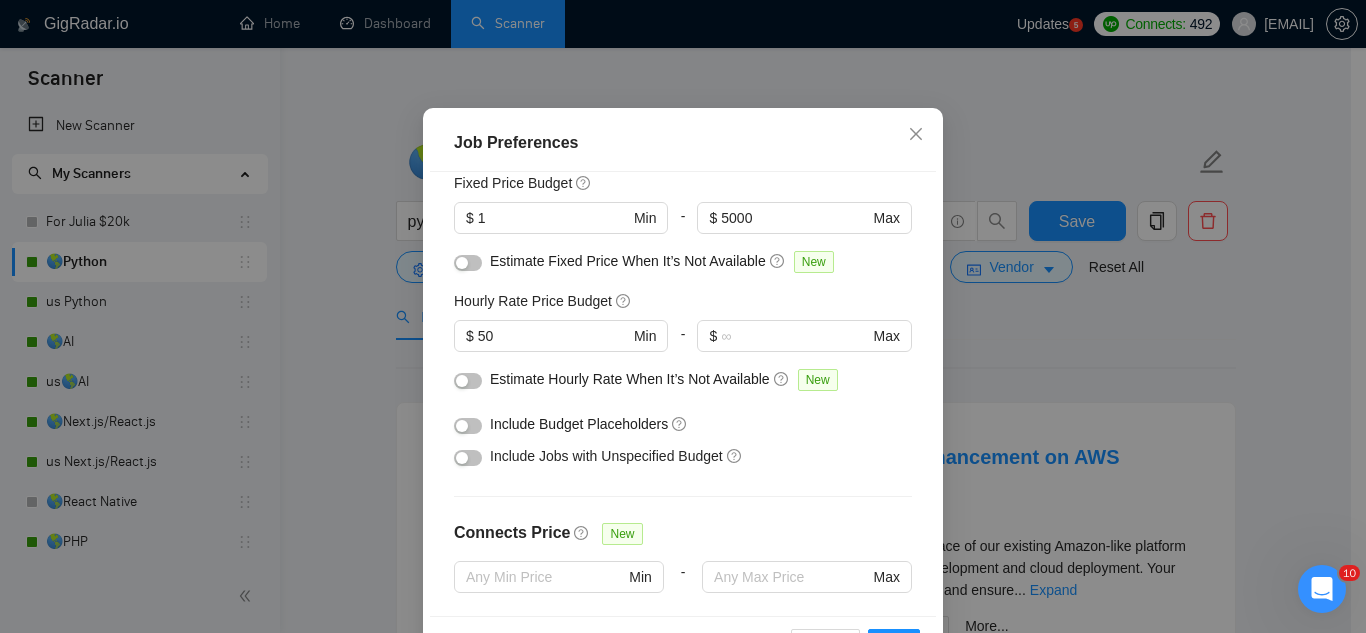 scroll, scrollTop: 0, scrollLeft: 0, axis: both 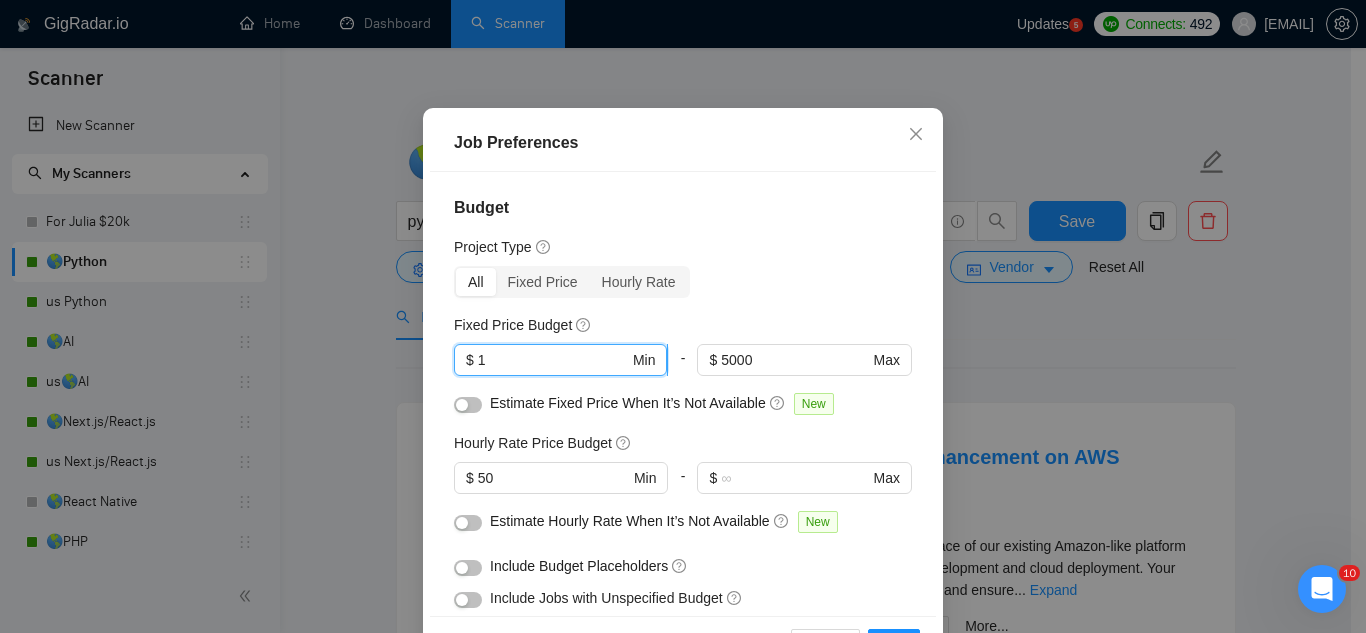 click on "1" at bounding box center (553, 360) 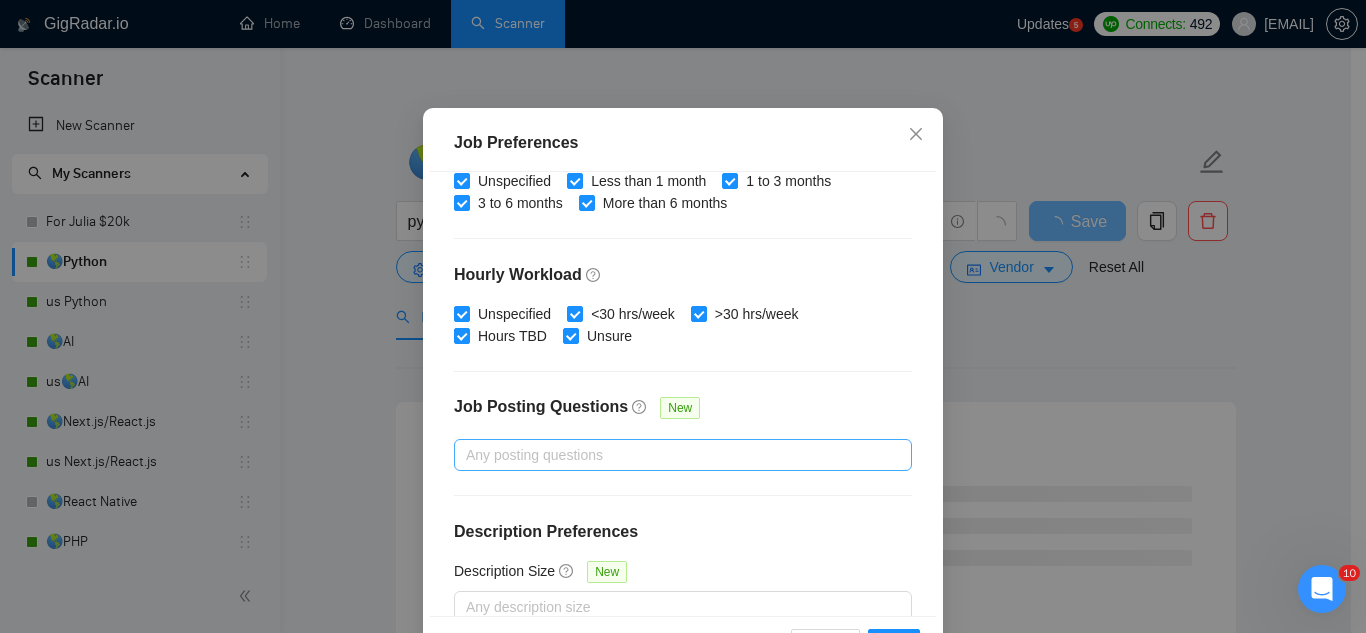 scroll, scrollTop: 683, scrollLeft: 0, axis: vertical 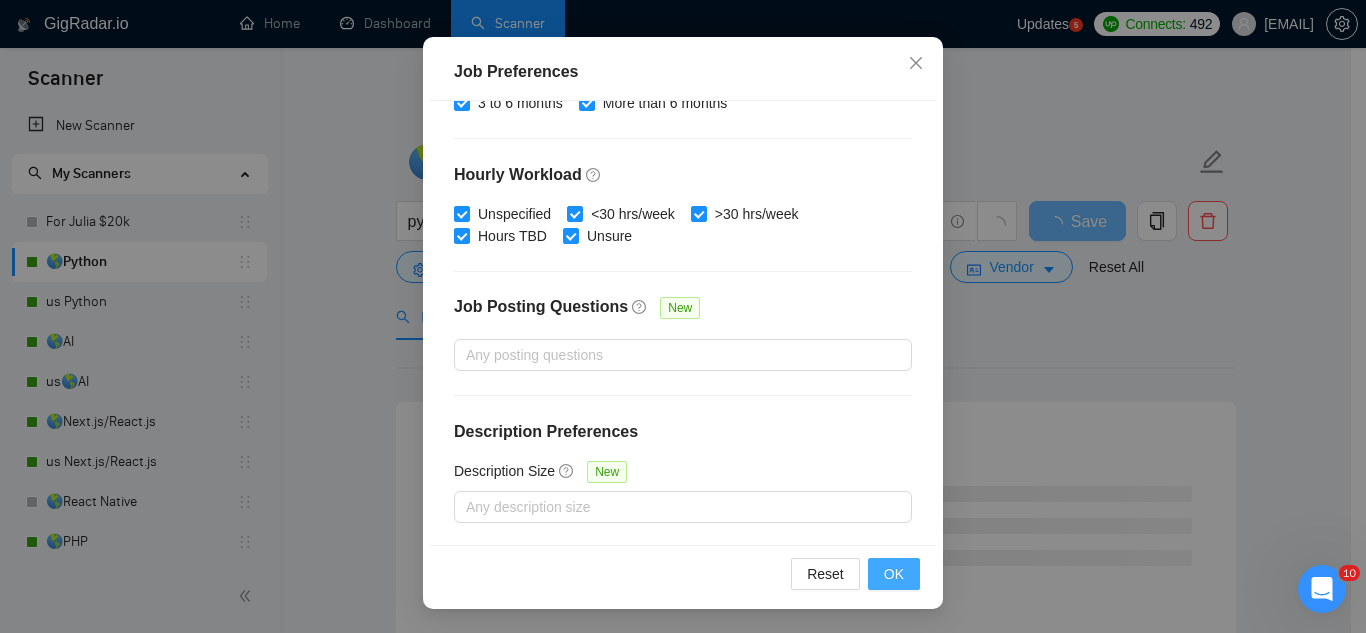 click on "OK" at bounding box center (894, 574) 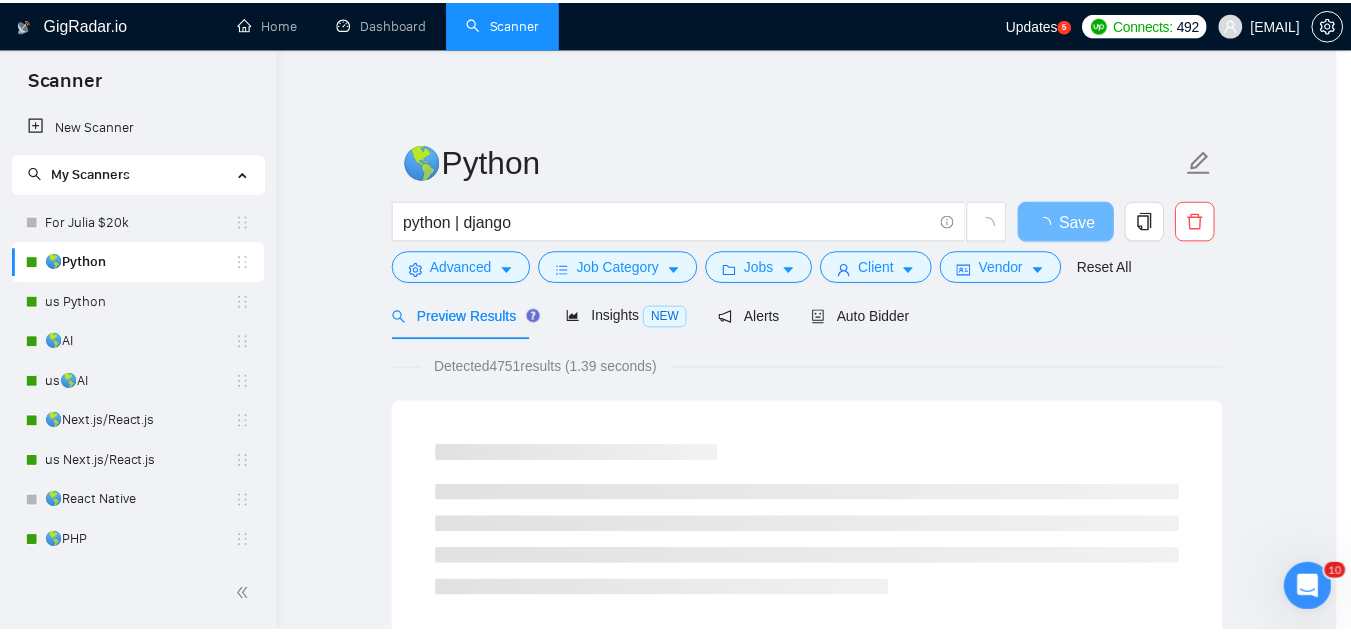 scroll, scrollTop: 82, scrollLeft: 0, axis: vertical 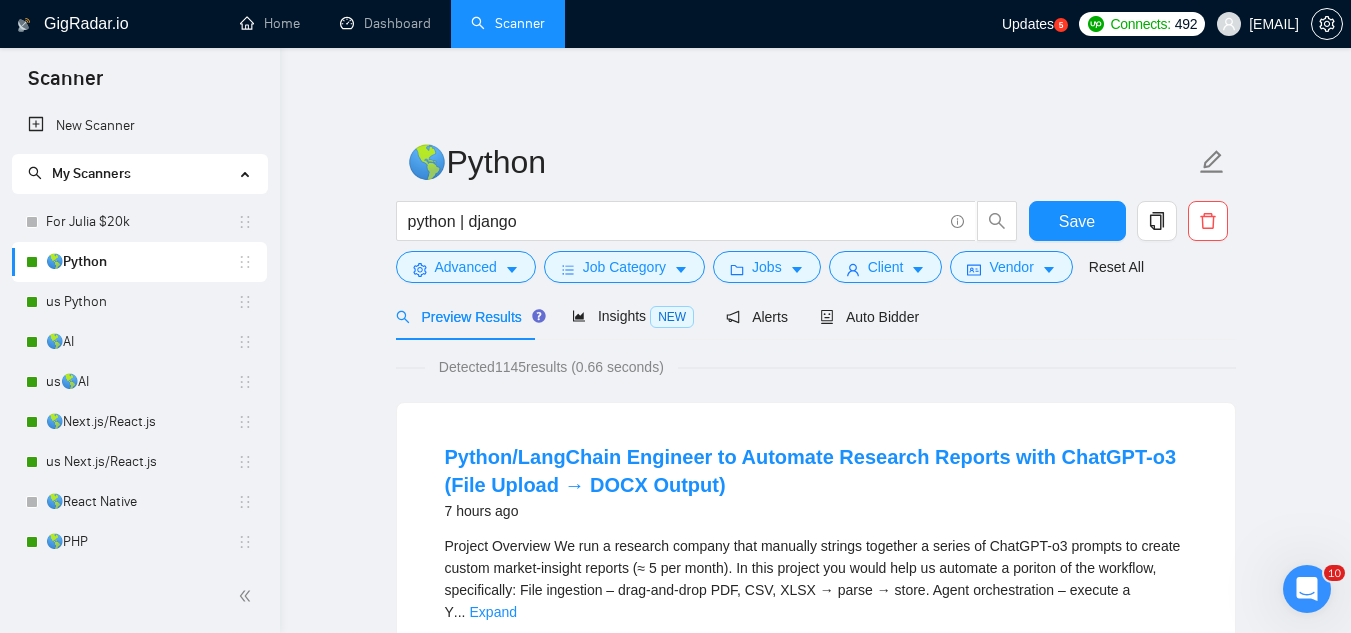 click on "🌎Python python | django Save Advanced   Job Category   Jobs   Client   Vendor   Reset All" at bounding box center (816, 211) 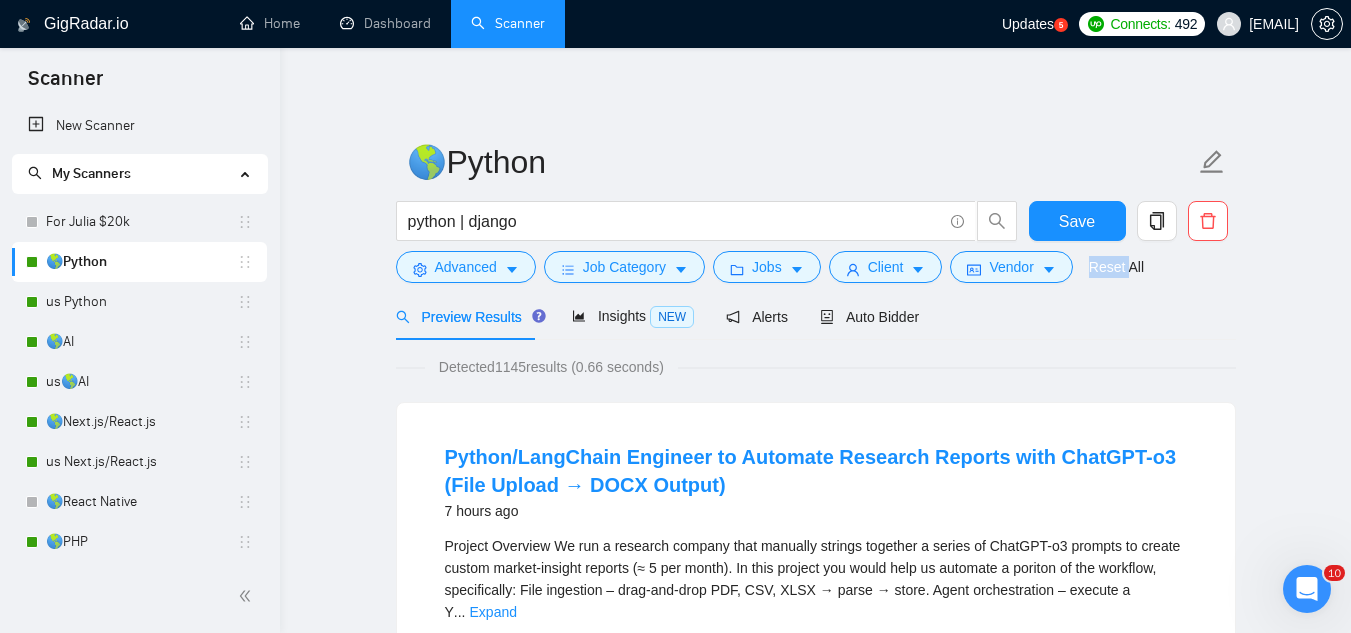 click on "🌎Python python | django Save Advanced   Job Category   Jobs   Client   Vendor   Reset All" at bounding box center (816, 211) 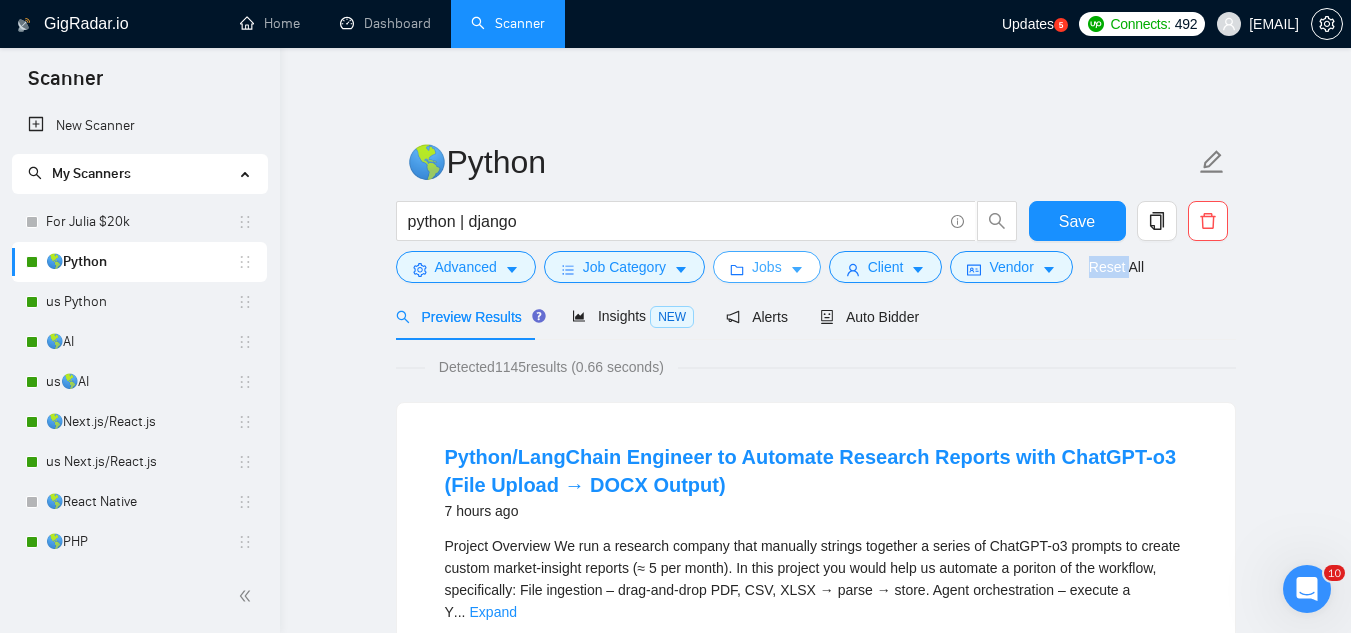 click on "Jobs" at bounding box center (767, 267) 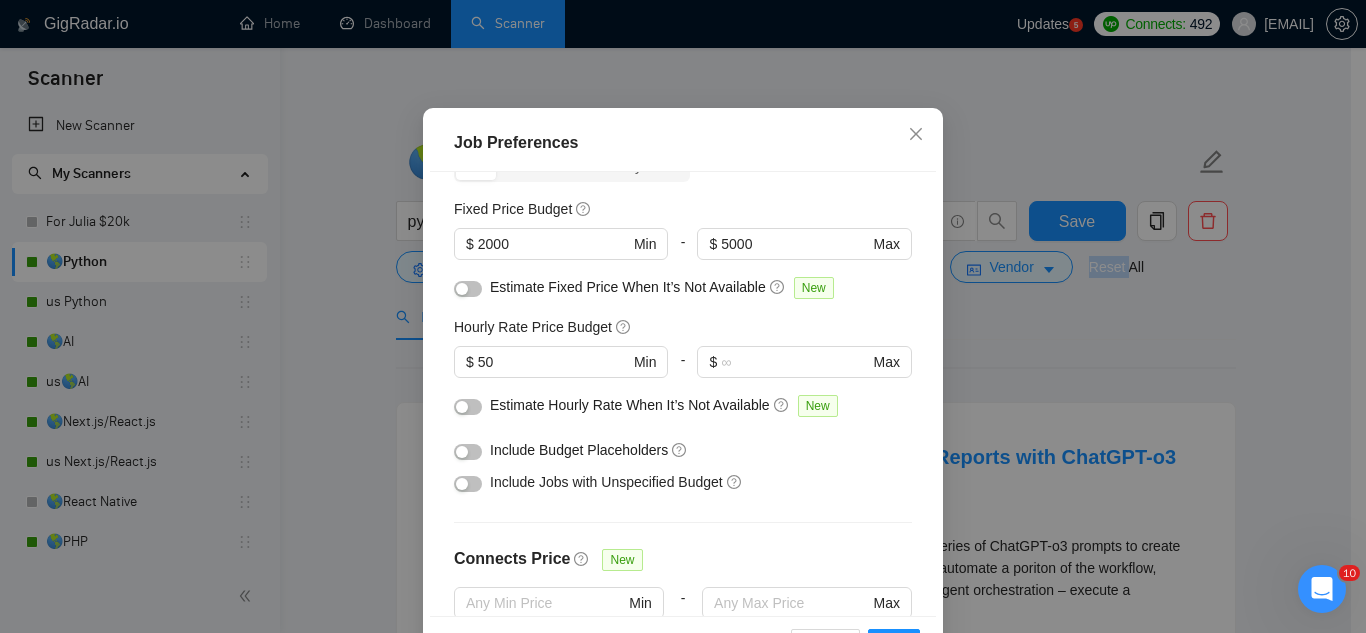 scroll, scrollTop: 83, scrollLeft: 0, axis: vertical 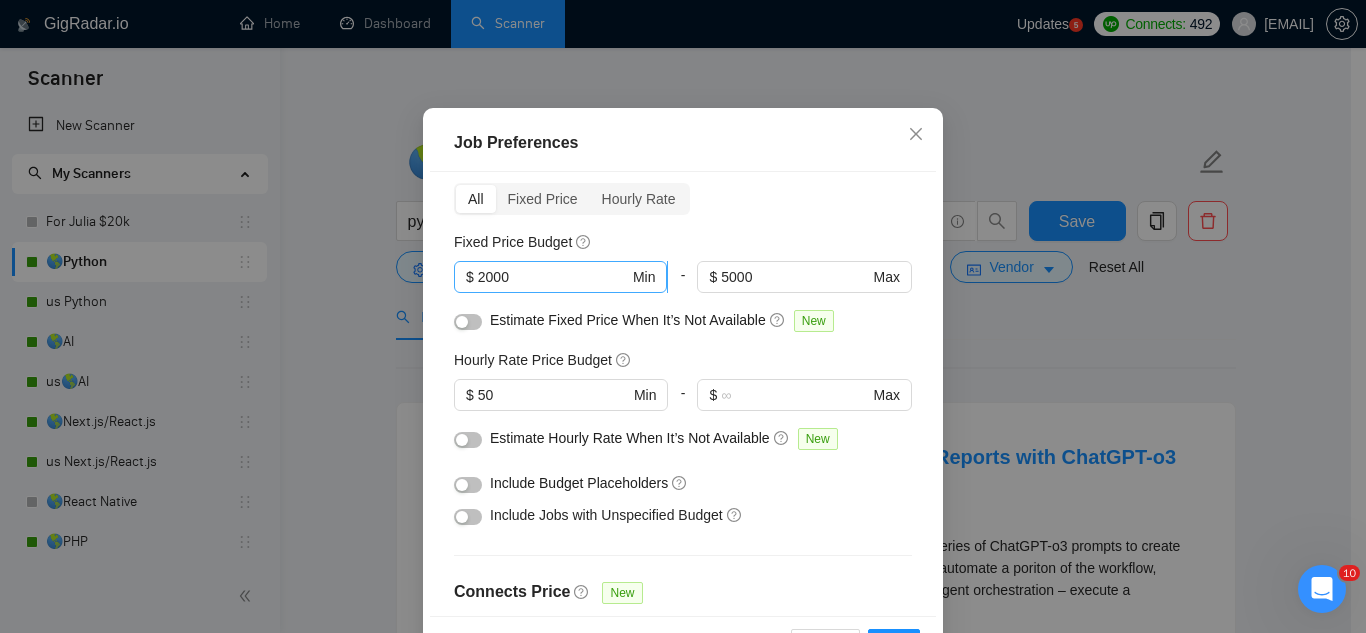 click on "2000" at bounding box center (553, 277) 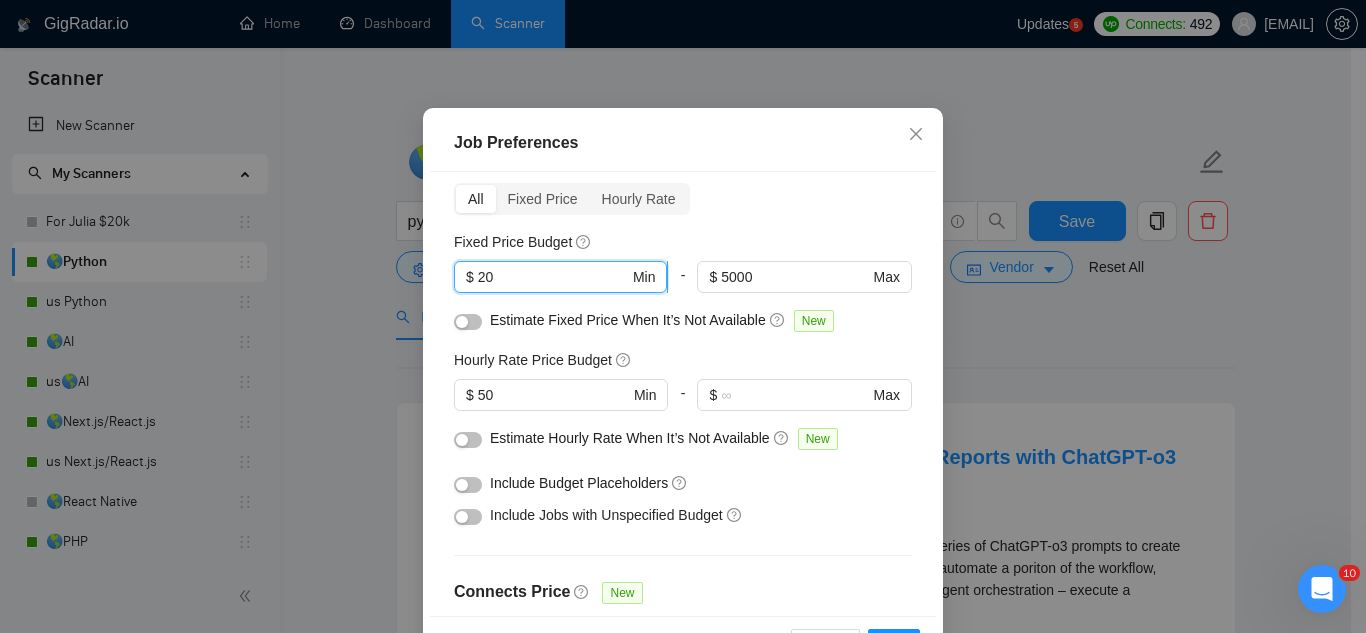 type on "2" 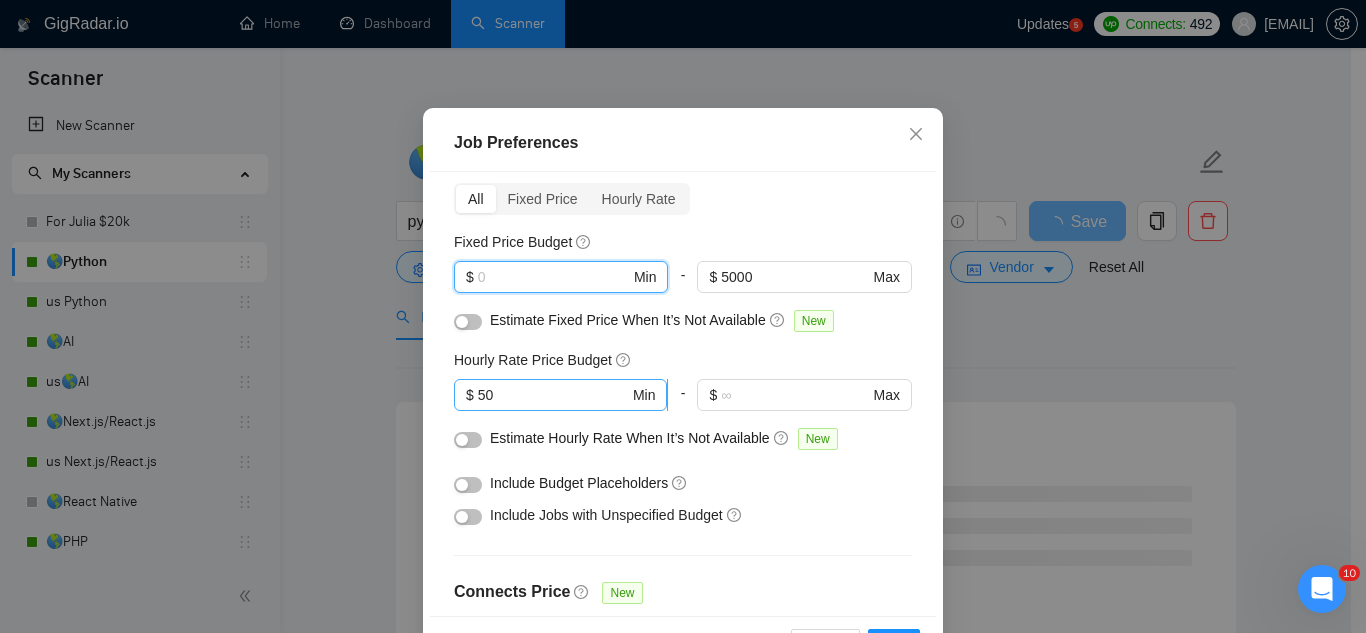 type 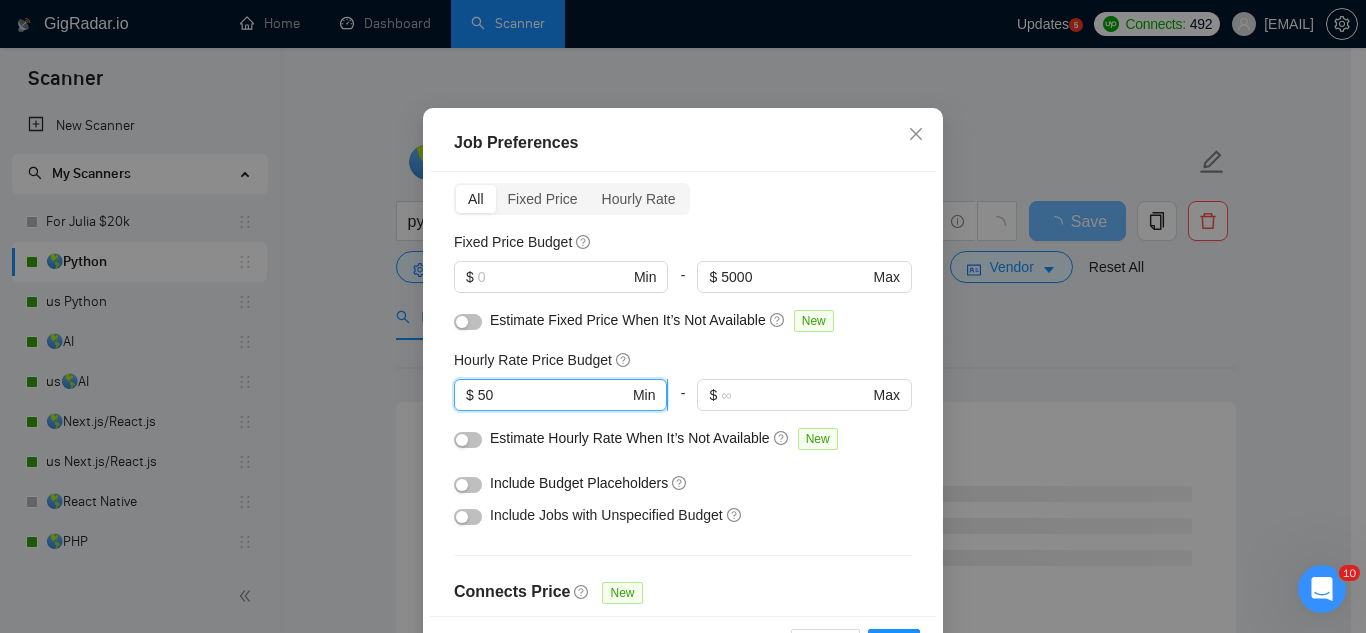 type on "5" 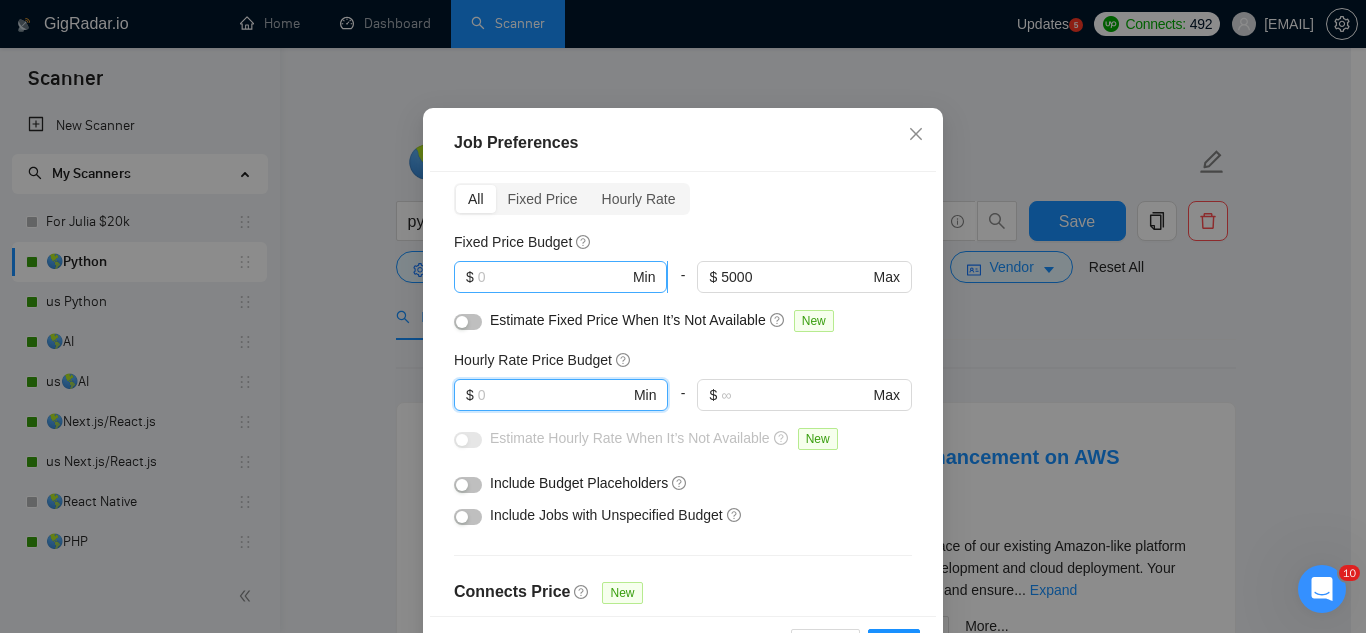 type 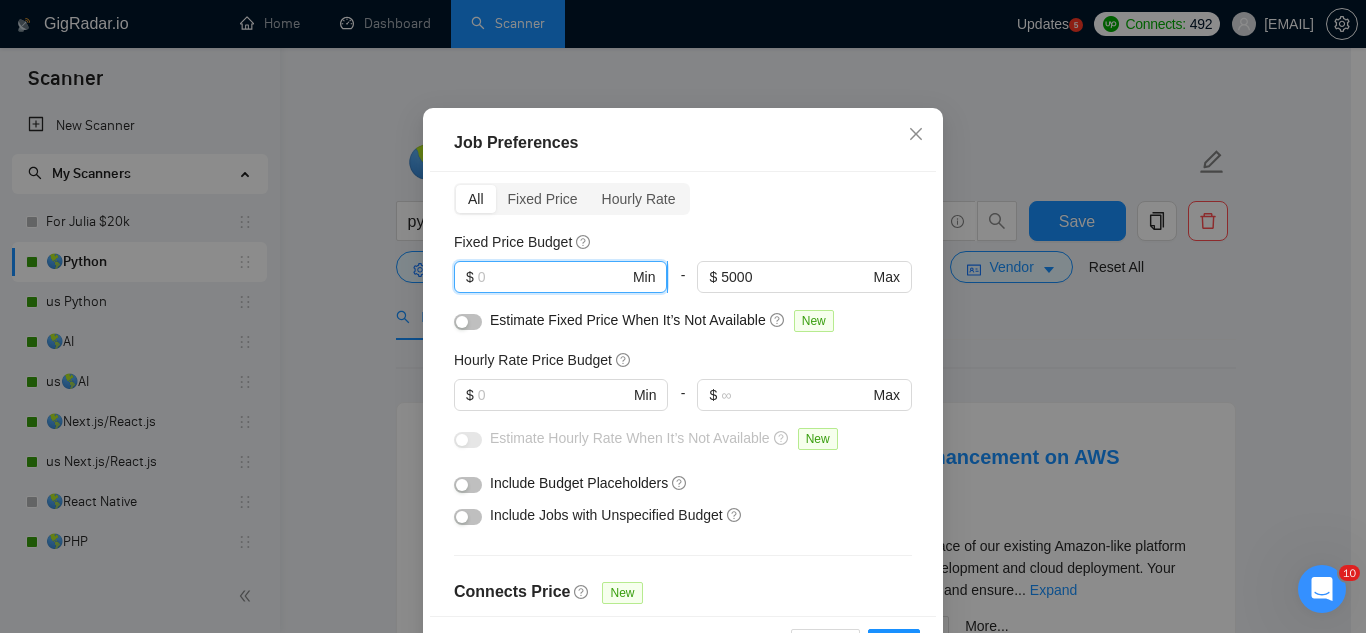 click at bounding box center [553, 277] 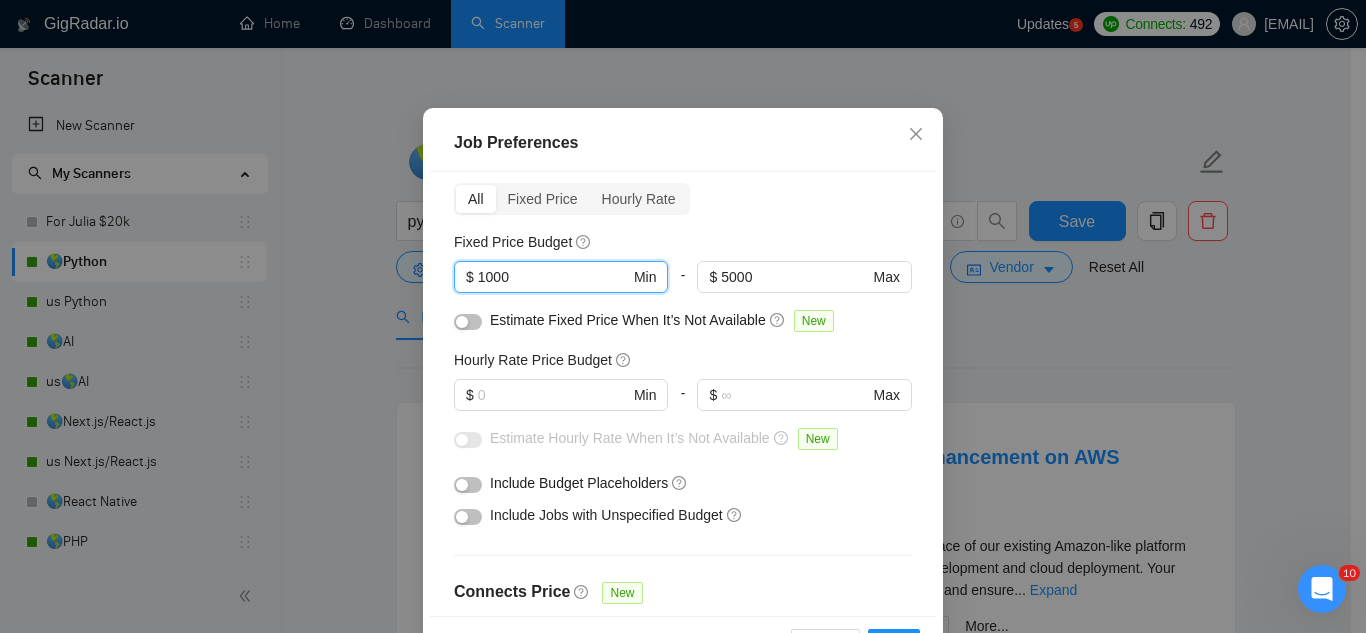 type on "1000" 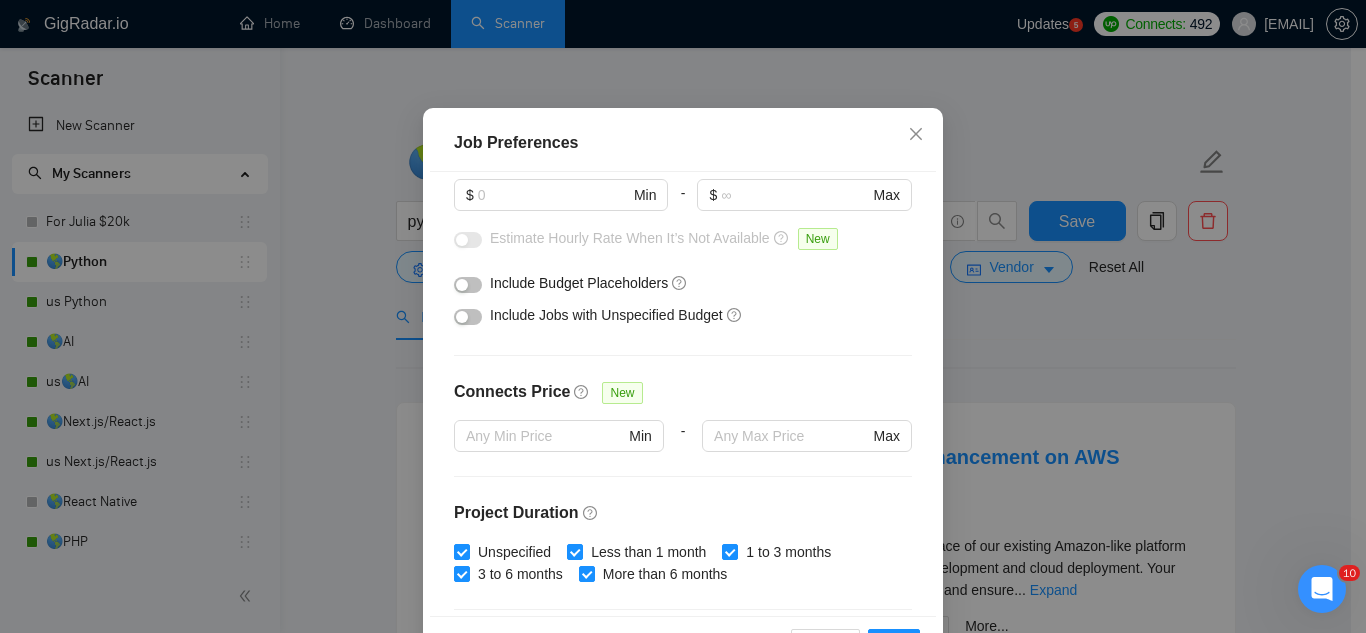 scroll, scrollTop: 683, scrollLeft: 0, axis: vertical 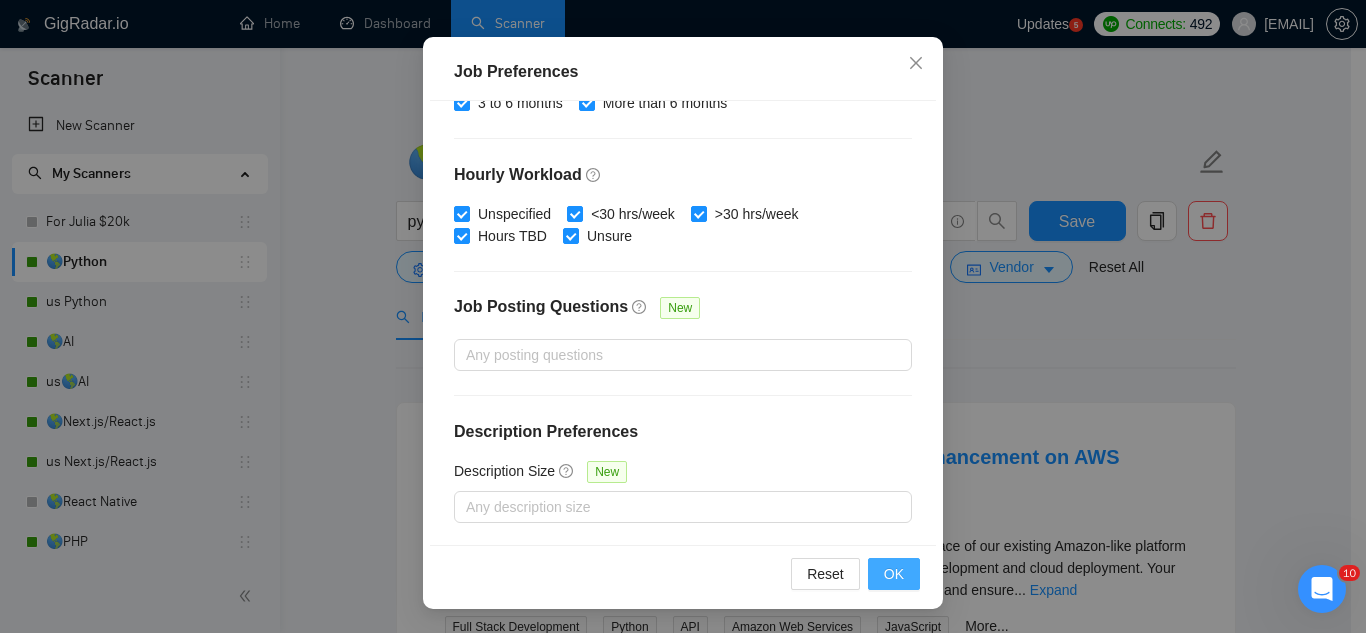 click on "OK" at bounding box center (894, 574) 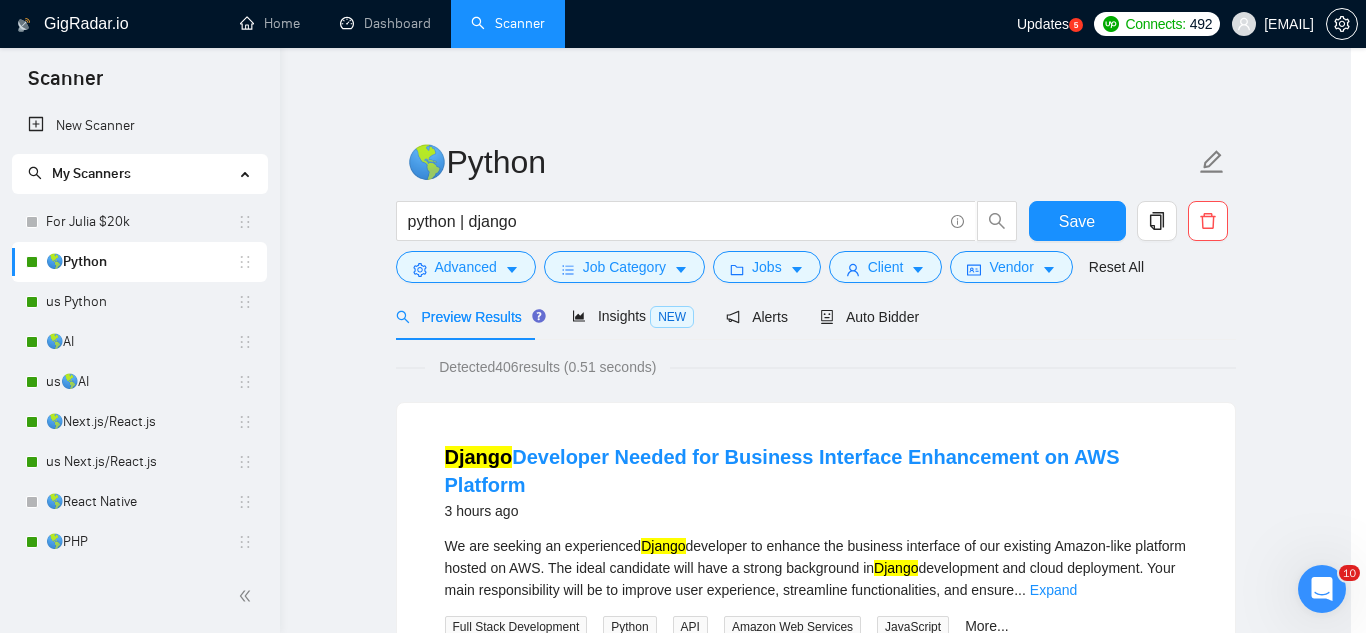 scroll, scrollTop: 82, scrollLeft: 0, axis: vertical 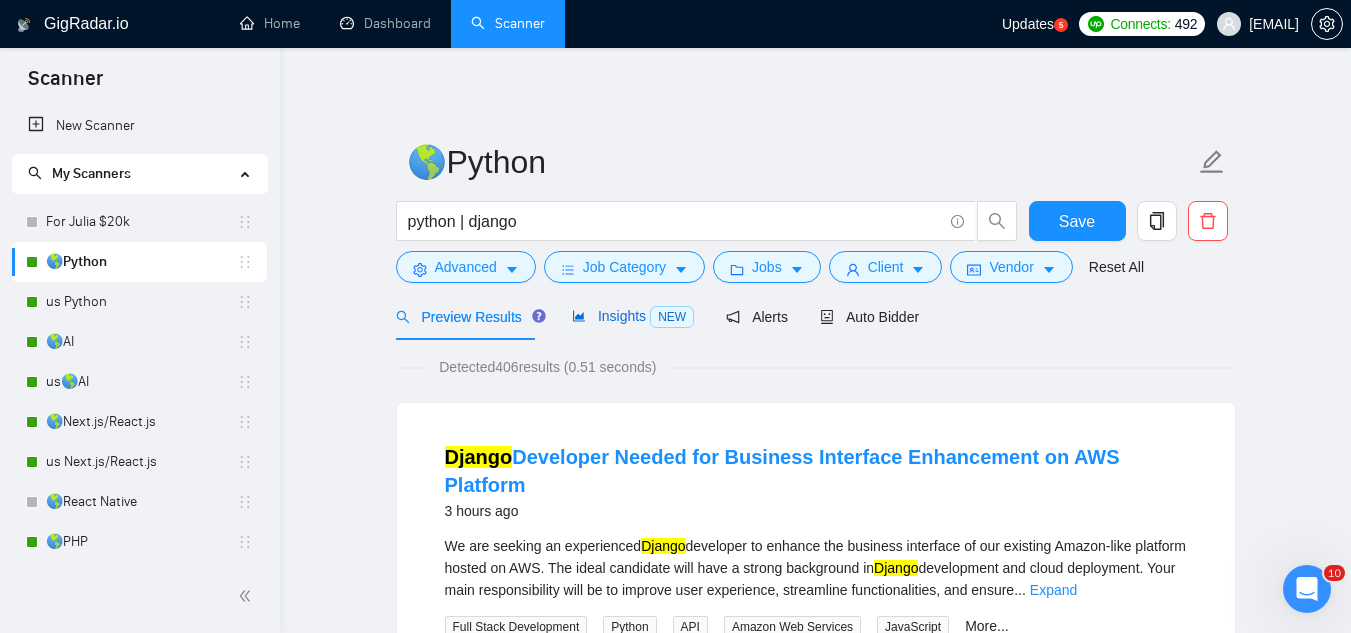 click on "Insights NEW" at bounding box center [633, 316] 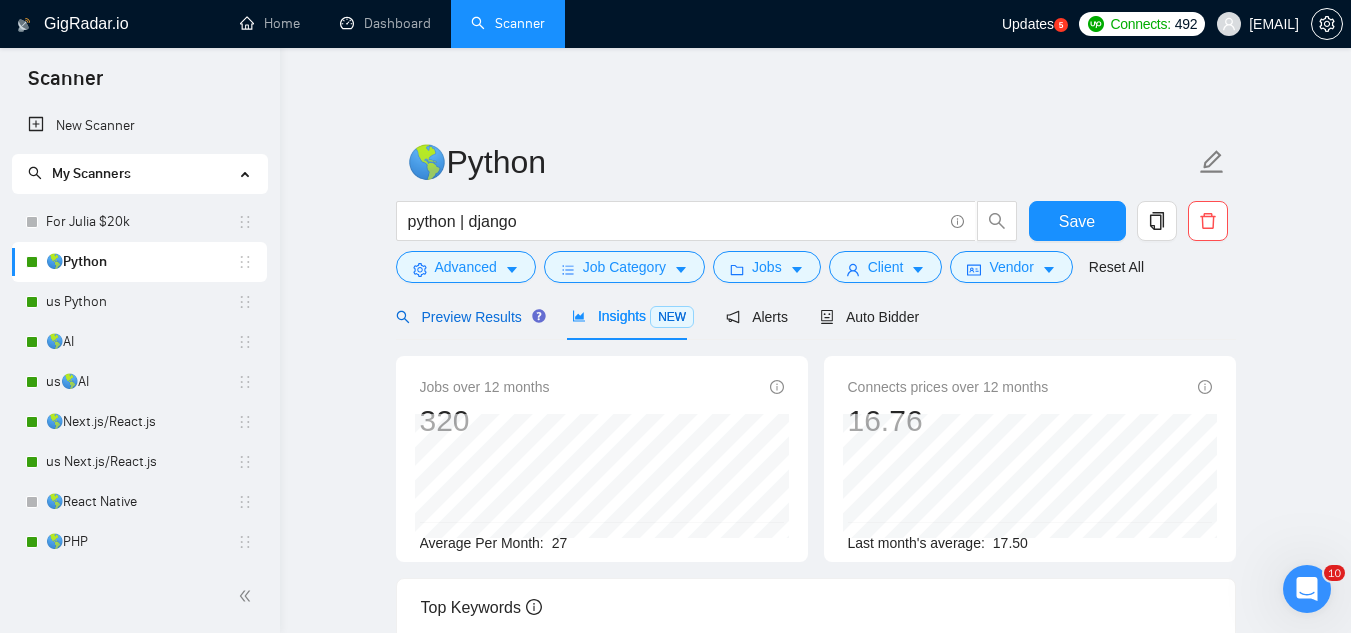 click on "Preview Results" at bounding box center (468, 317) 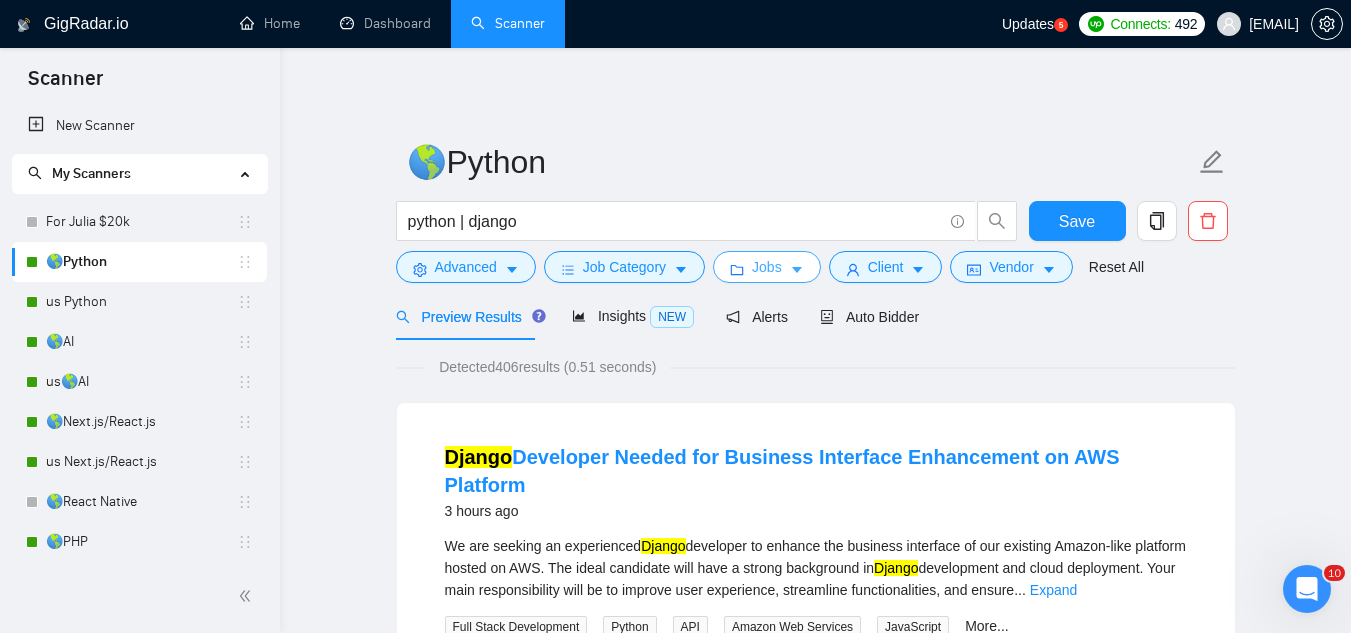 click on "Jobs" at bounding box center (767, 267) 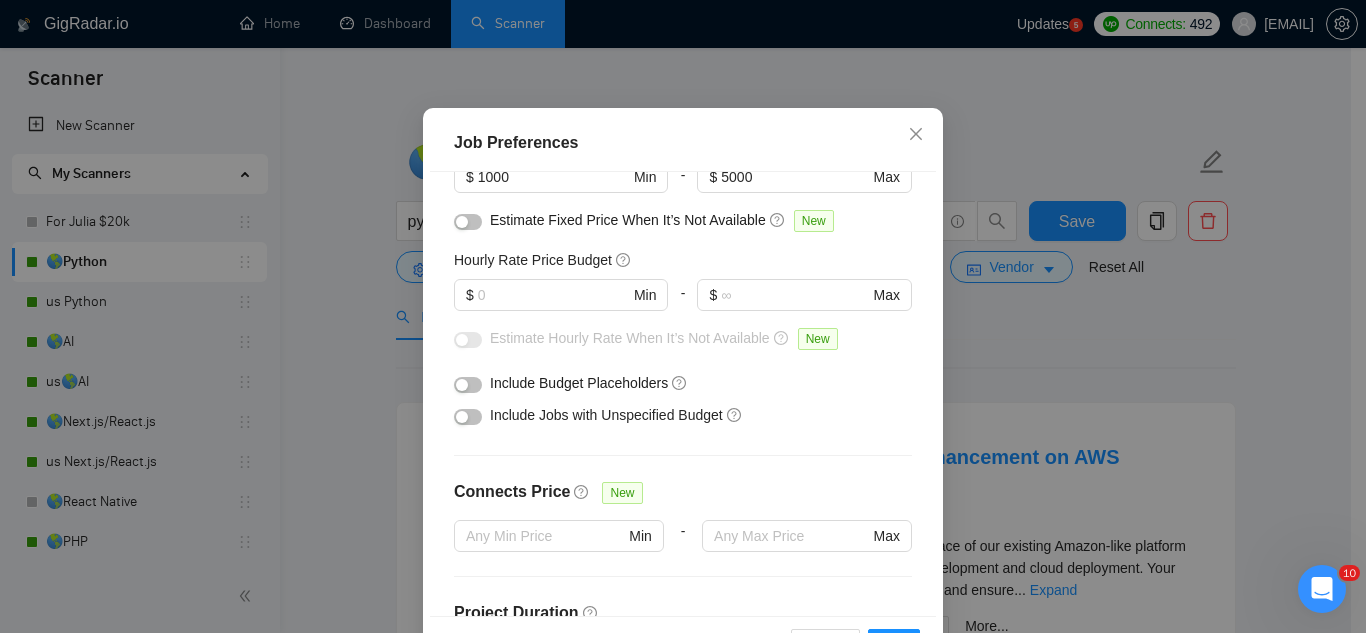 scroll, scrollTop: 83, scrollLeft: 0, axis: vertical 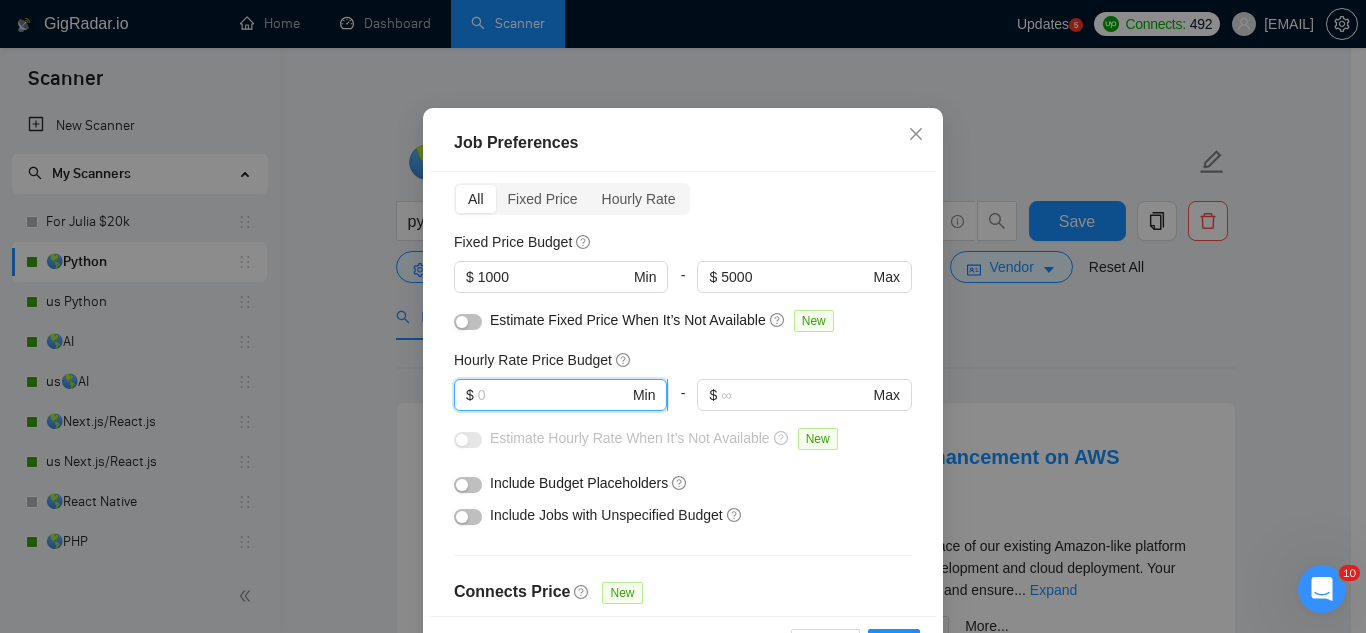 click at bounding box center [553, 395] 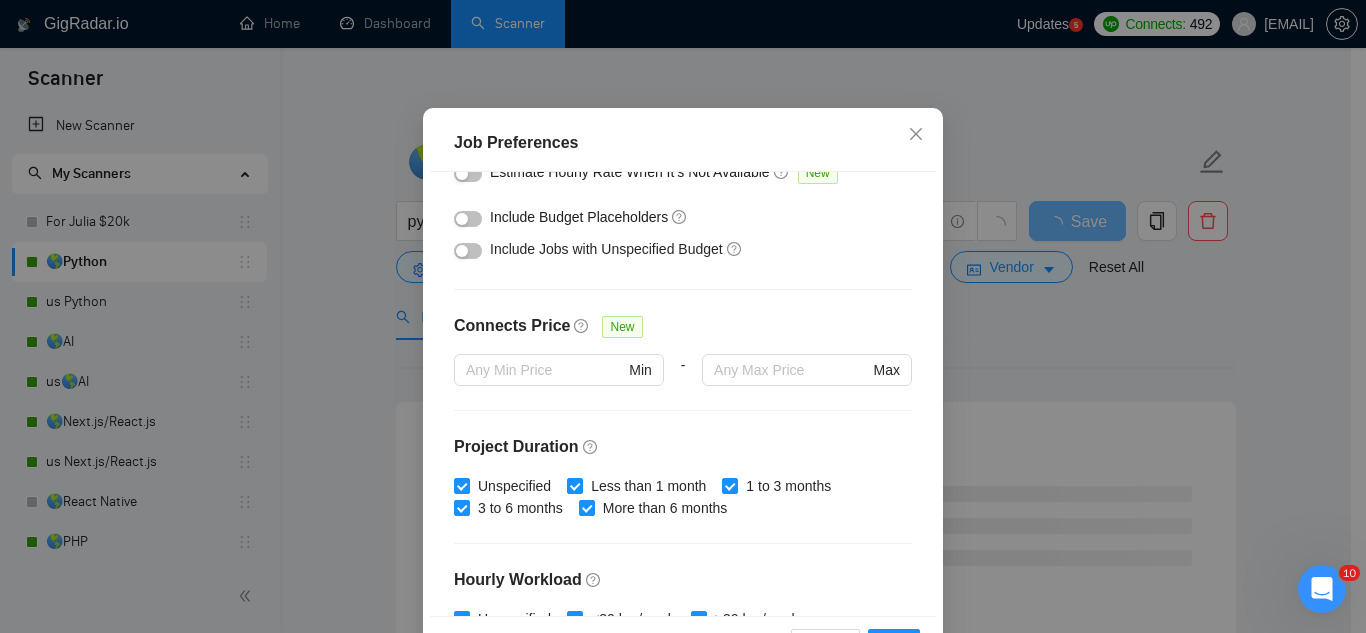 scroll, scrollTop: 683, scrollLeft: 0, axis: vertical 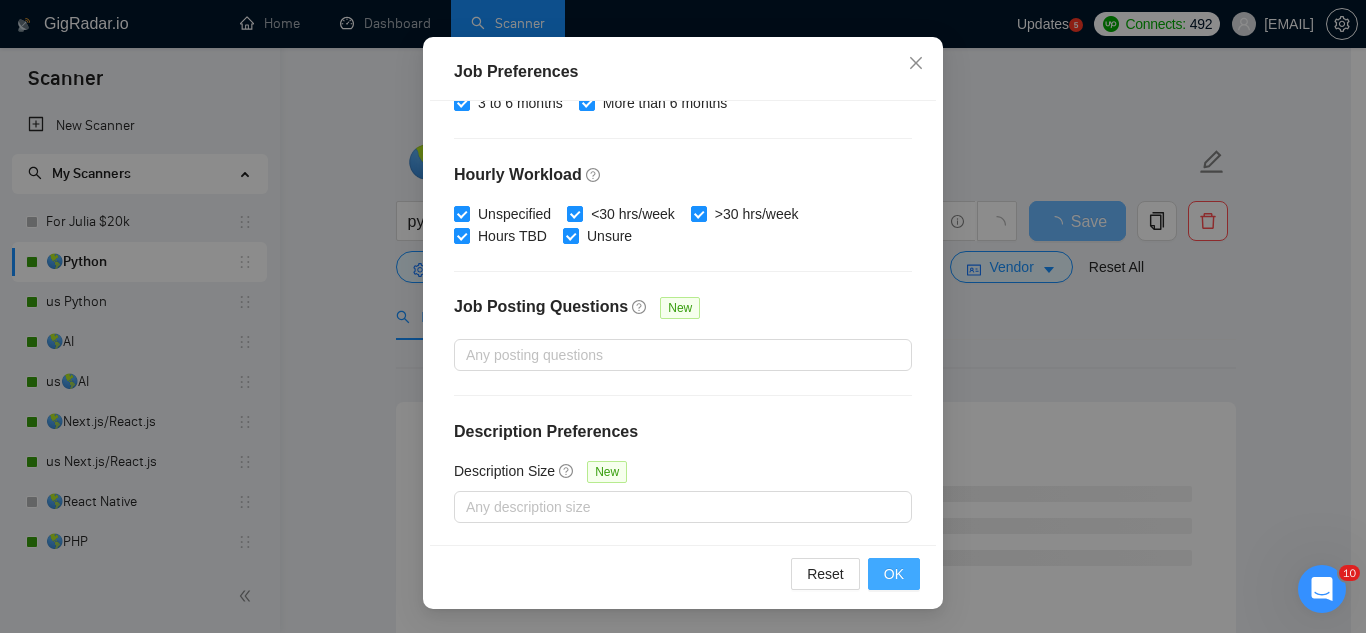 type on "50" 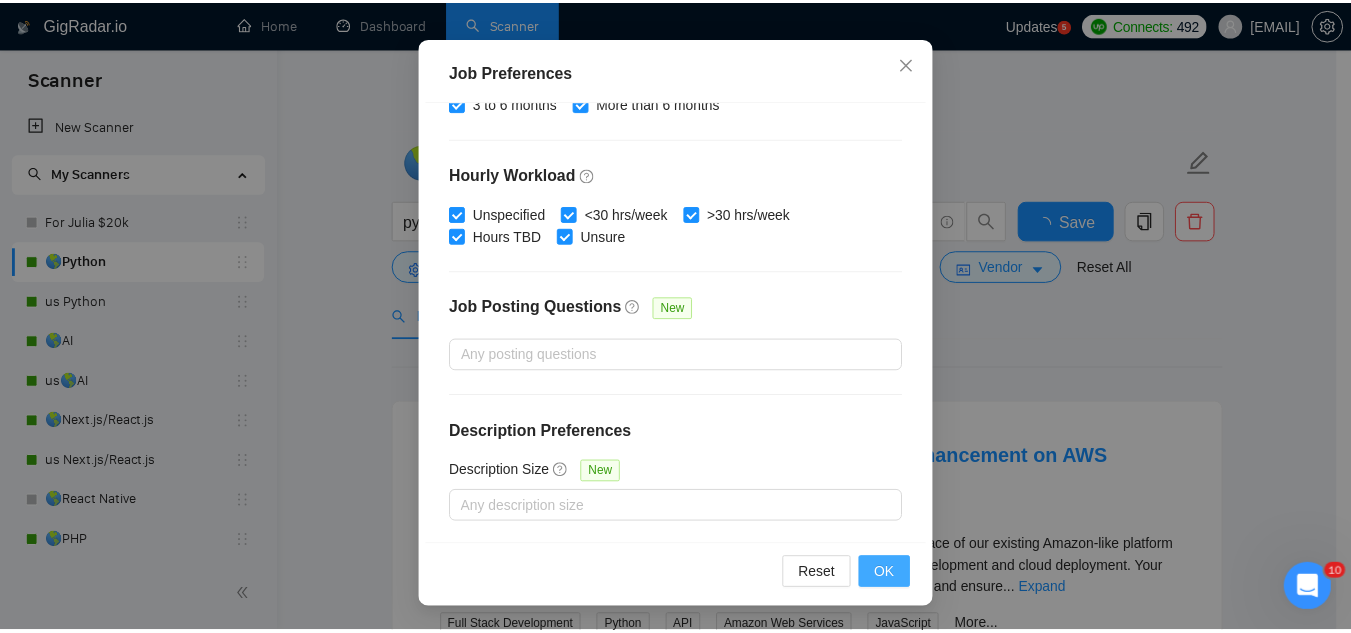 scroll, scrollTop: 82, scrollLeft: 0, axis: vertical 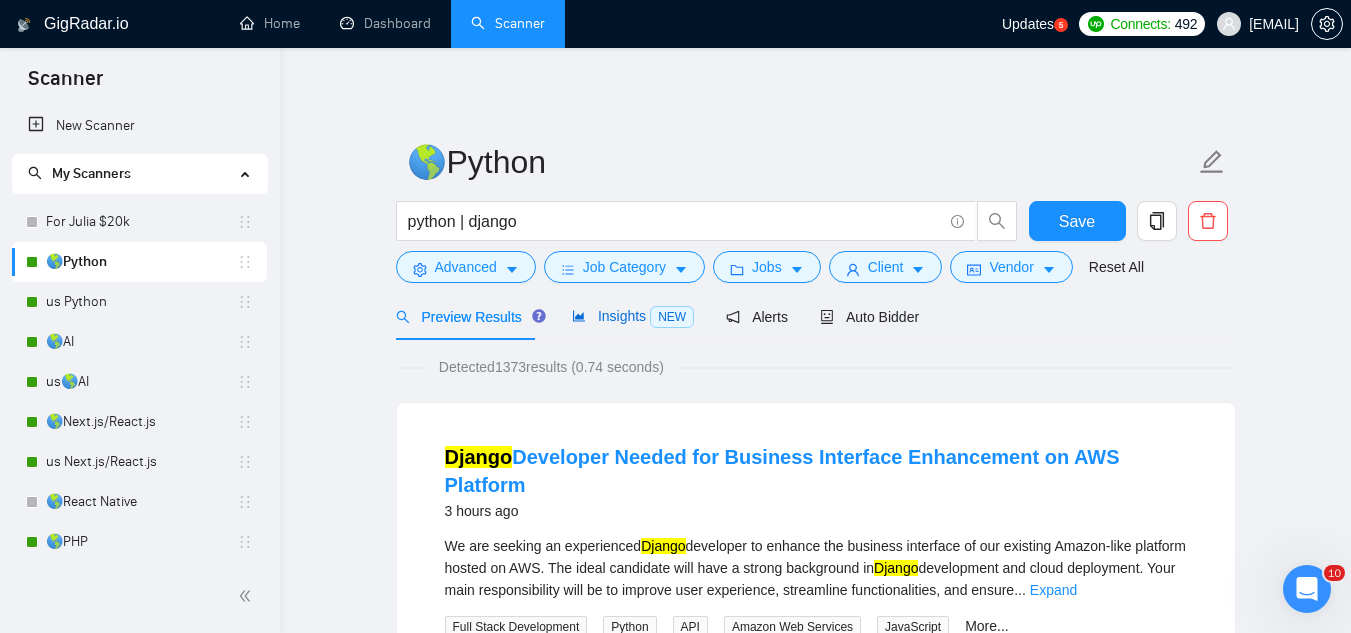 click on "Insights NEW" at bounding box center [633, 316] 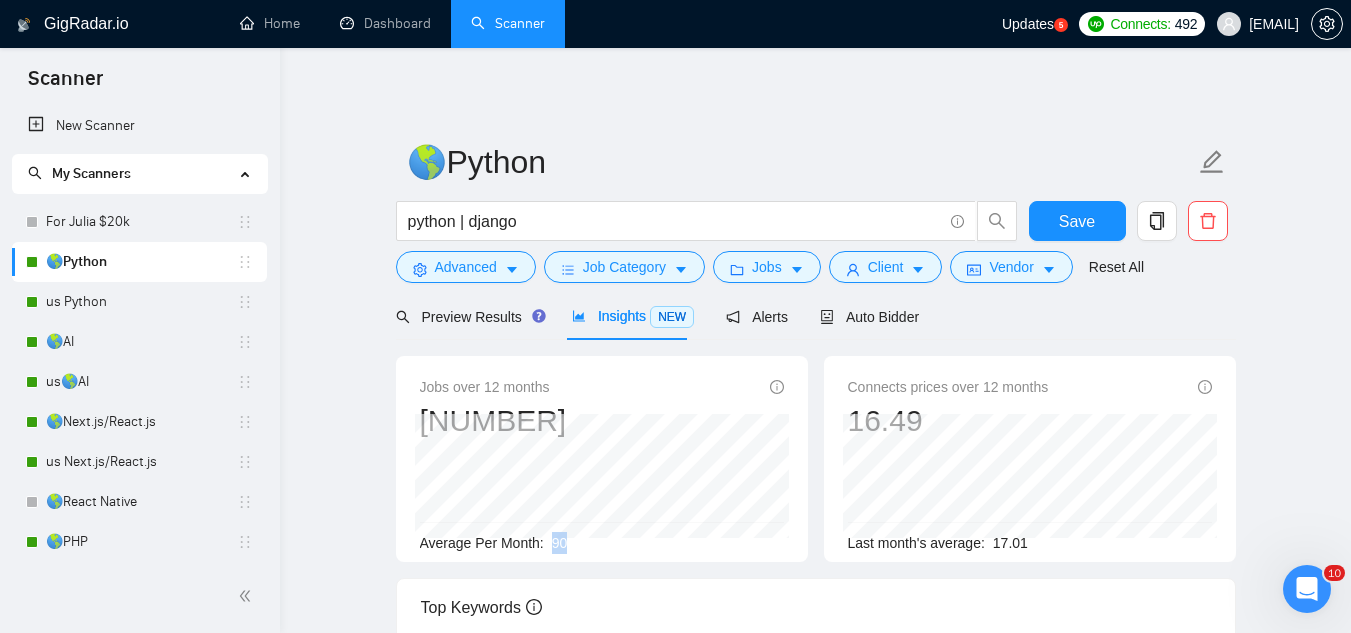 drag, startPoint x: 570, startPoint y: 538, endPoint x: 550, endPoint y: 546, distance: 21.540659 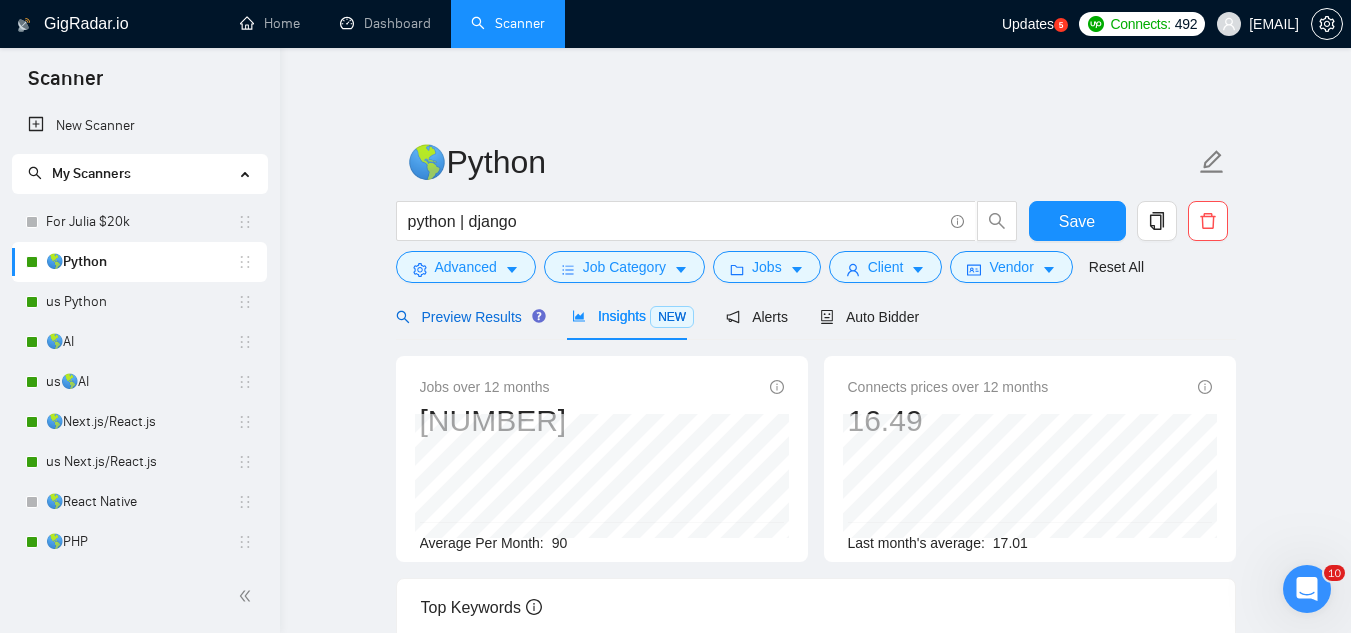 click on "Preview Results" at bounding box center (468, 317) 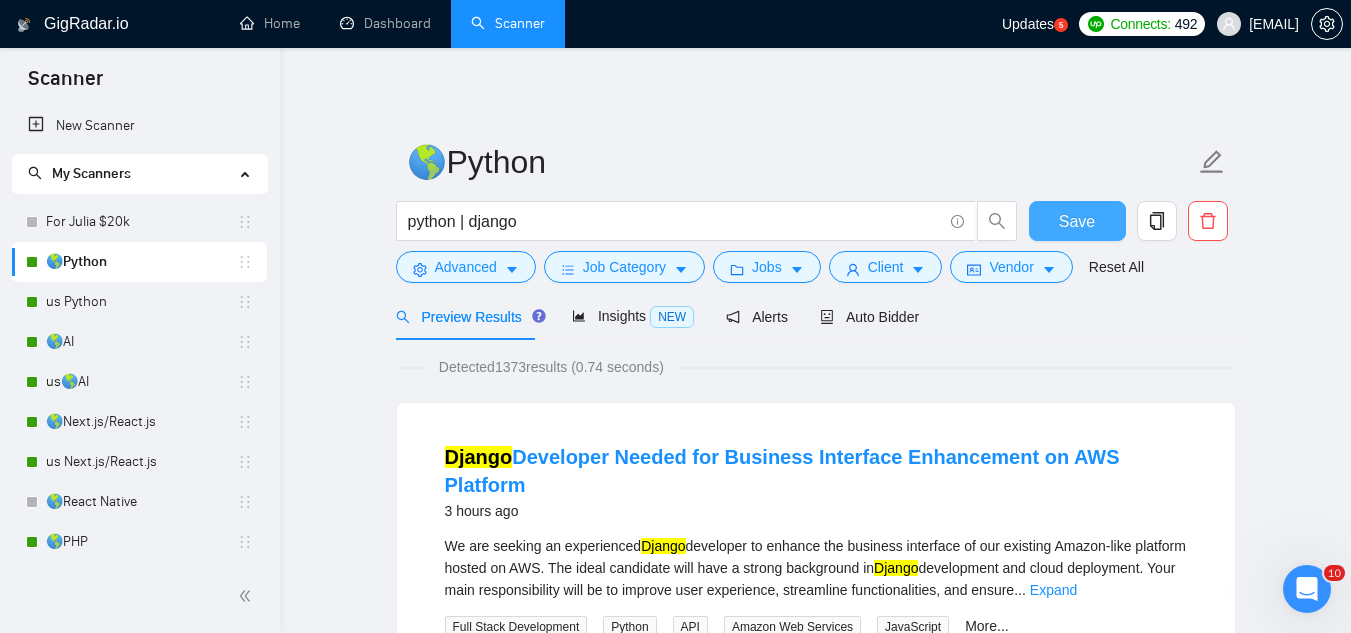 click on "Save" at bounding box center [1077, 221] 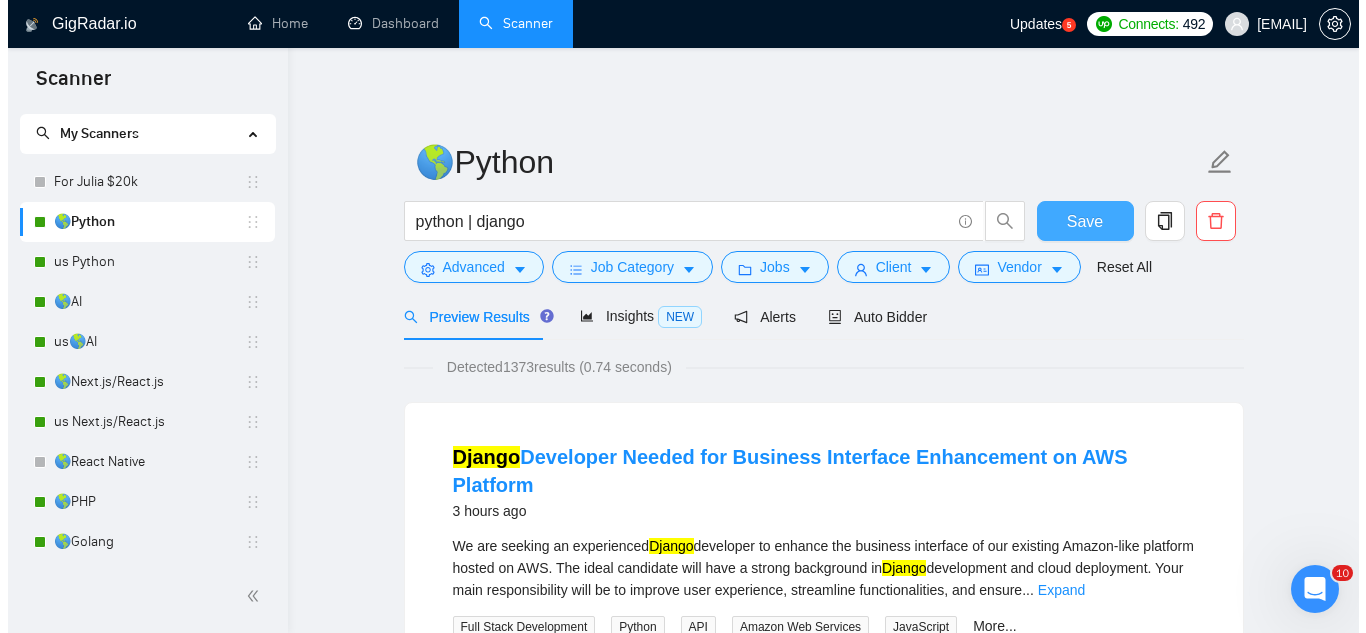 scroll, scrollTop: 22, scrollLeft: 0, axis: vertical 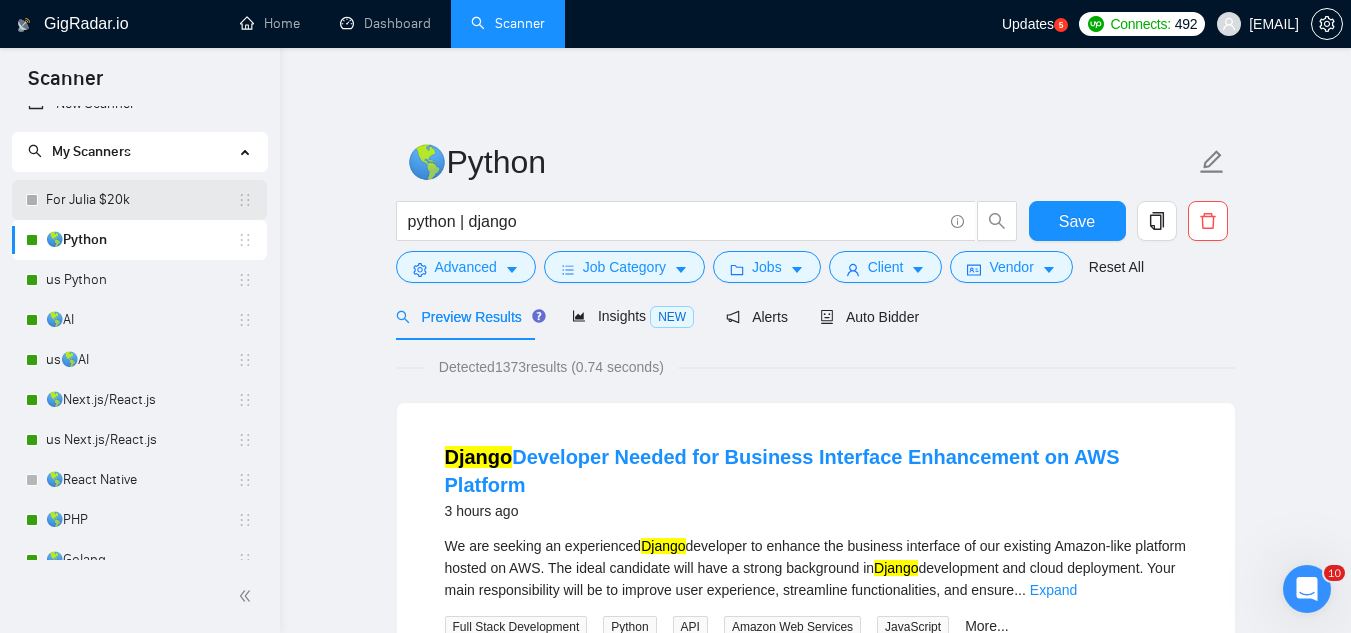 click on "For Julia $20k" at bounding box center [141, 200] 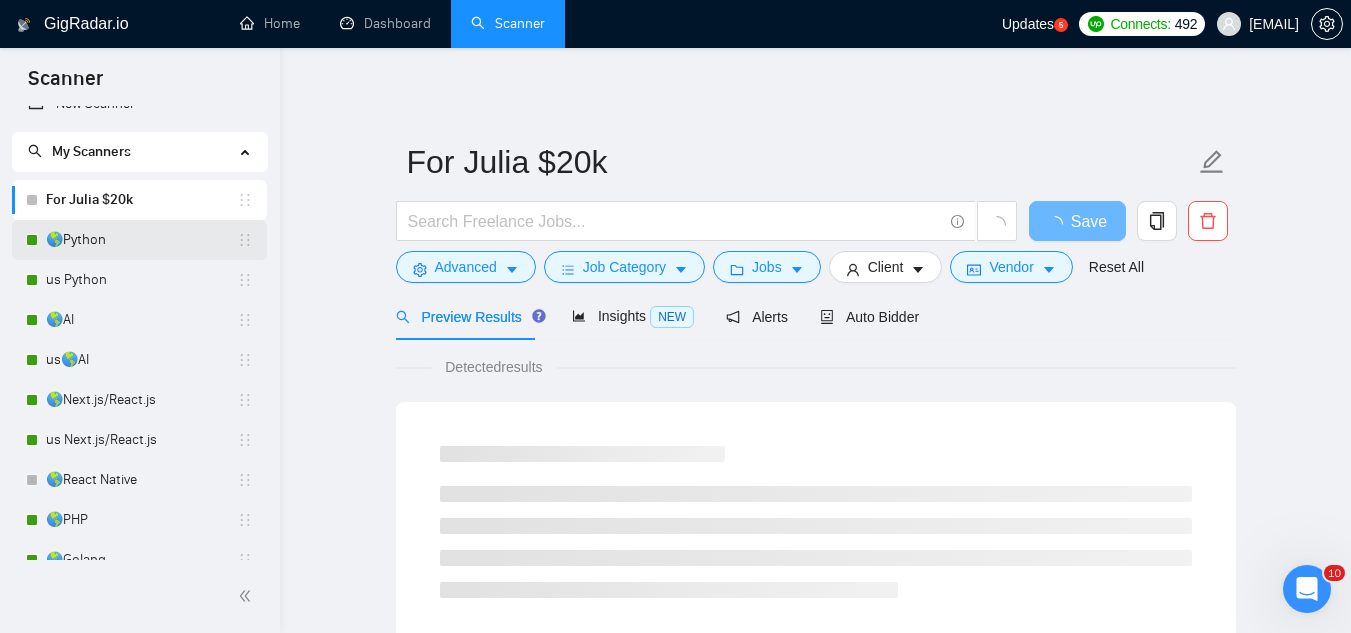 click on "🌎Python" at bounding box center [141, 240] 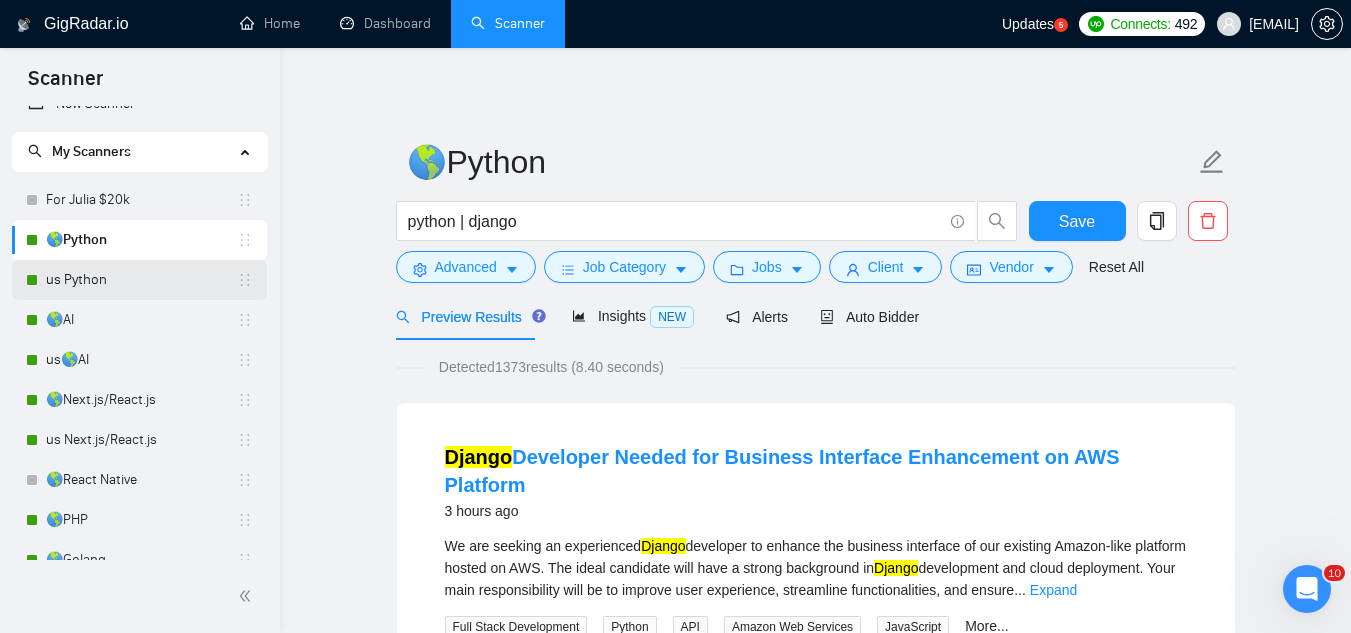 click on "us Python" at bounding box center (141, 280) 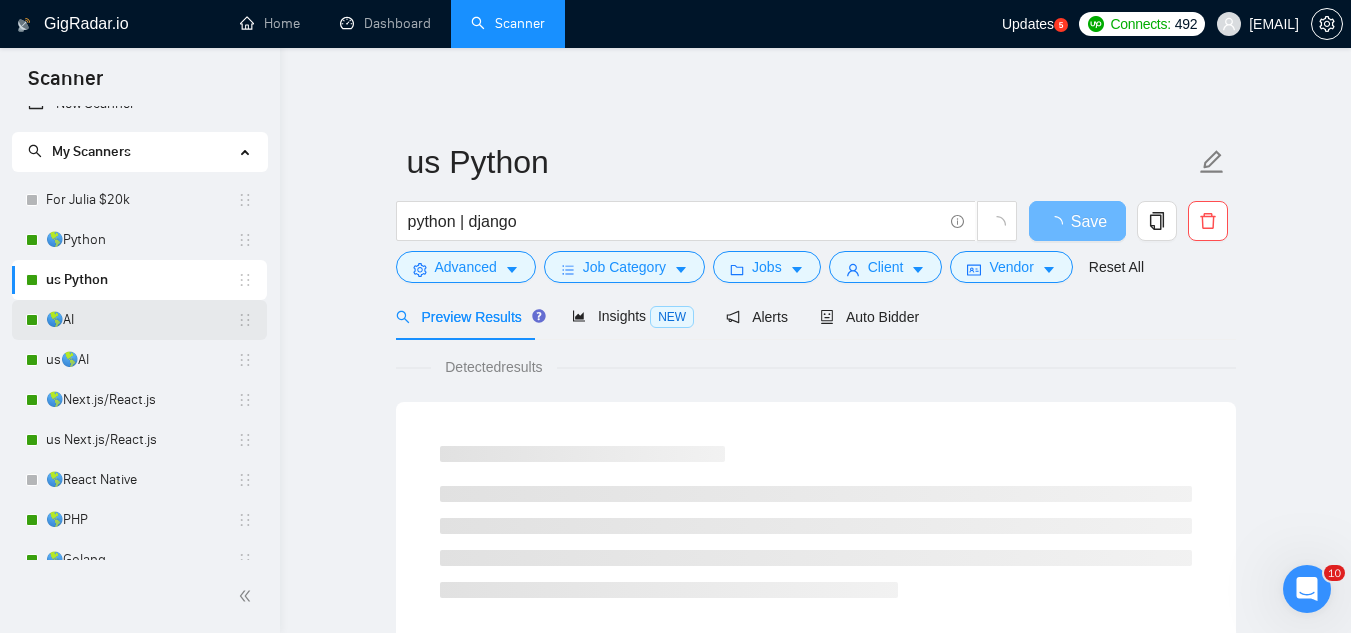click on "🌎AI" at bounding box center [141, 320] 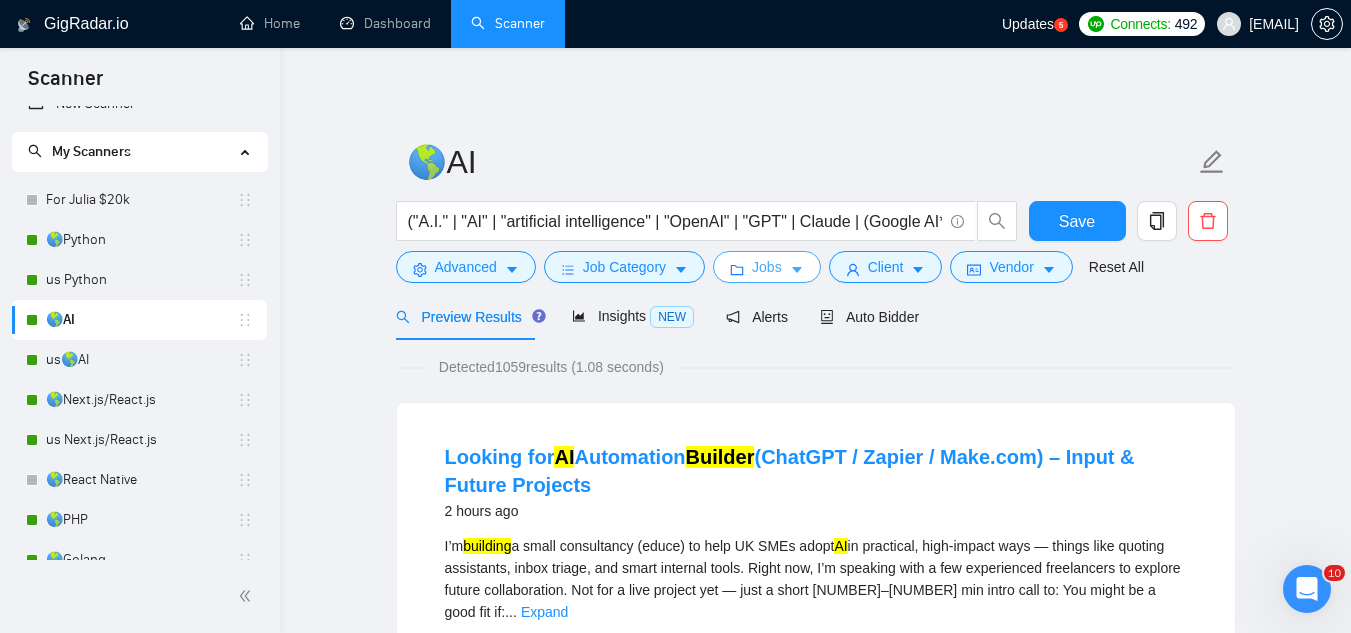 click on "Jobs" at bounding box center (767, 267) 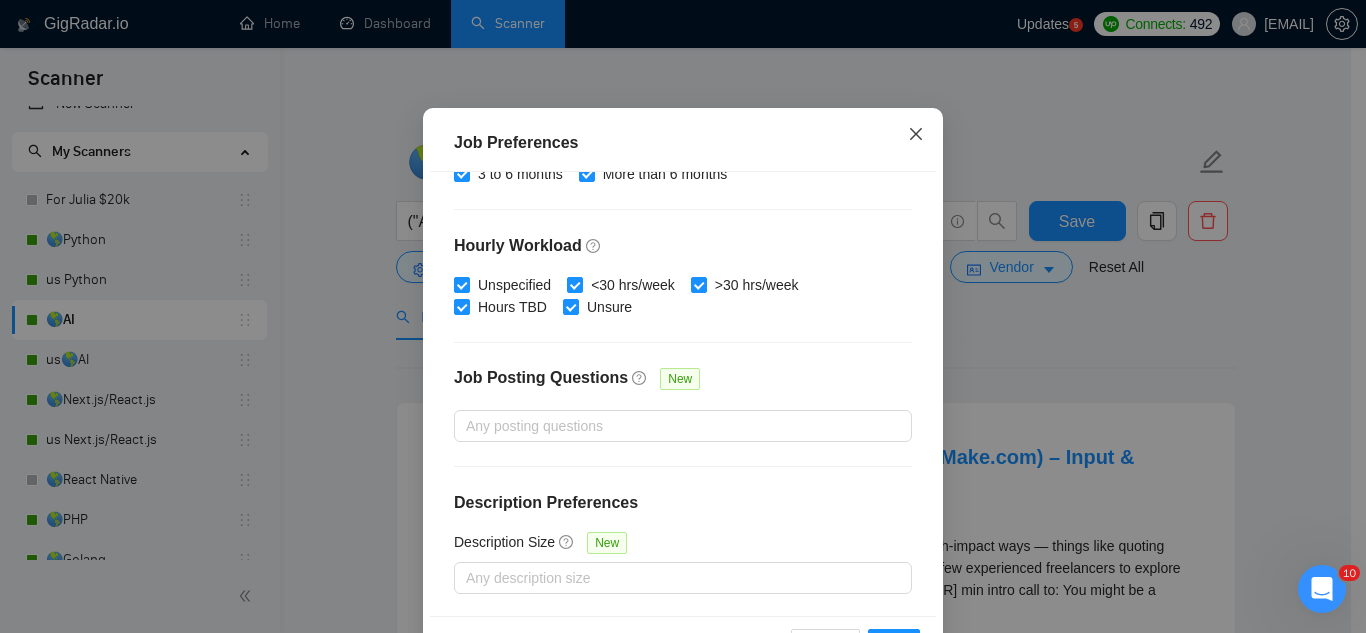 click 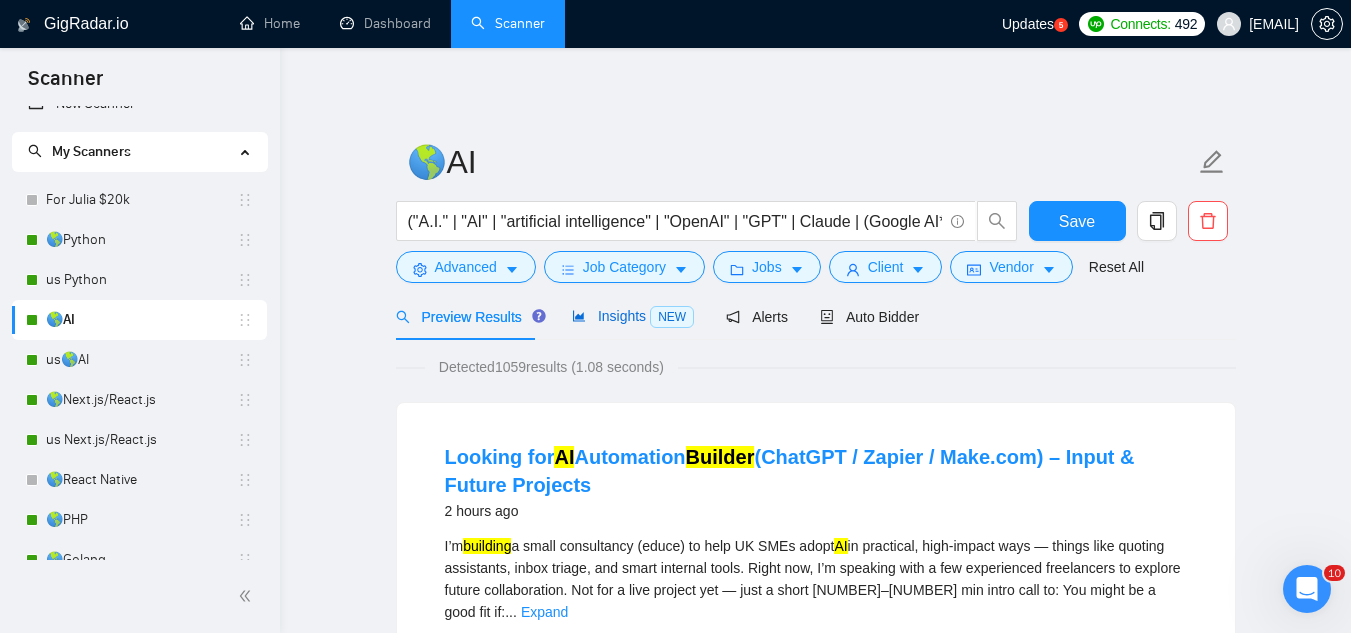 click on "Insights NEW" at bounding box center [633, 316] 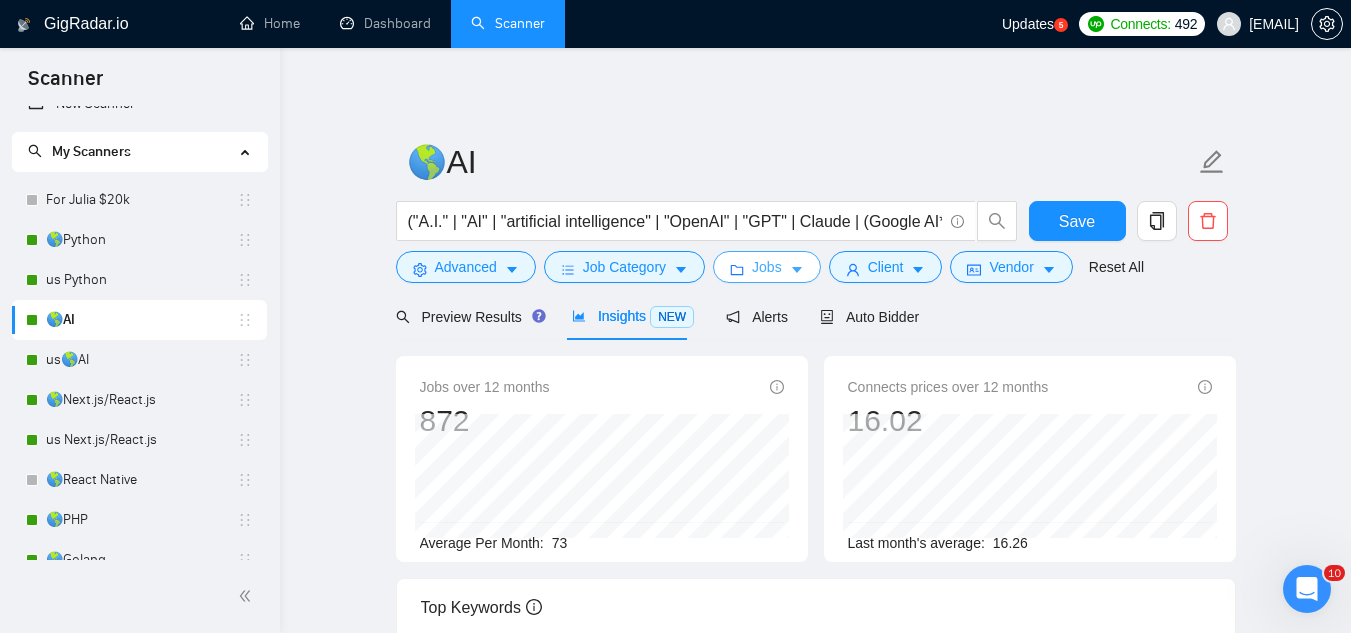 click on "Jobs" at bounding box center (767, 267) 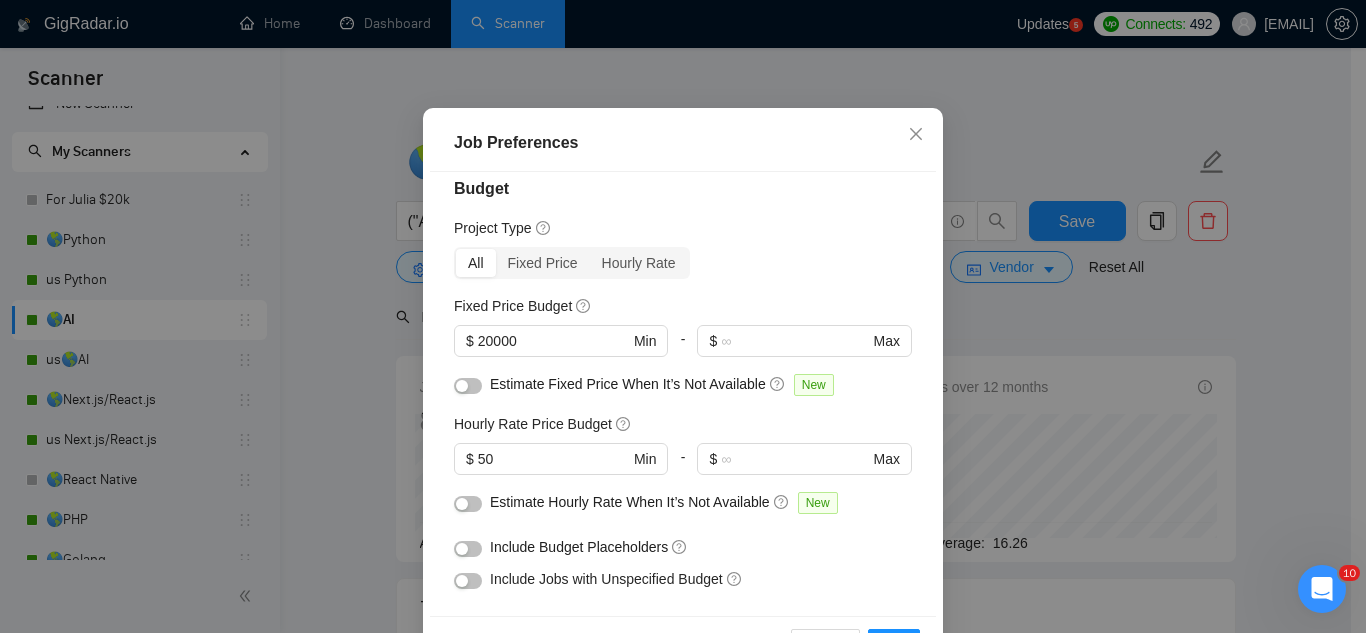 scroll, scrollTop: 0, scrollLeft: 0, axis: both 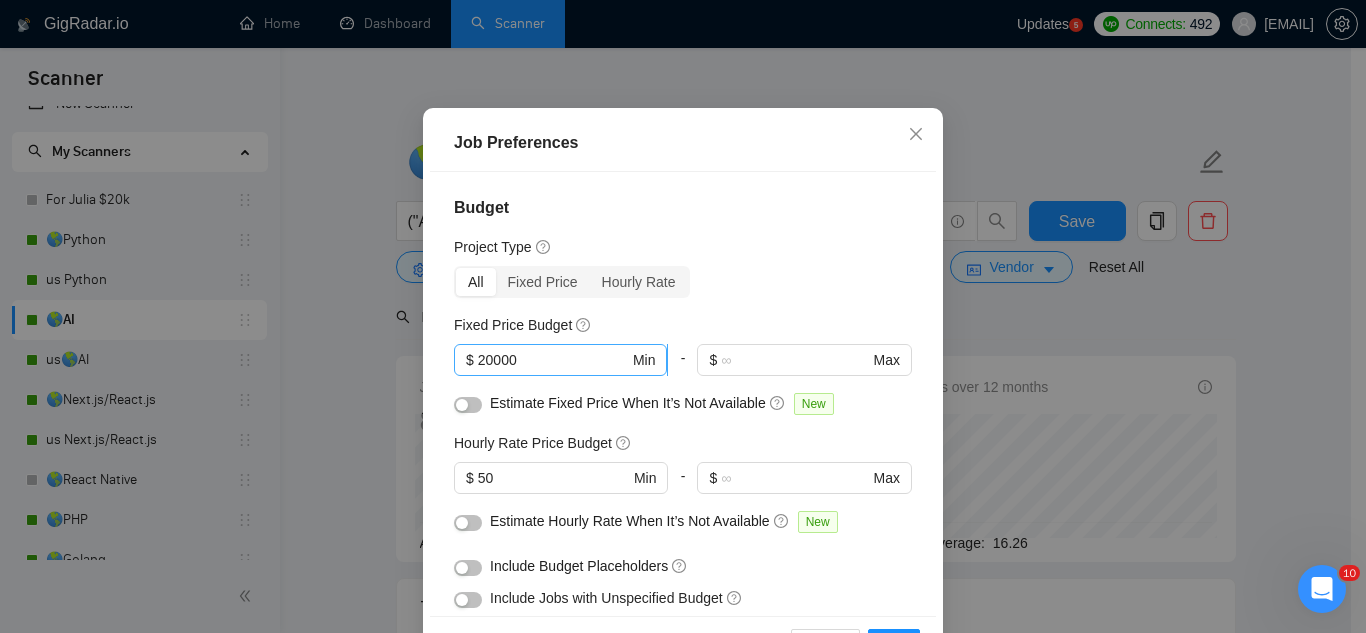 click on "20000" at bounding box center [553, 360] 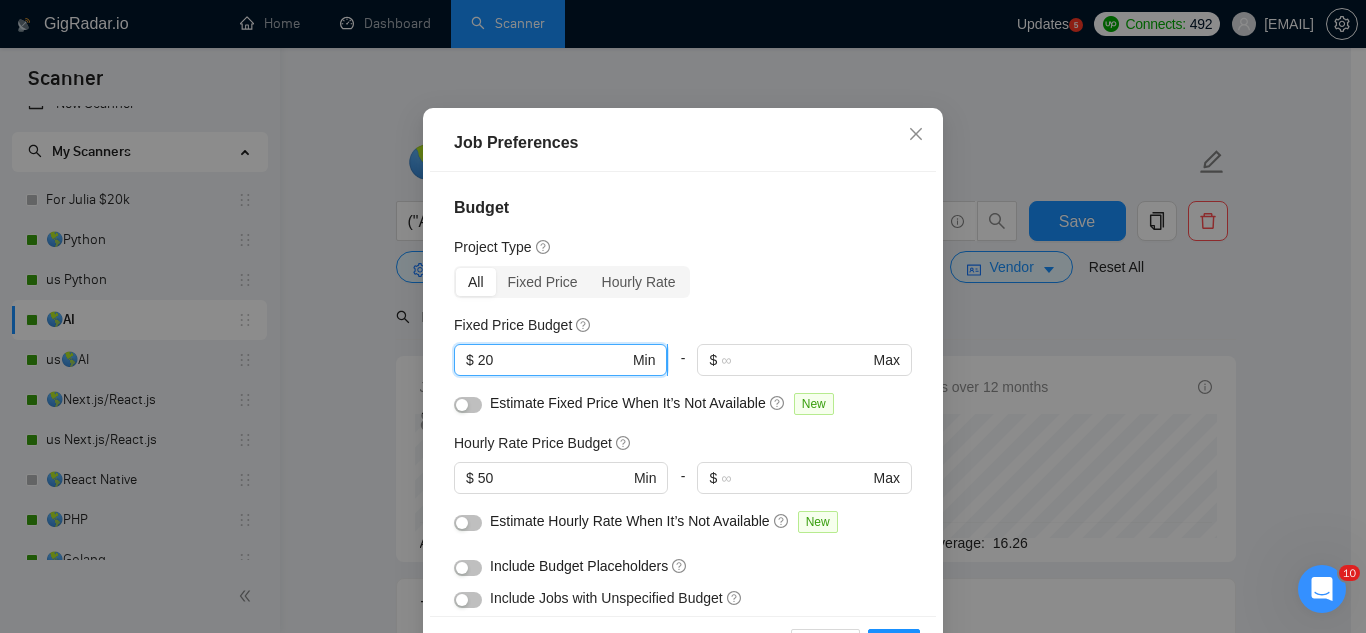 type on "2" 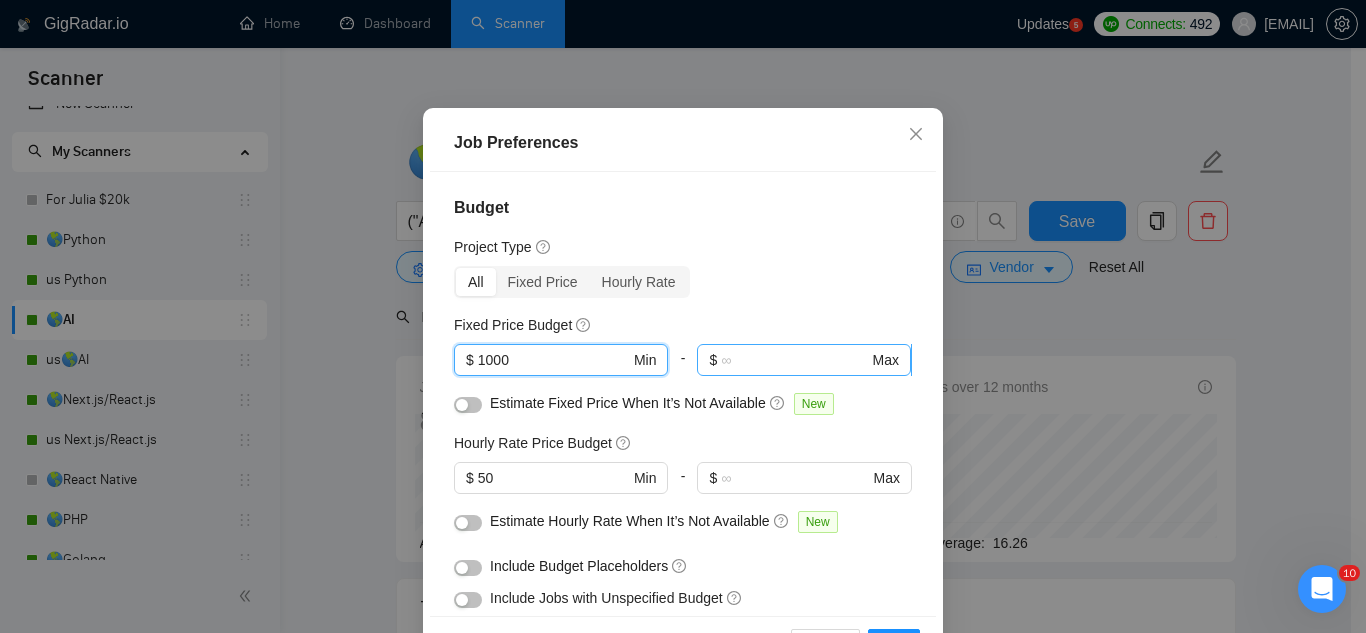 type on "1000" 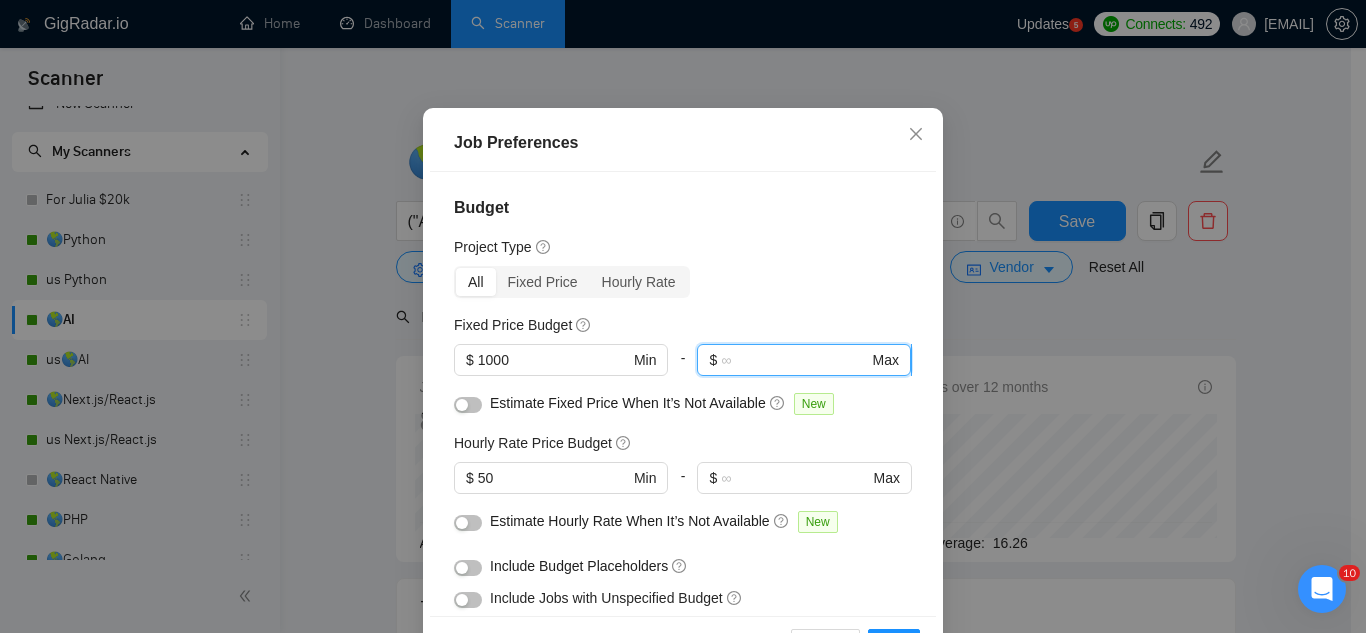 click at bounding box center (794, 360) 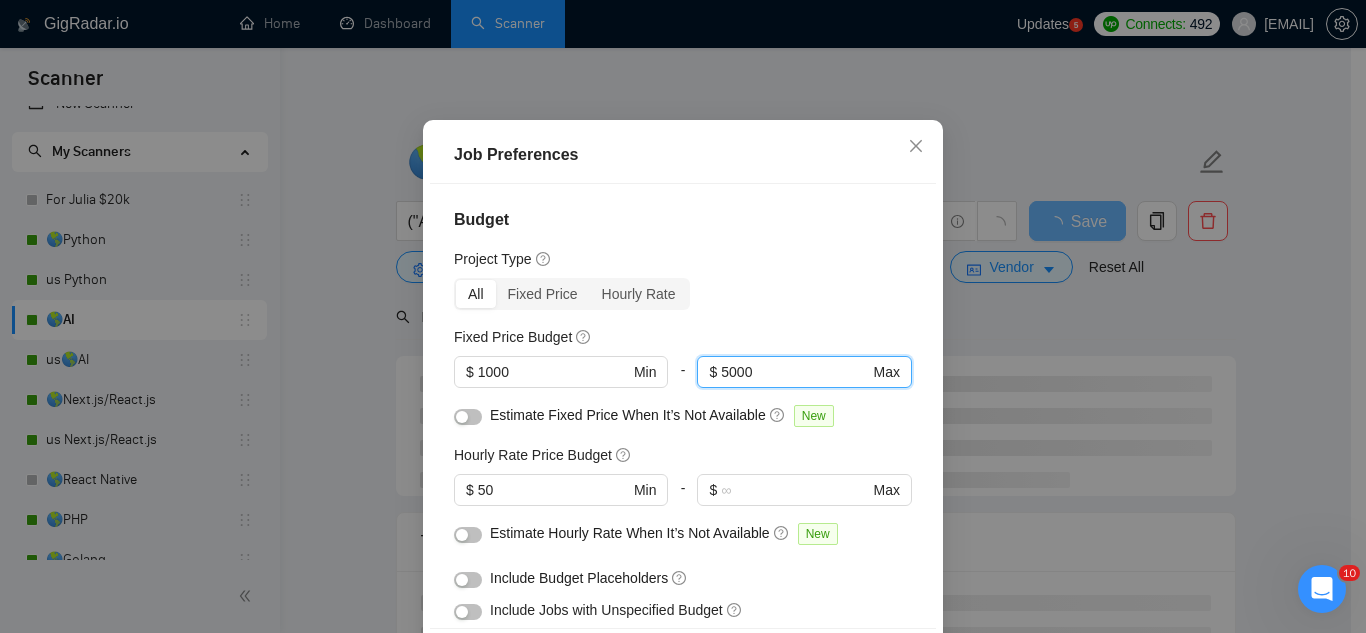 scroll, scrollTop: 153, scrollLeft: 0, axis: vertical 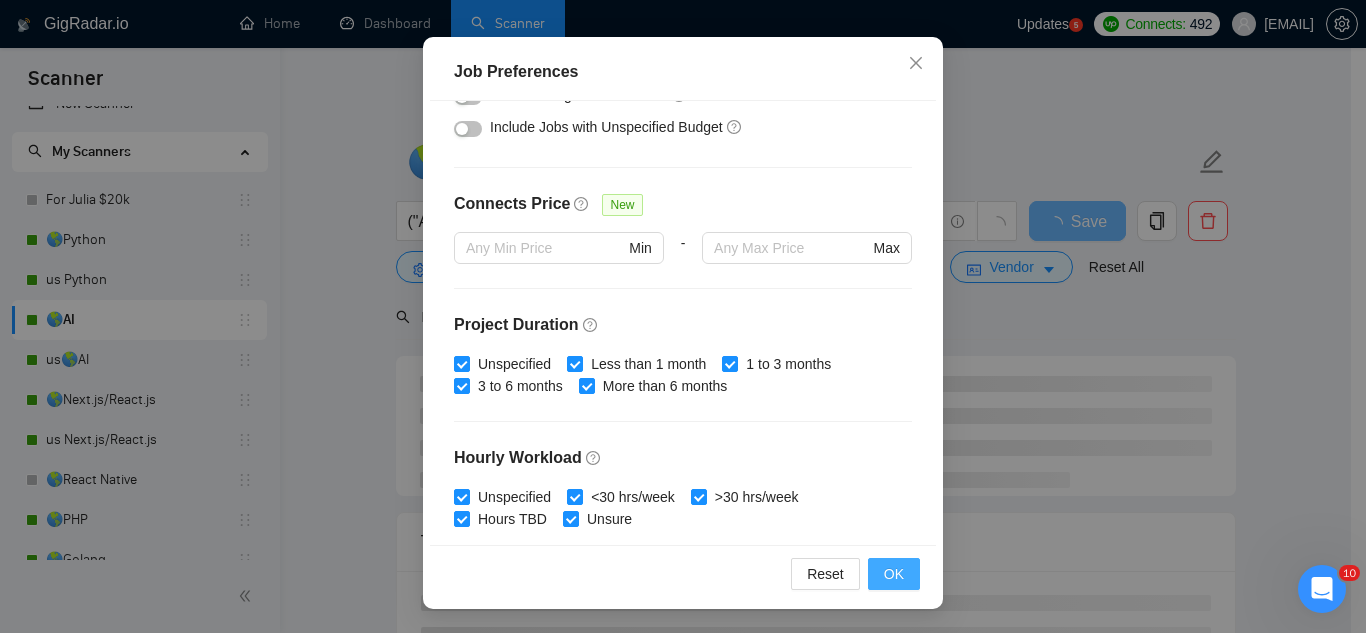 type on "5000" 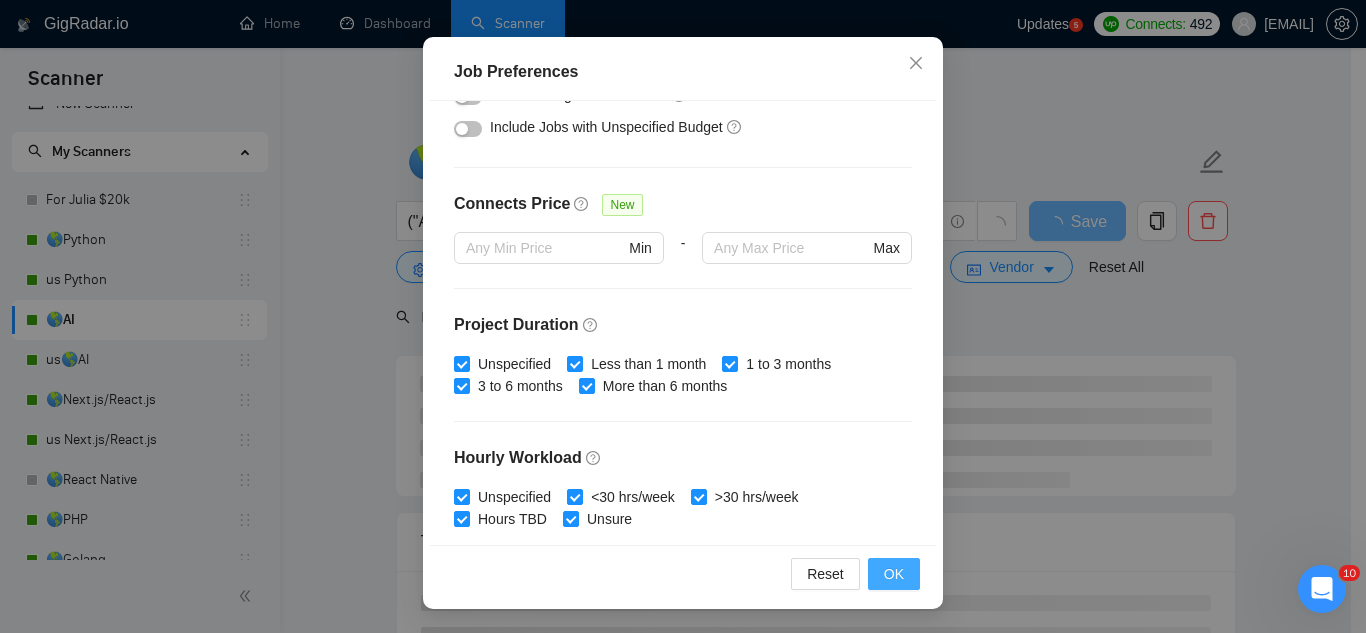 click on "OK" at bounding box center (894, 574) 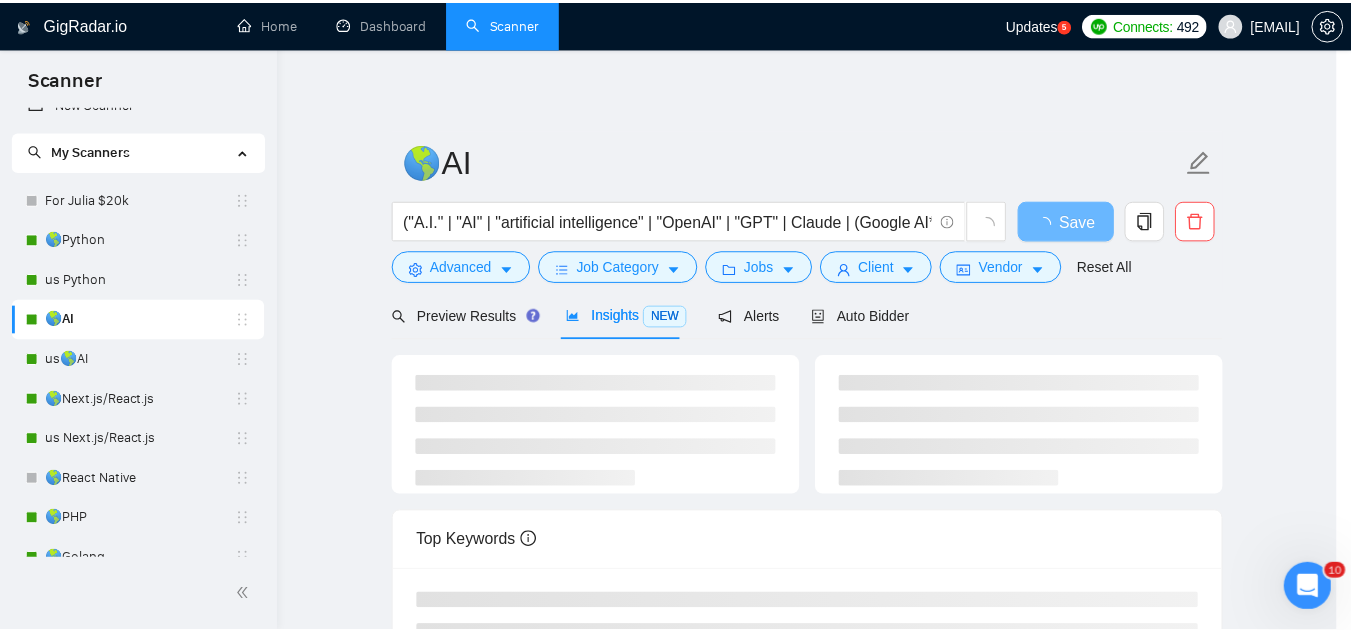 scroll, scrollTop: 82, scrollLeft: 0, axis: vertical 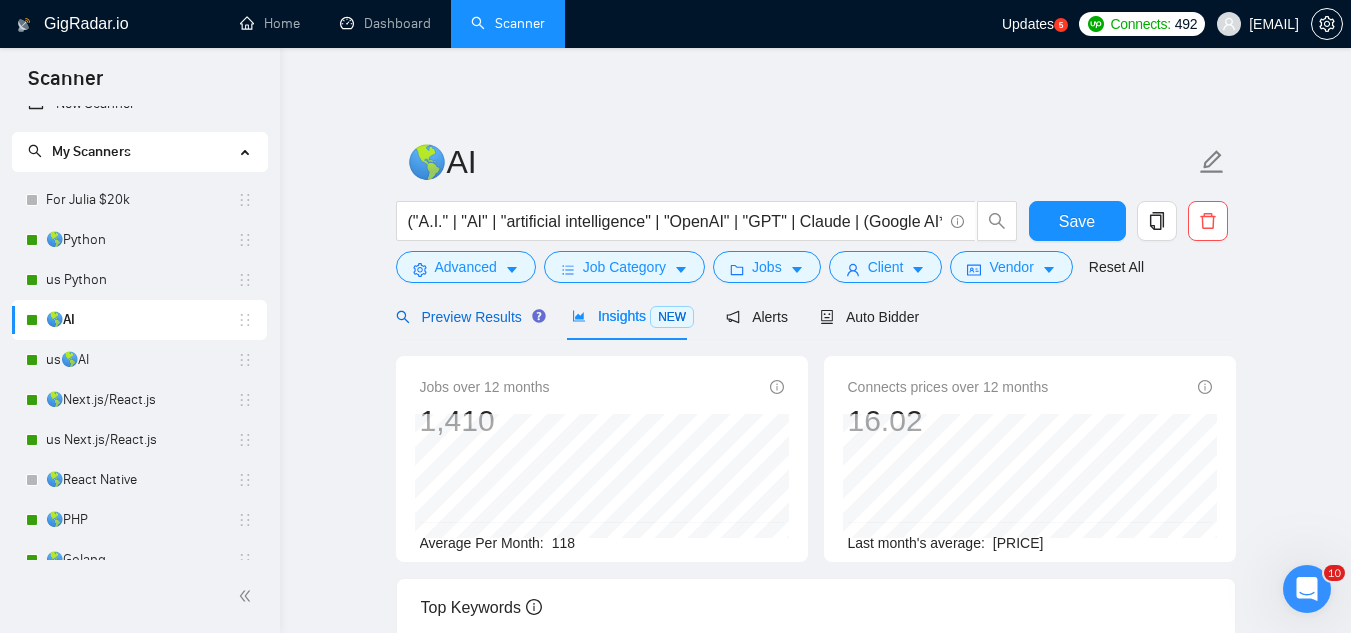 click on "Preview Results" at bounding box center (468, 317) 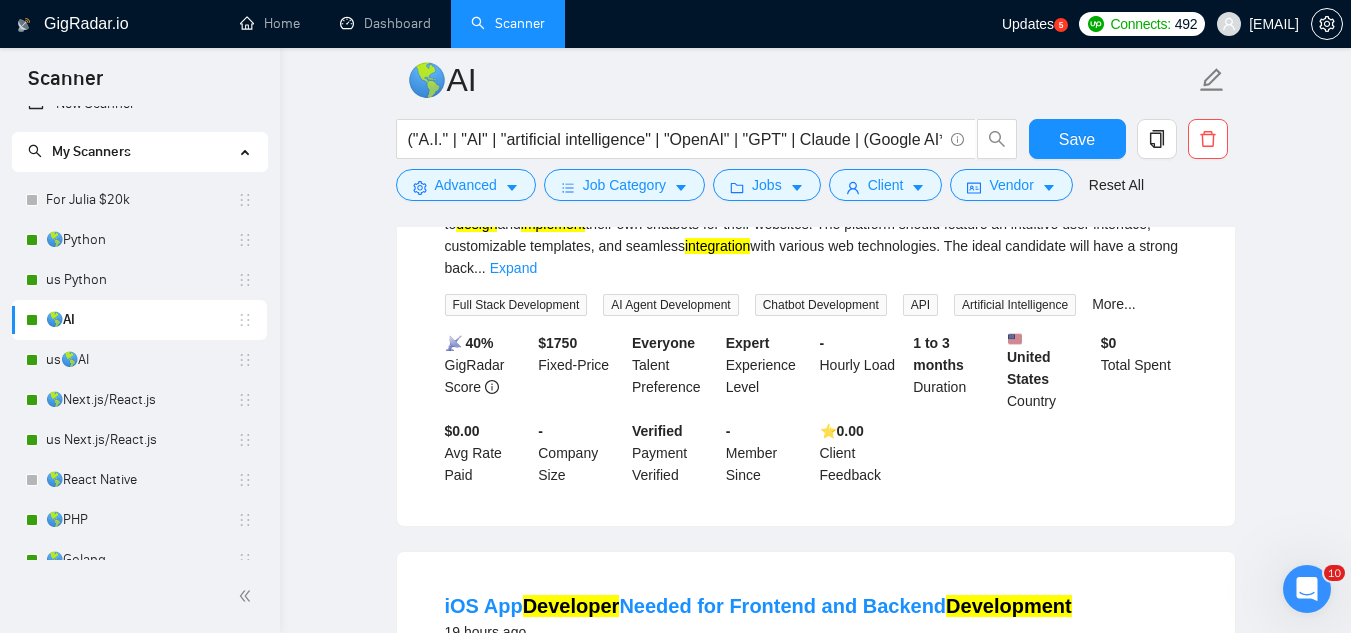 scroll, scrollTop: 800, scrollLeft: 0, axis: vertical 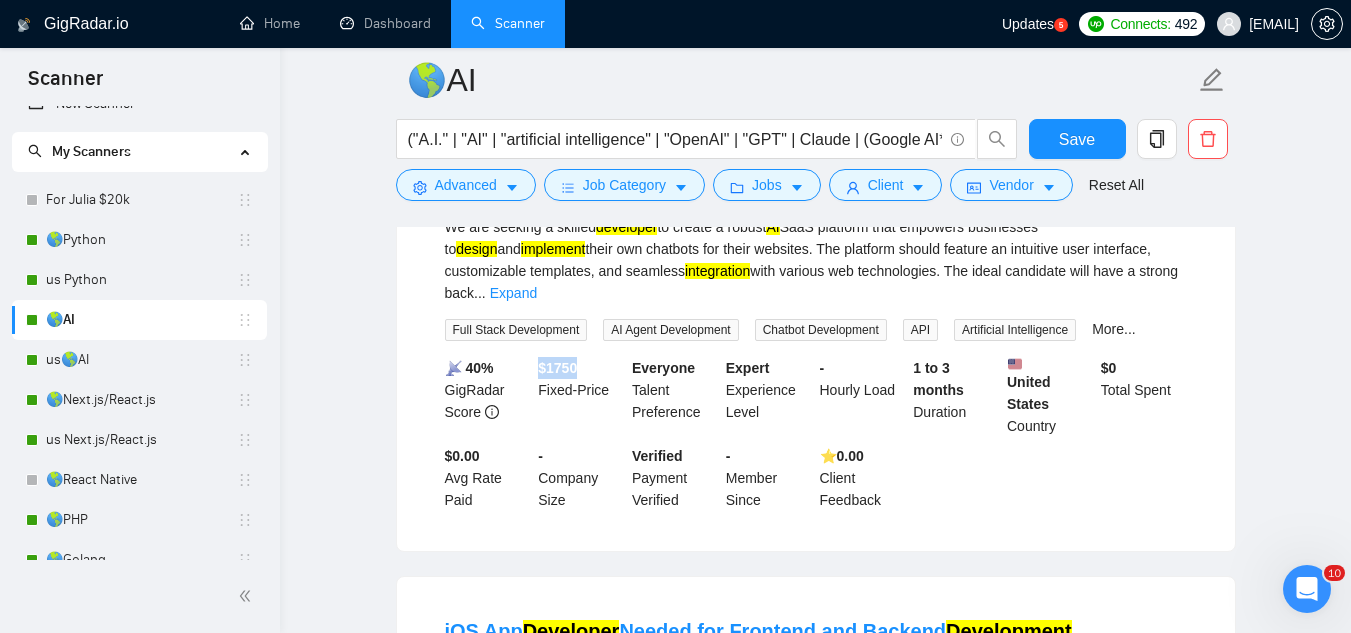 drag, startPoint x: 535, startPoint y: 321, endPoint x: 591, endPoint y: 324, distance: 56.0803 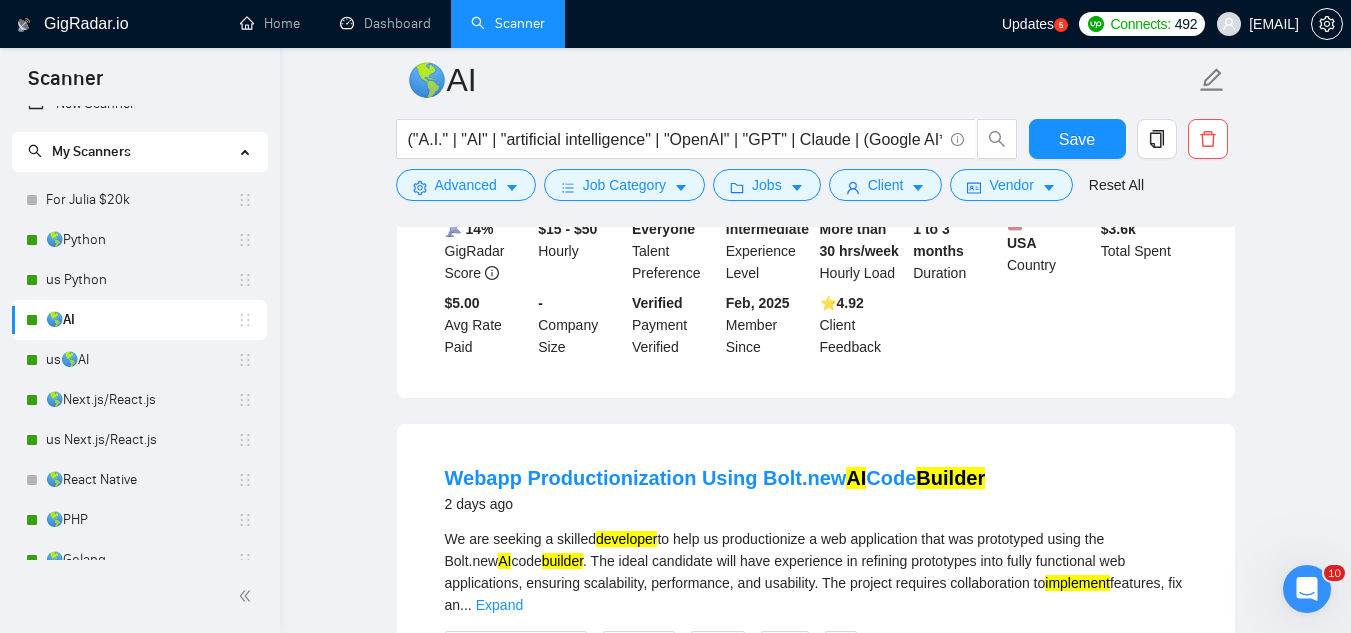 scroll, scrollTop: 2400, scrollLeft: 0, axis: vertical 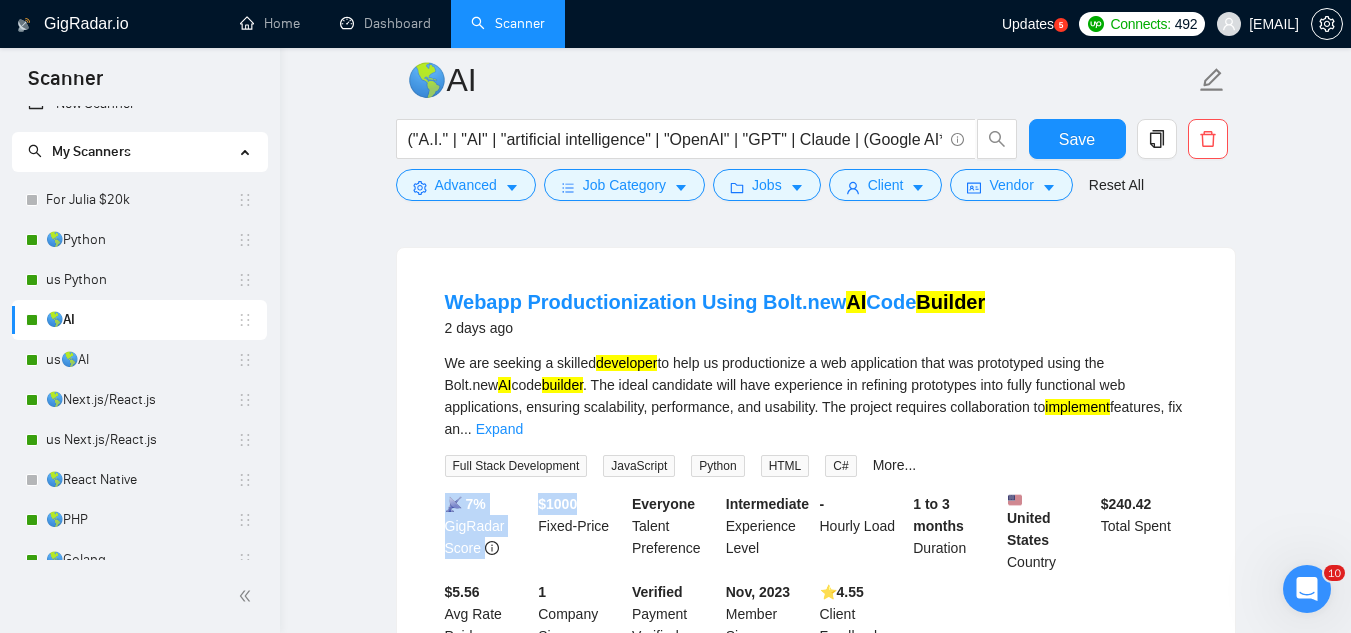 drag, startPoint x: 586, startPoint y: 422, endPoint x: 519, endPoint y: 433, distance: 67.89698 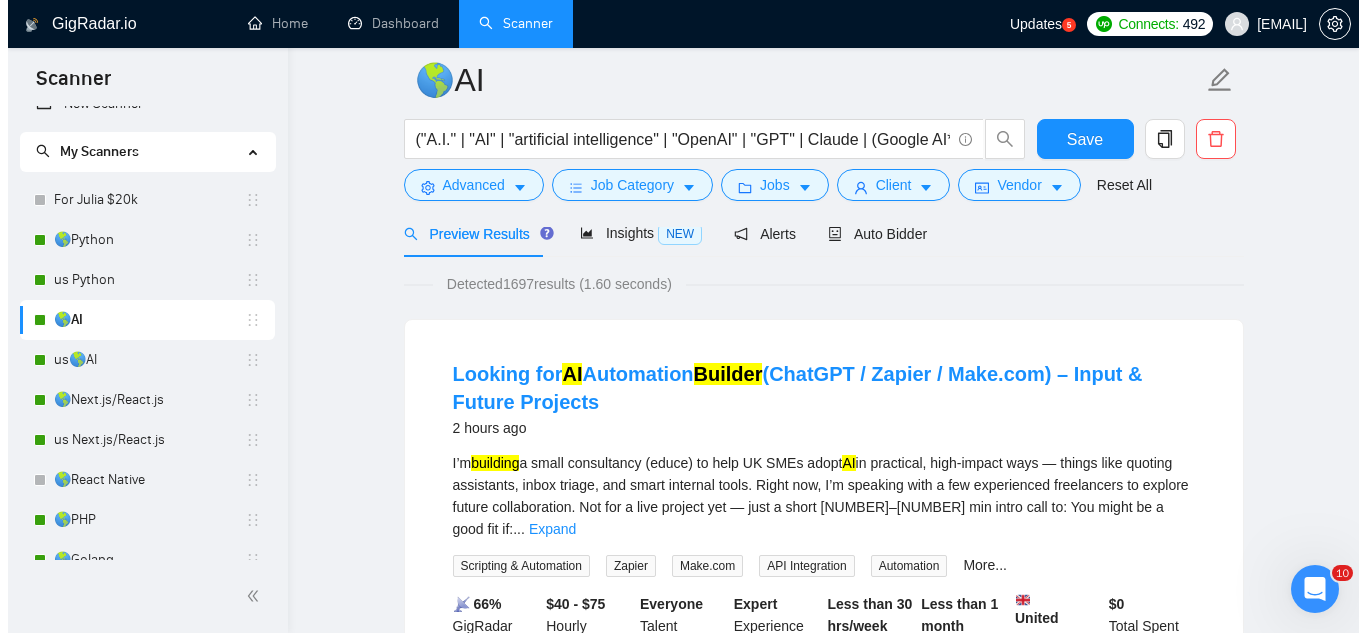 scroll, scrollTop: 0, scrollLeft: 0, axis: both 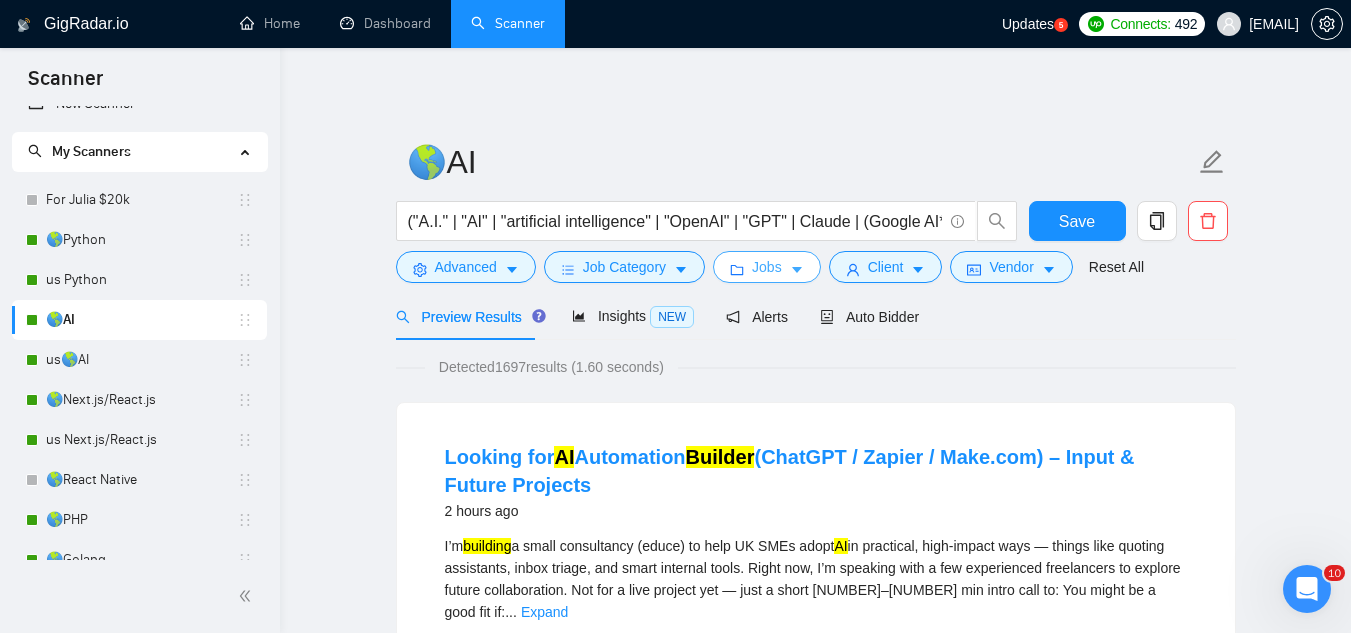 click on "Jobs" at bounding box center (767, 267) 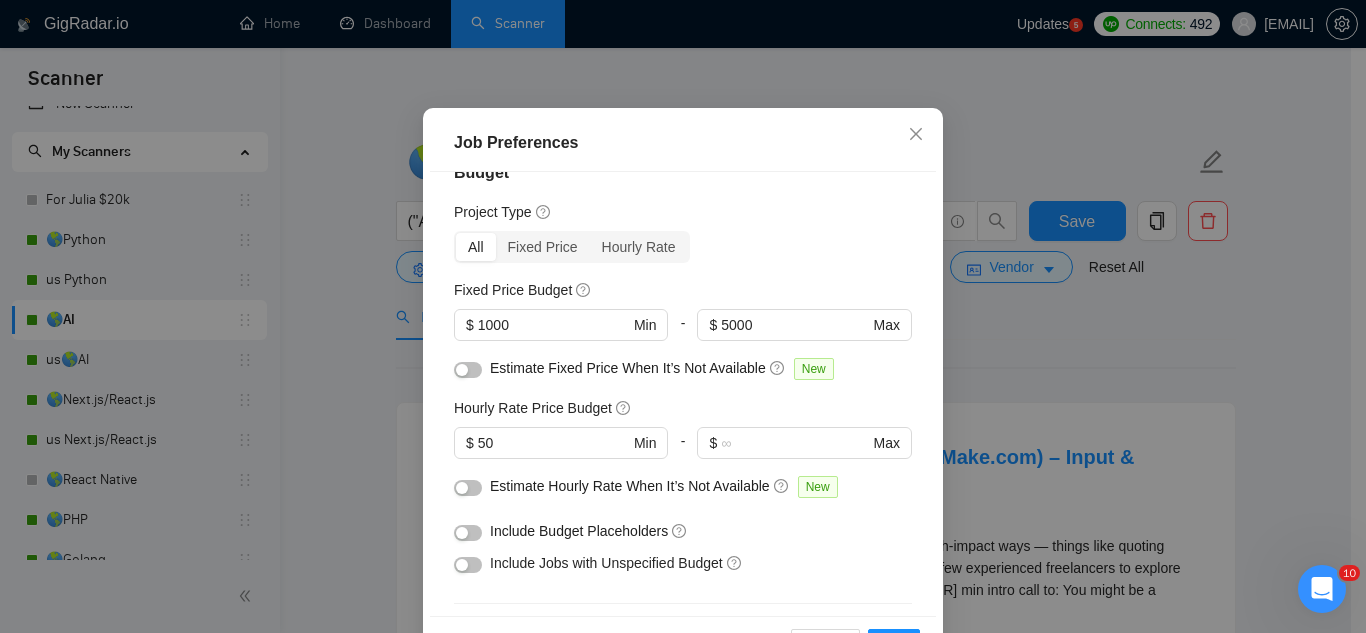 scroll, scrollTop: 0, scrollLeft: 0, axis: both 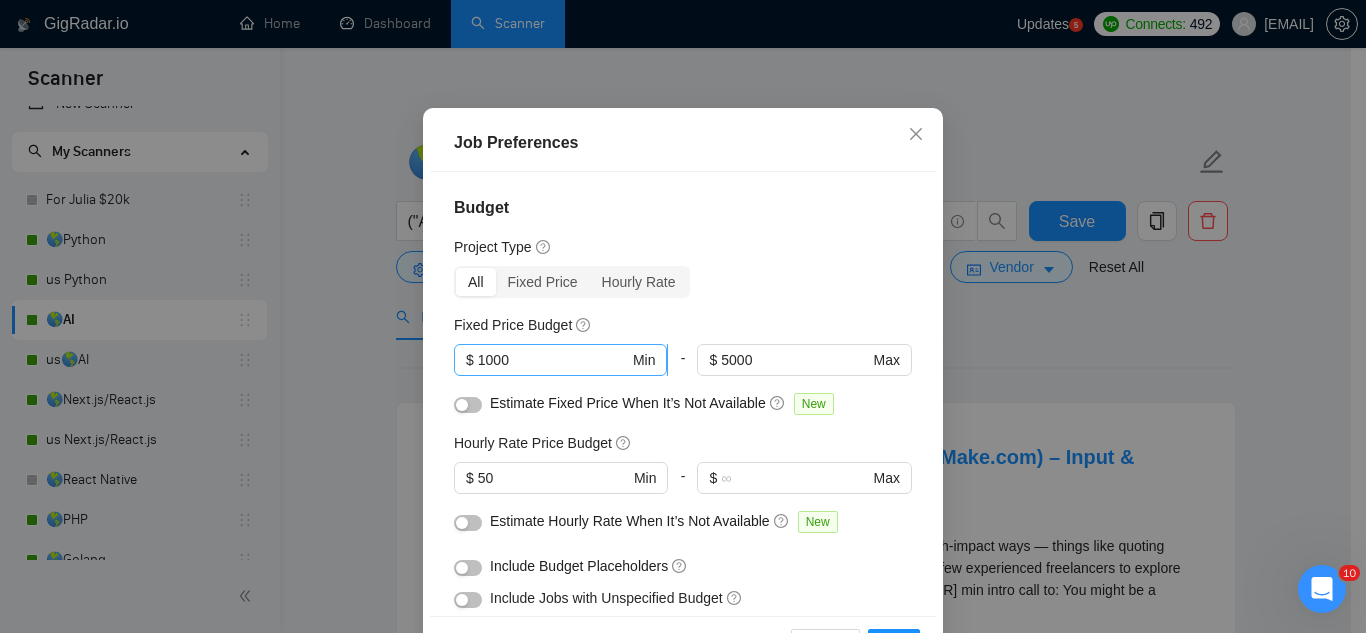 click on "1000" at bounding box center [553, 360] 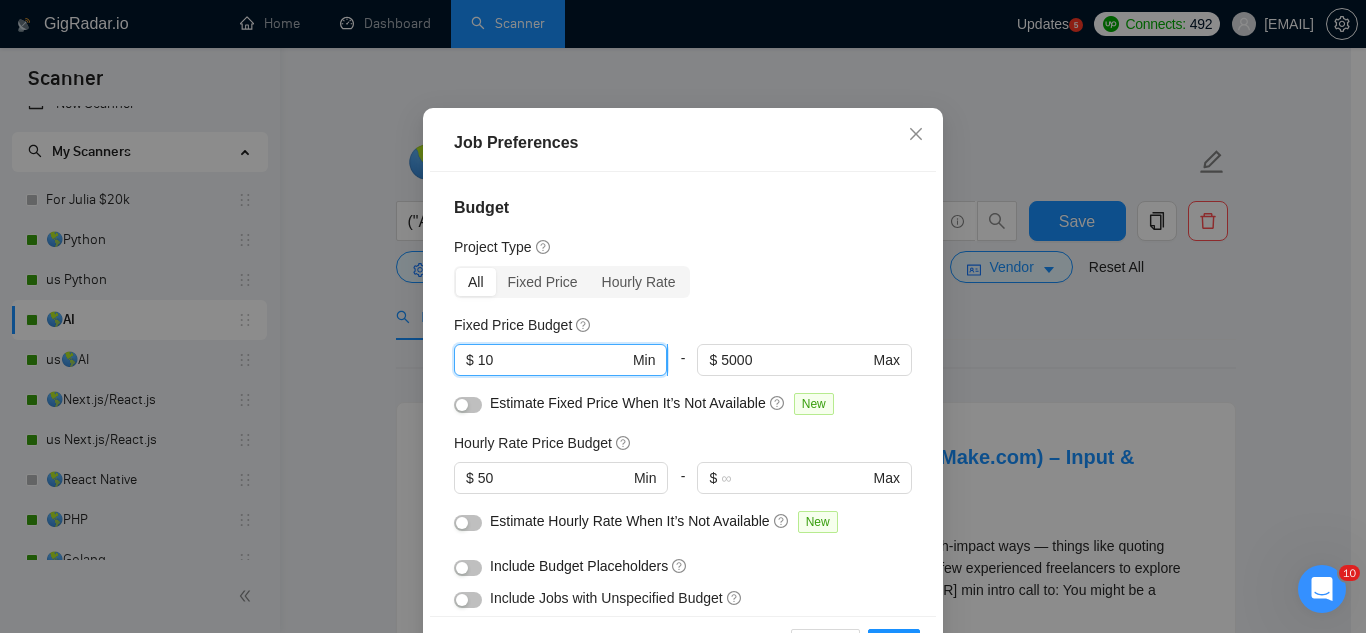 type on "1" 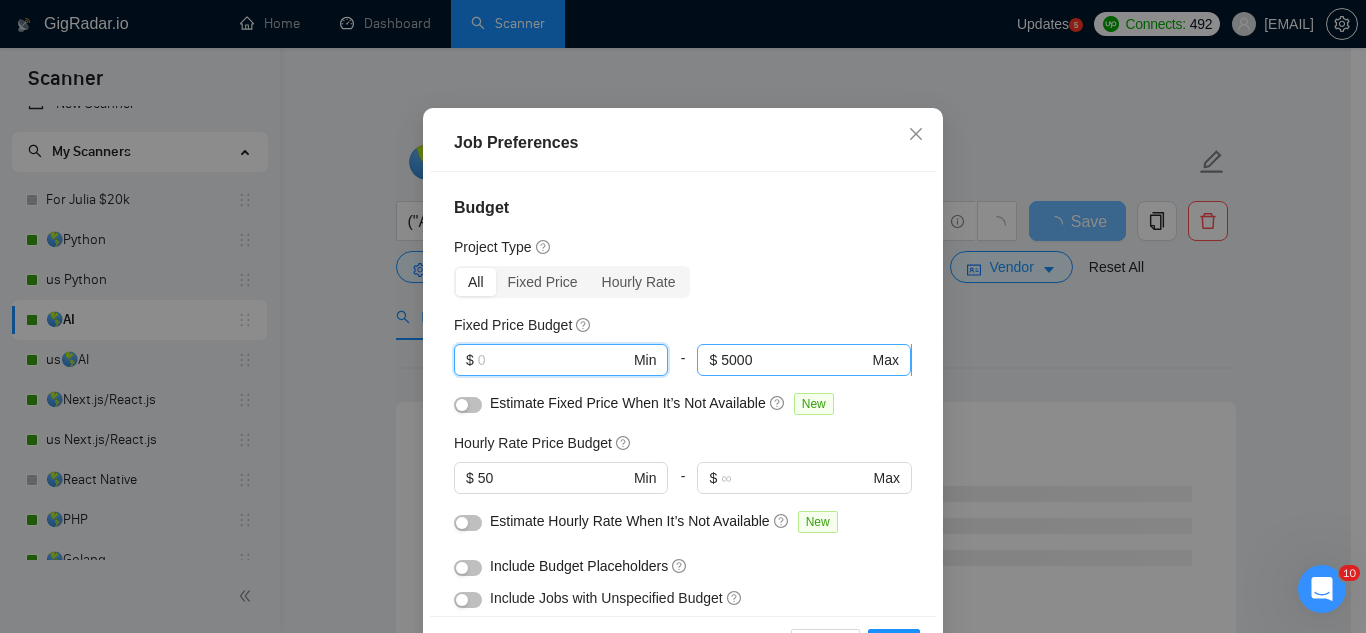 type 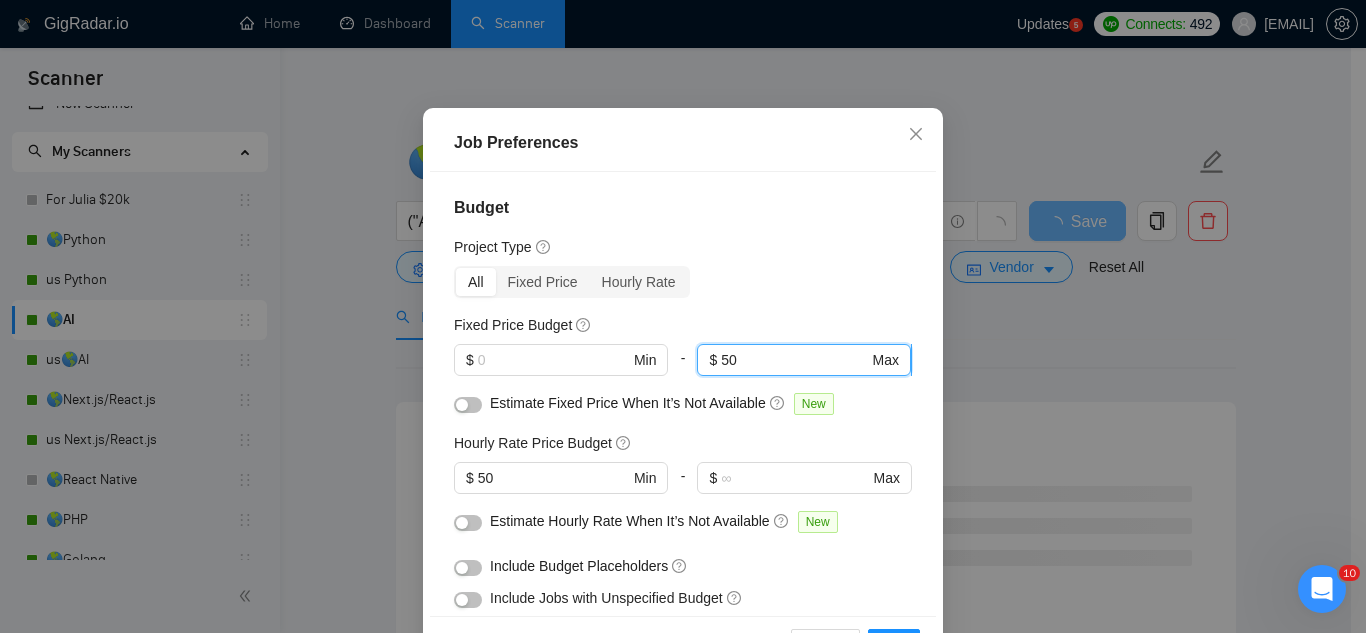 type on "5" 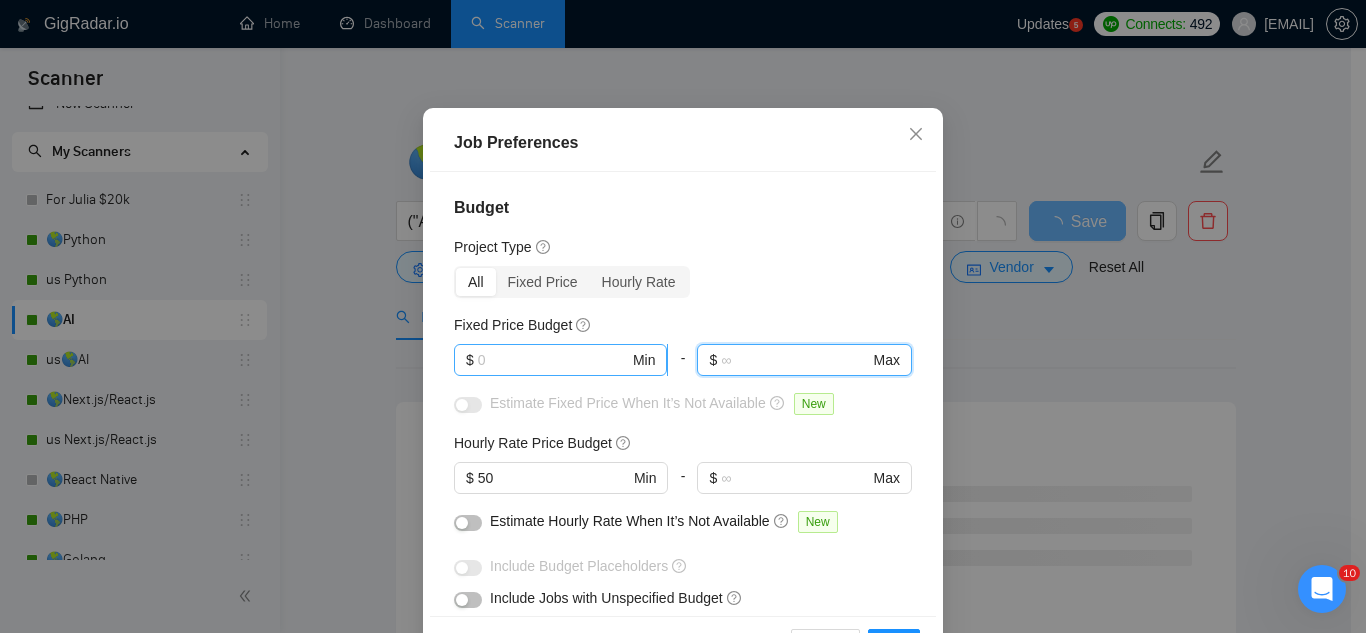 type 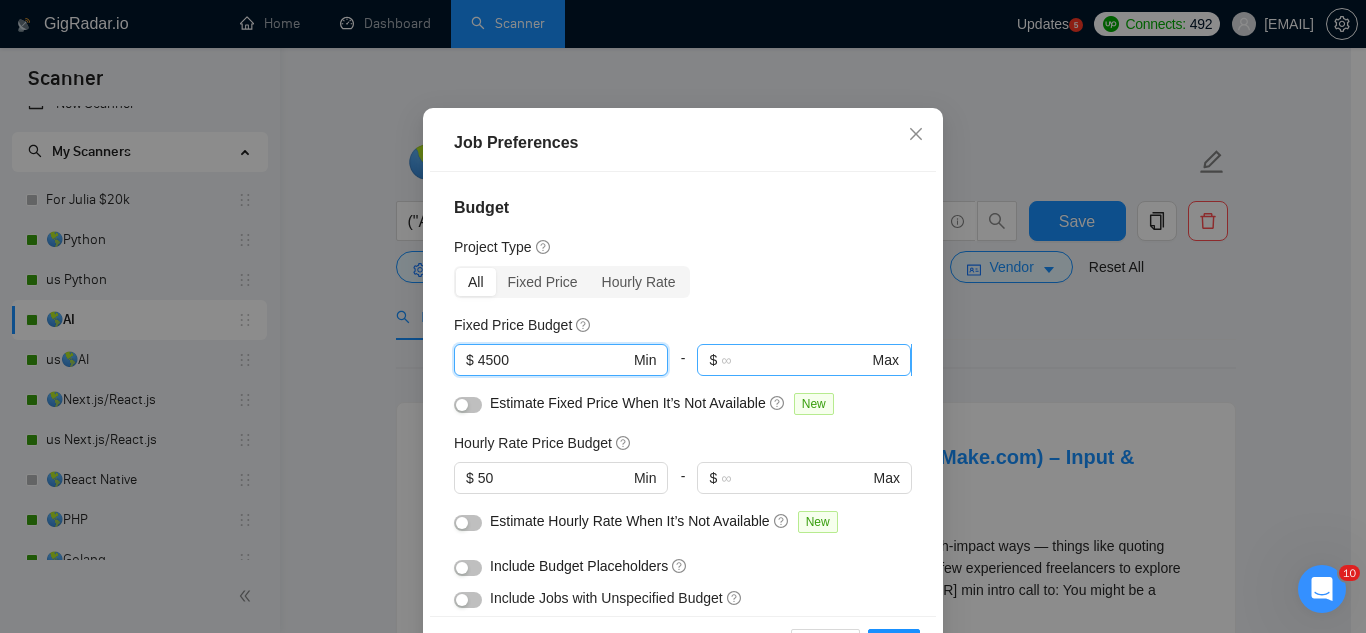 type on "4500" 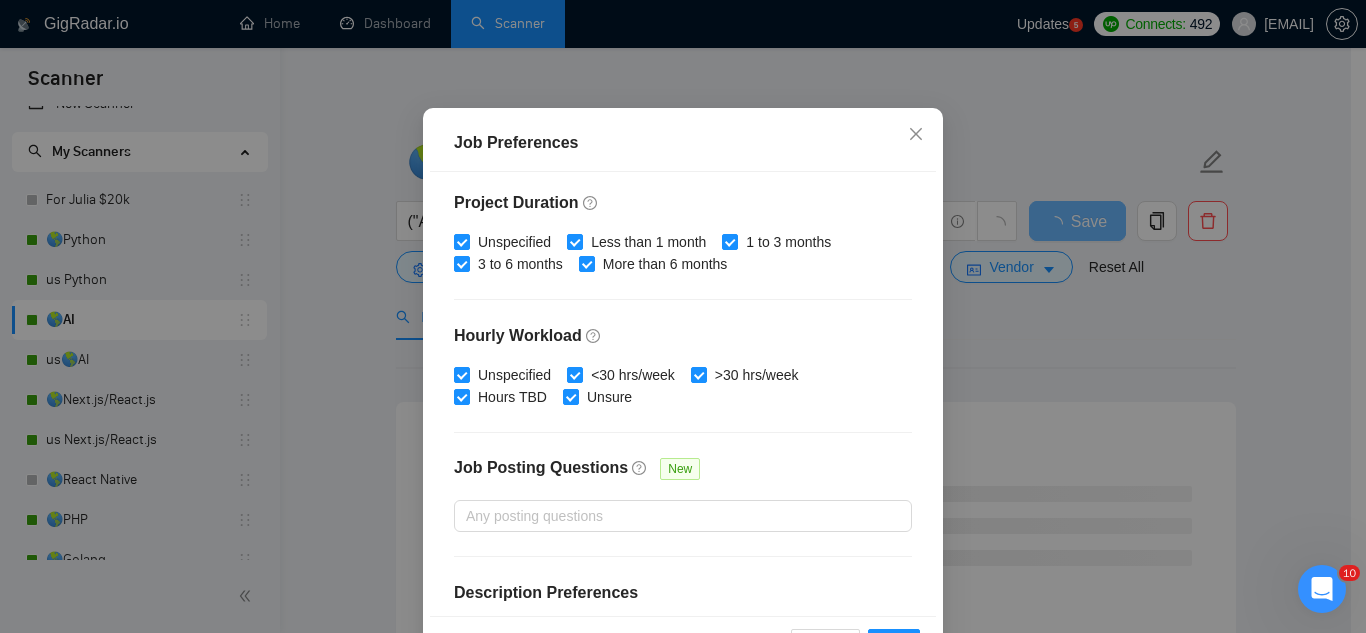 scroll, scrollTop: 683, scrollLeft: 0, axis: vertical 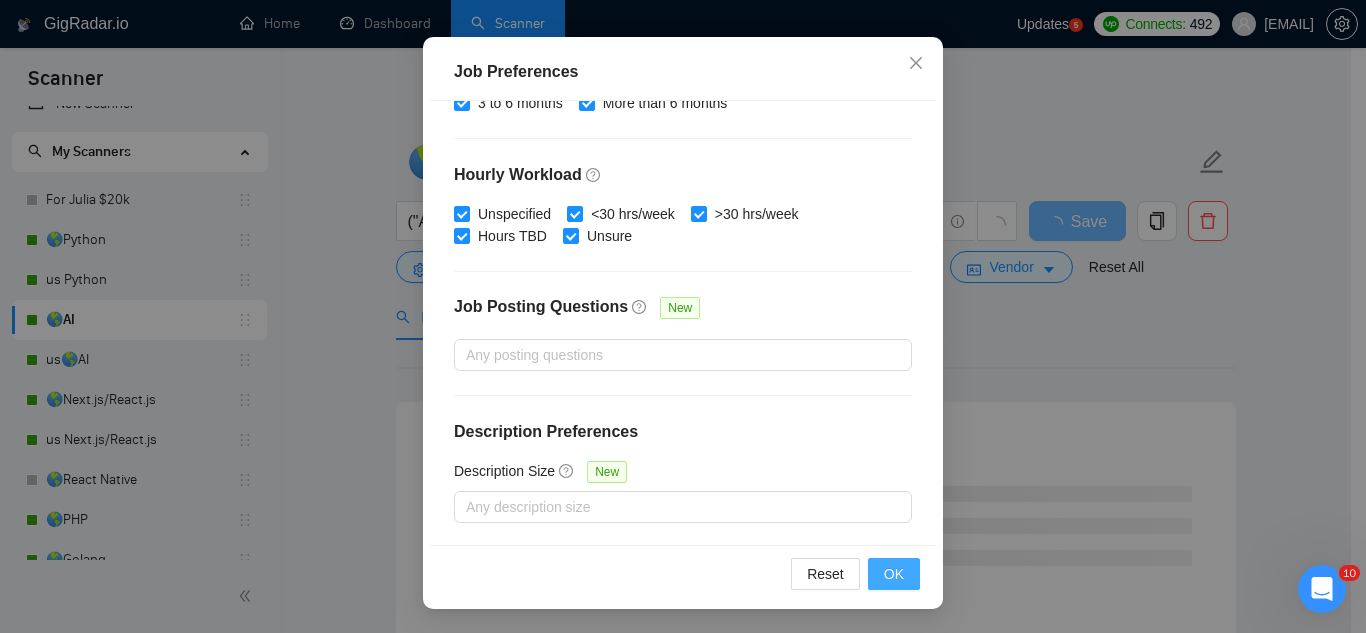 type on "[POSTAL_CODE]" 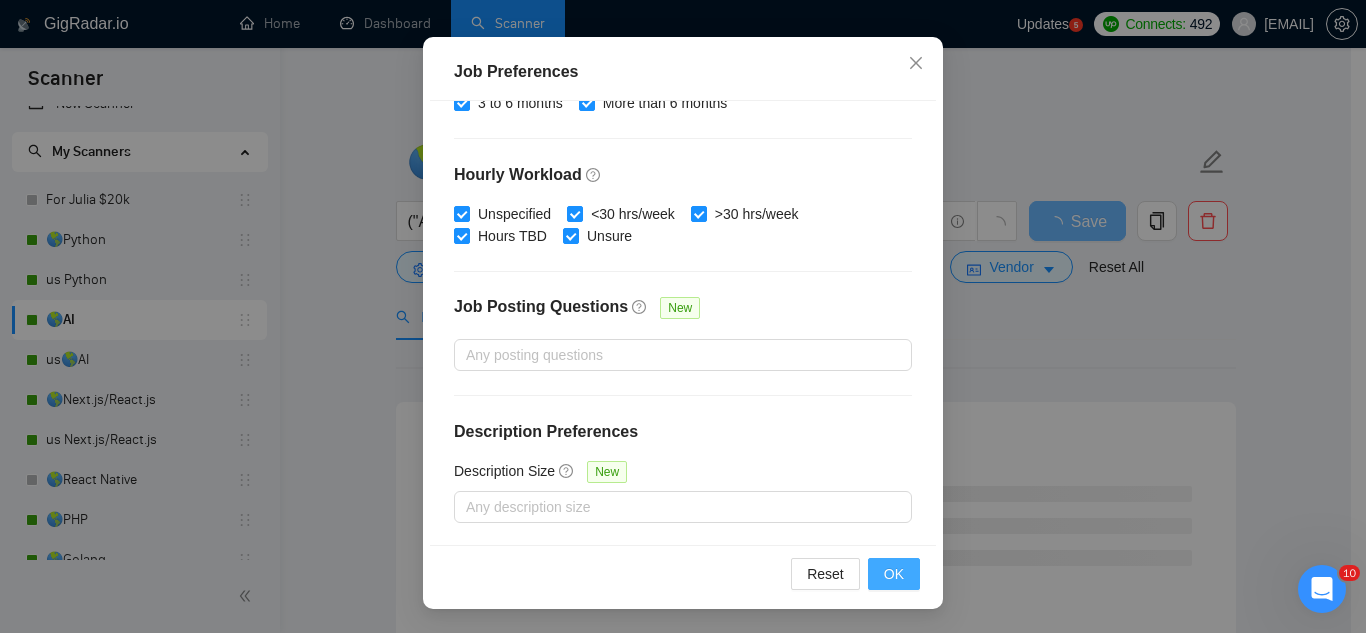 click on "OK" at bounding box center [894, 574] 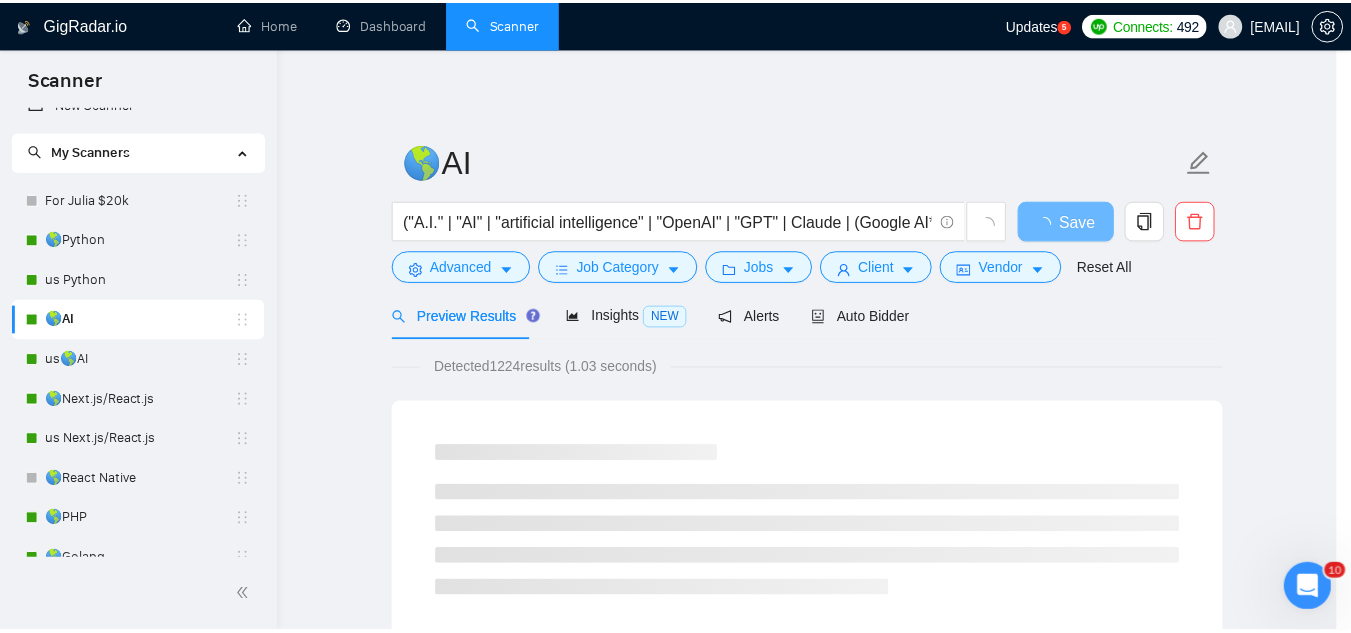 scroll, scrollTop: 82, scrollLeft: 0, axis: vertical 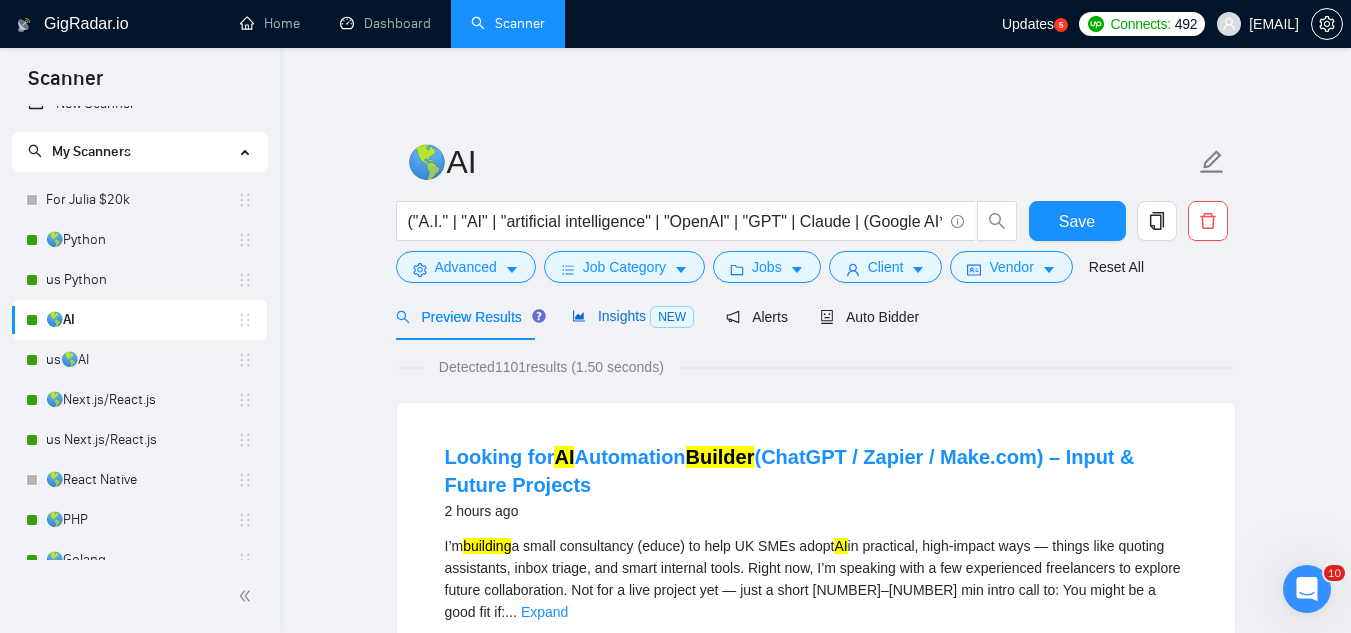click on "Insights NEW" at bounding box center [633, 316] 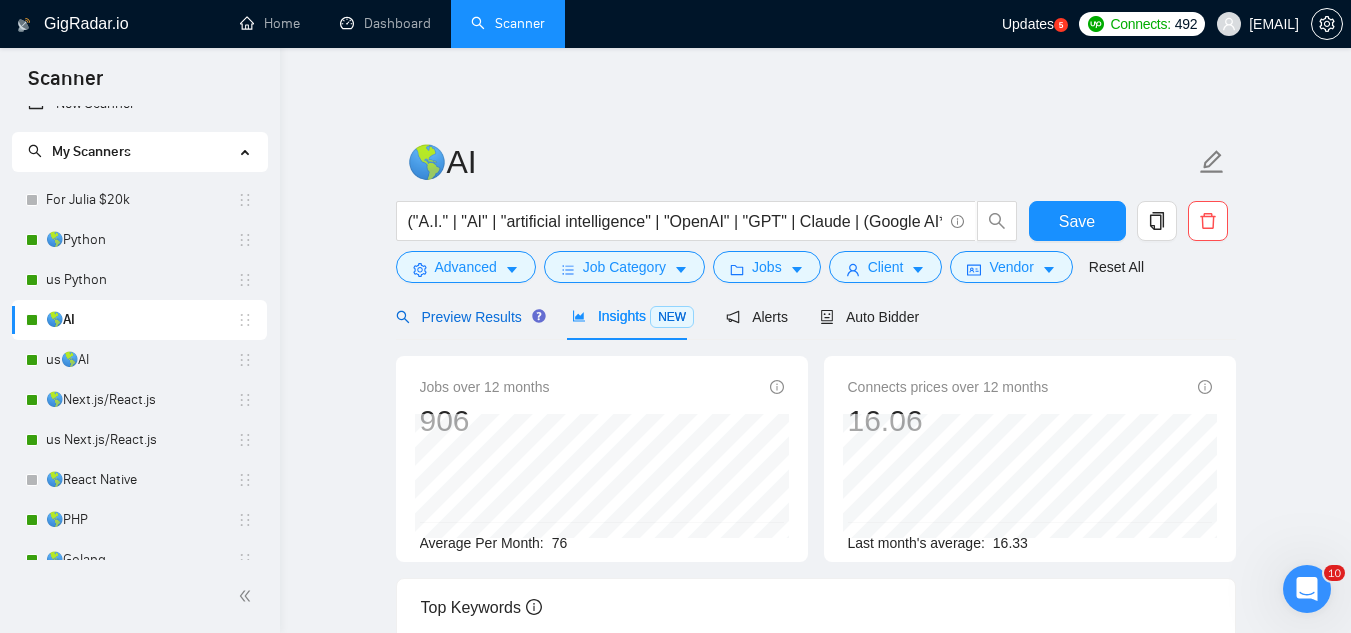 click on "Preview Results" at bounding box center [468, 317] 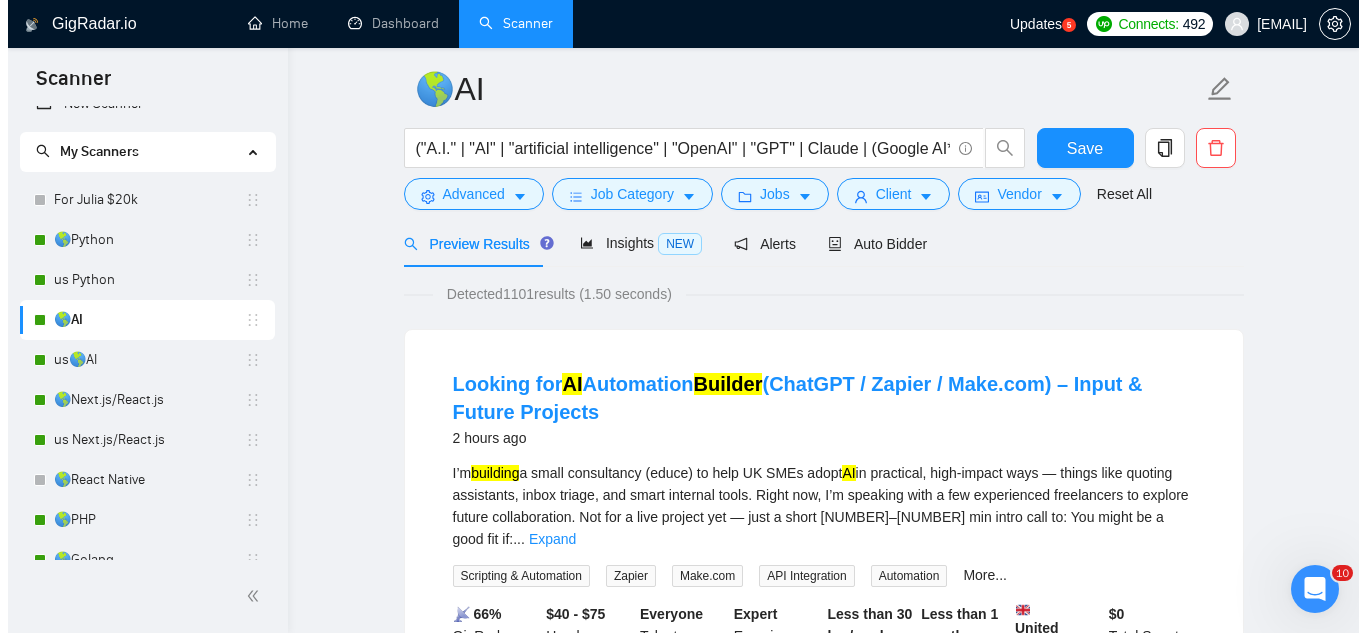 scroll, scrollTop: 0, scrollLeft: 0, axis: both 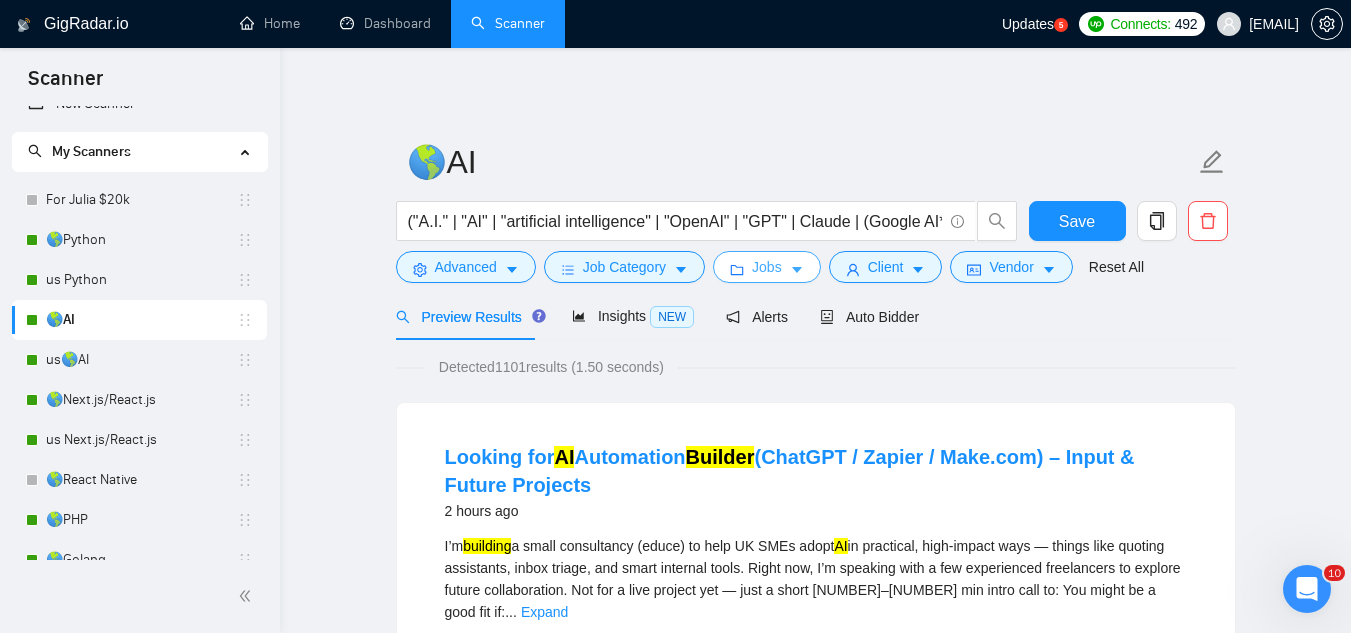 click on "Jobs" at bounding box center (767, 267) 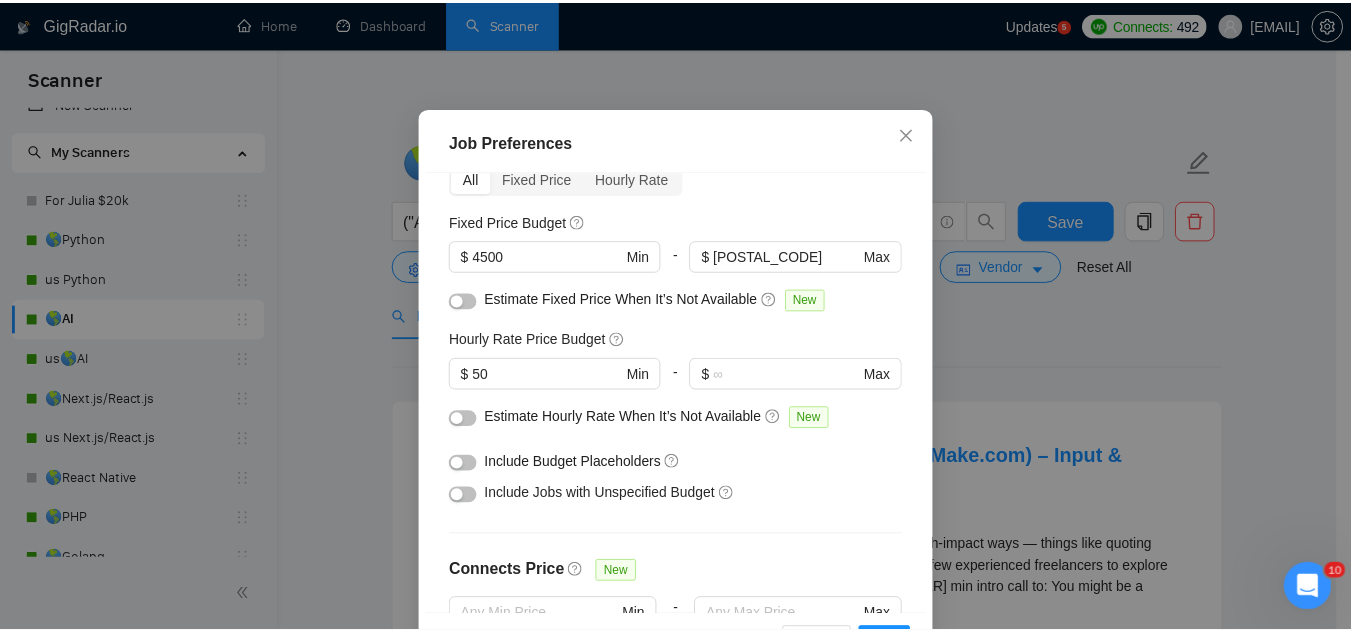 scroll, scrollTop: 0, scrollLeft: 0, axis: both 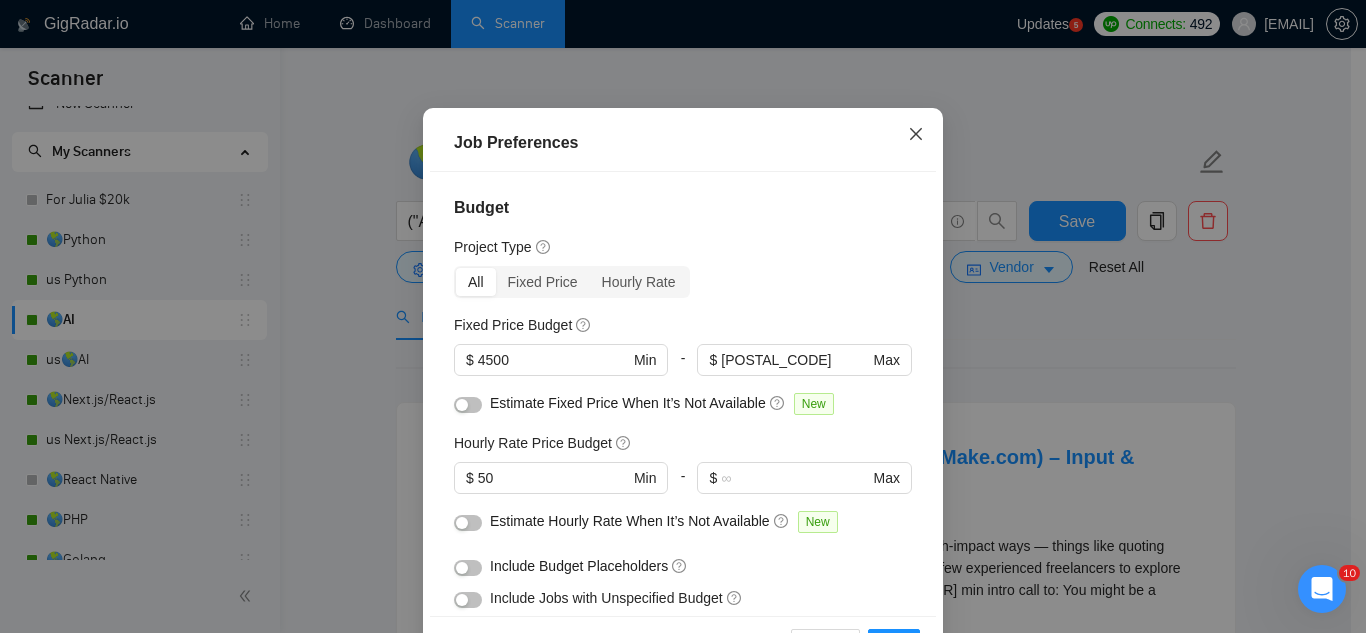 click 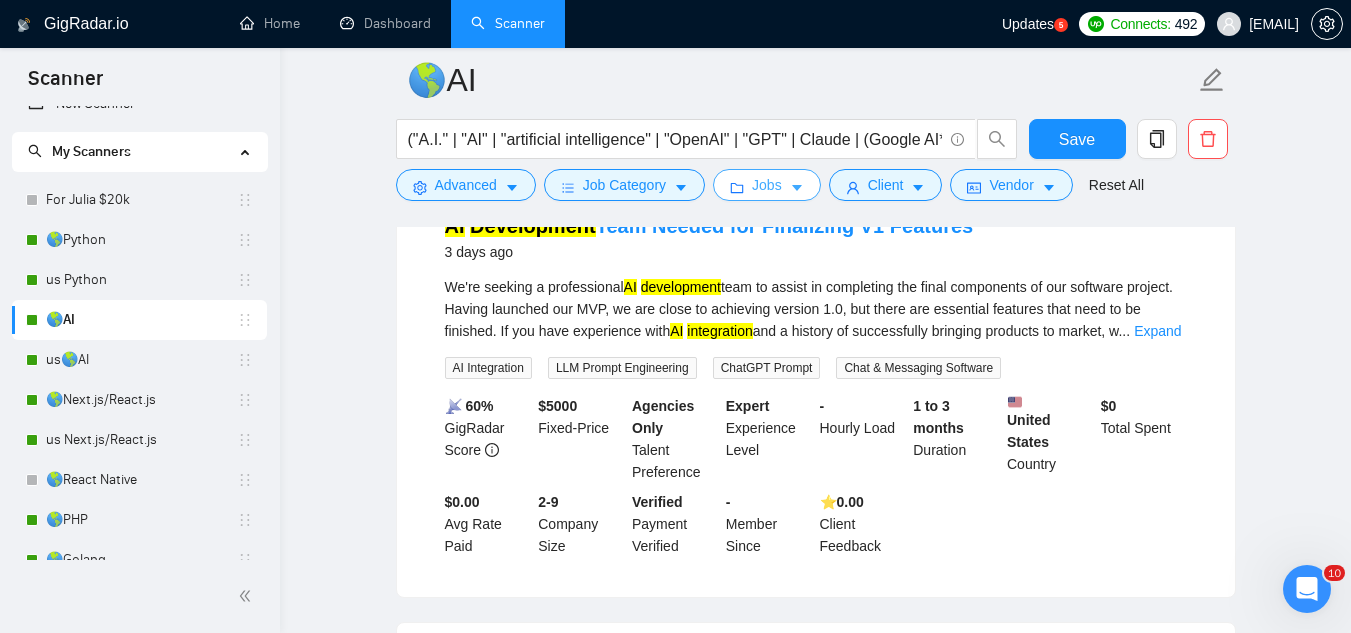 scroll, scrollTop: 2900, scrollLeft: 0, axis: vertical 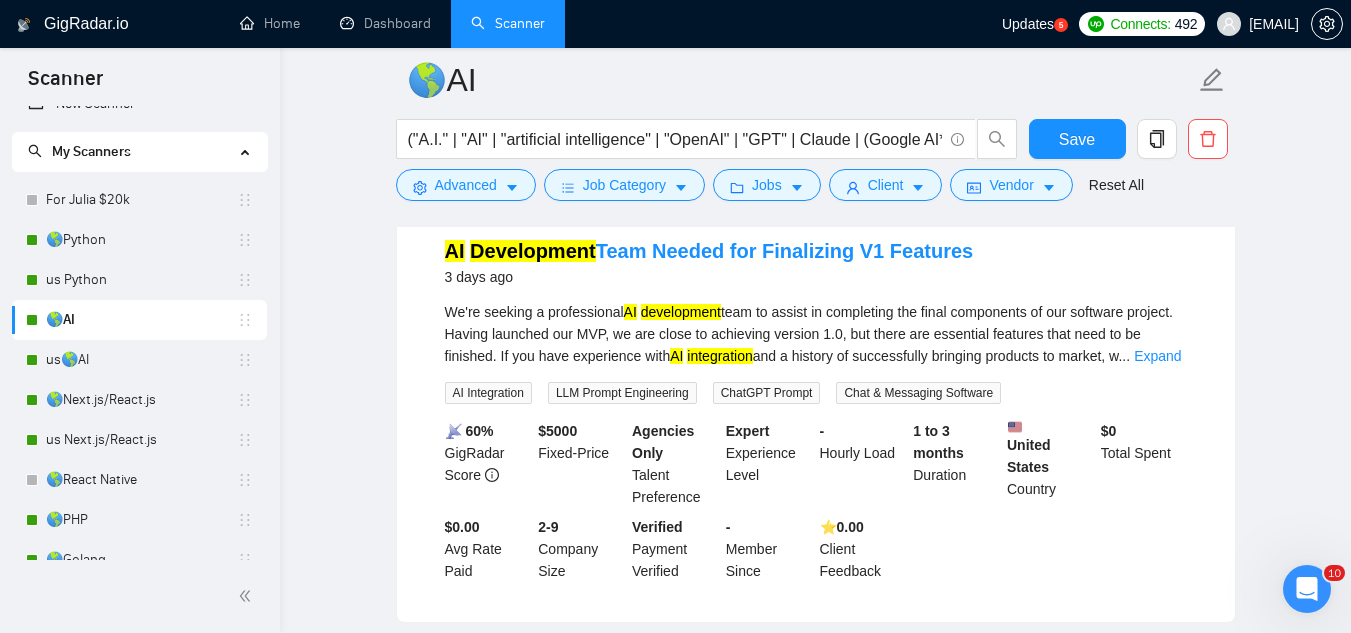 click on "$ 5000" at bounding box center [557, 431] 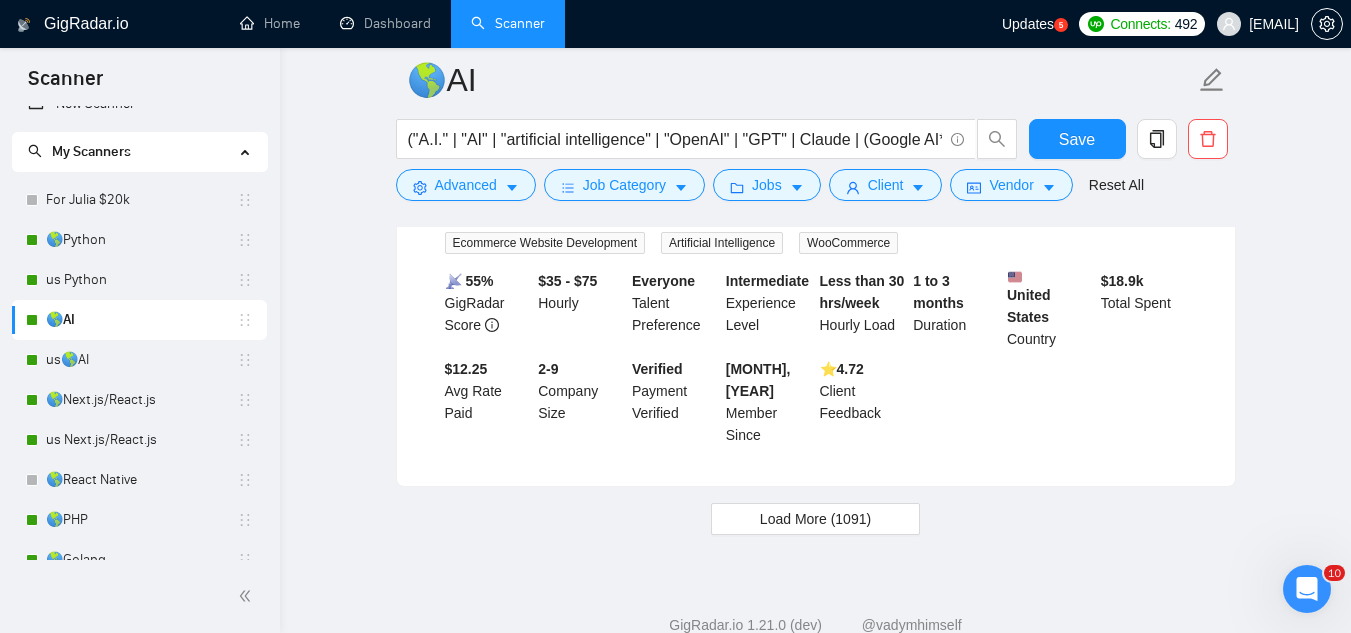 scroll, scrollTop: 4402, scrollLeft: 0, axis: vertical 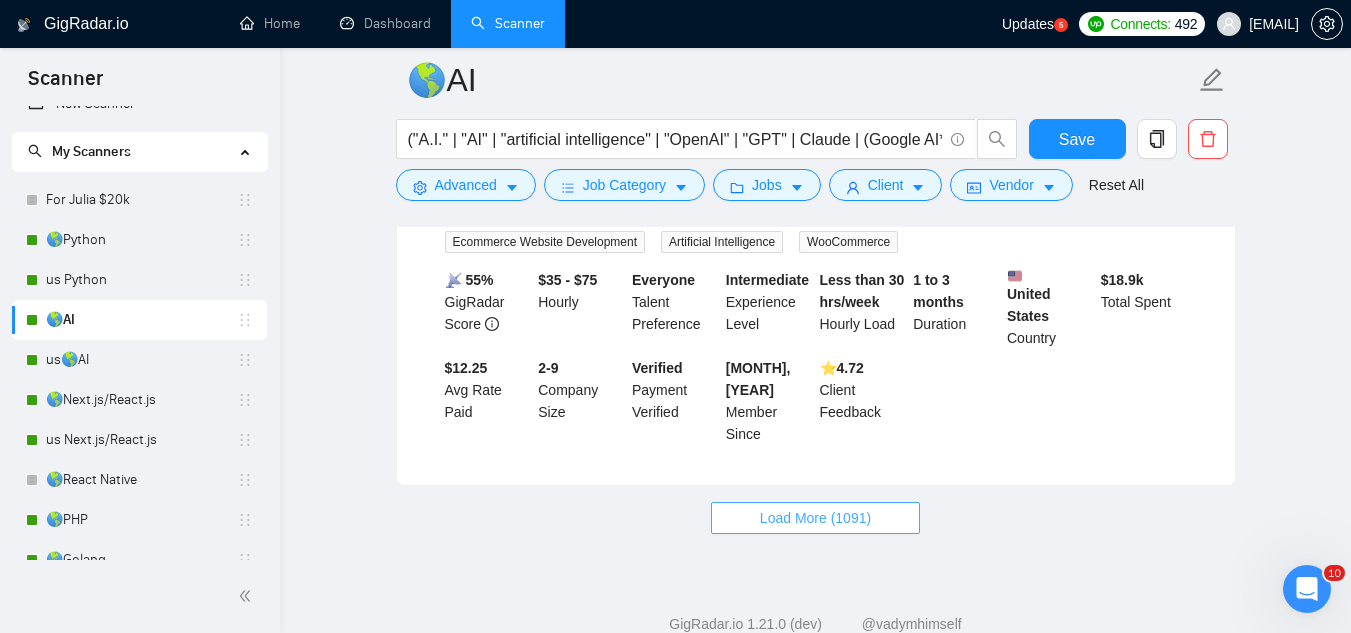 click on "Load More (1091)" at bounding box center [815, 518] 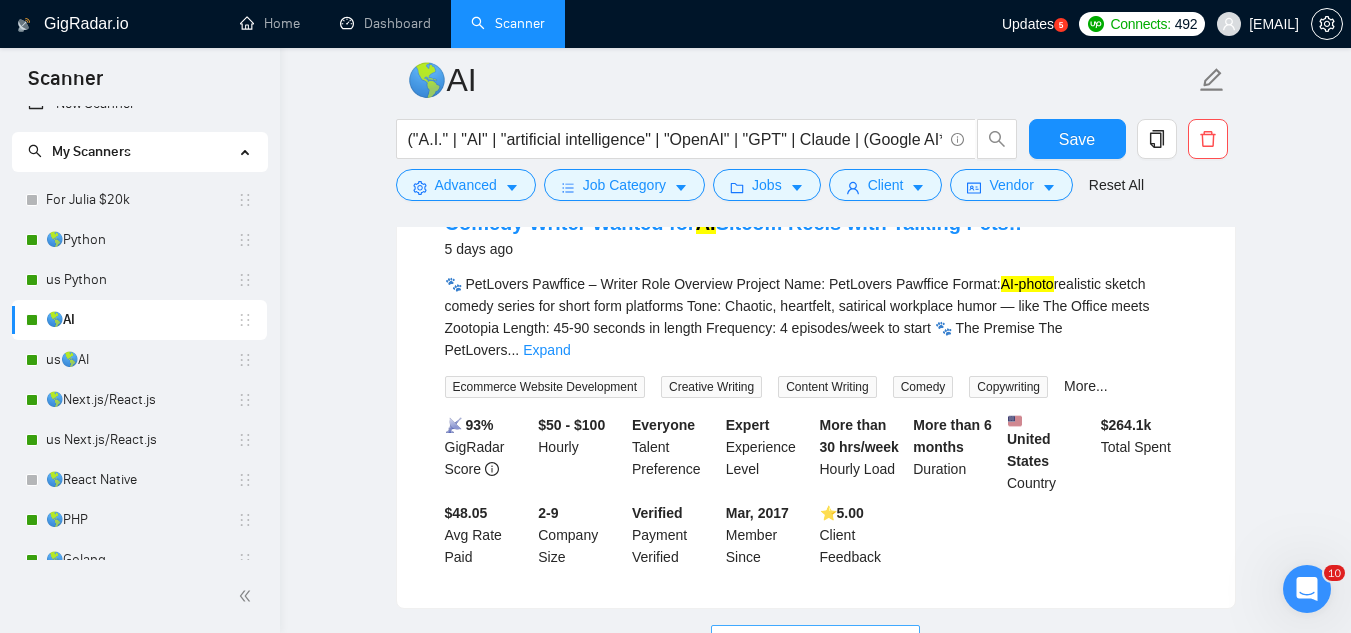 scroll, scrollTop: 8808, scrollLeft: 0, axis: vertical 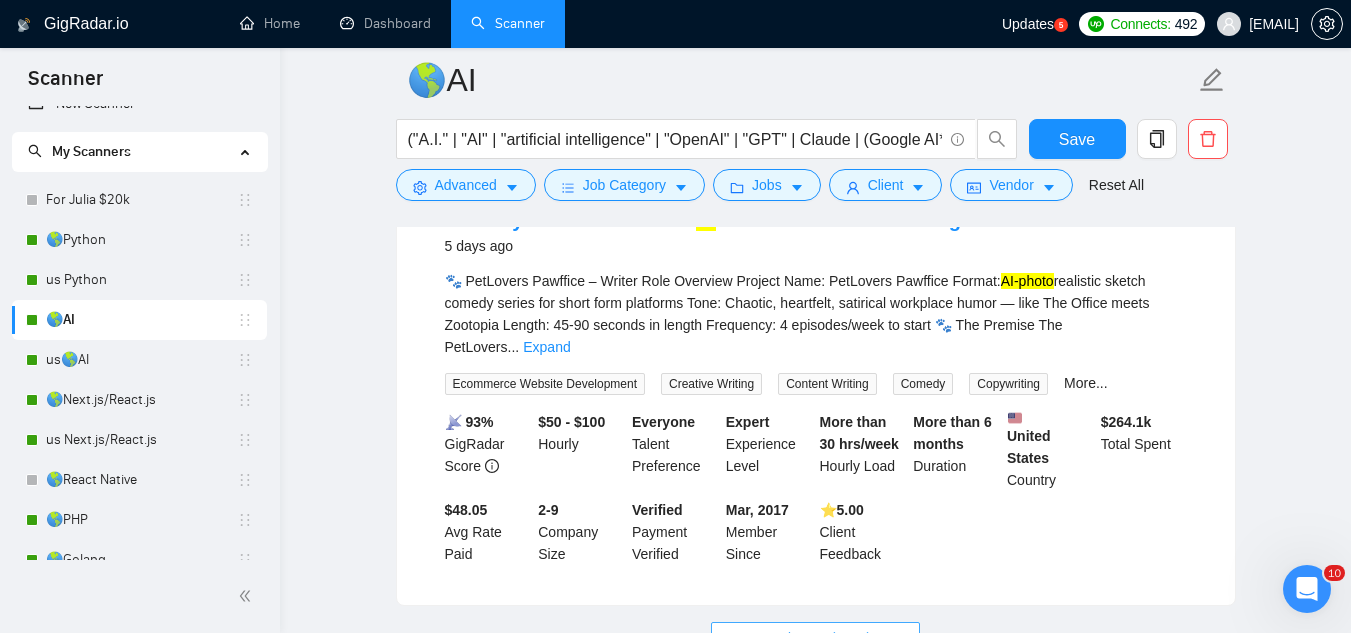 click on "Load More (1081)" at bounding box center (815, 638) 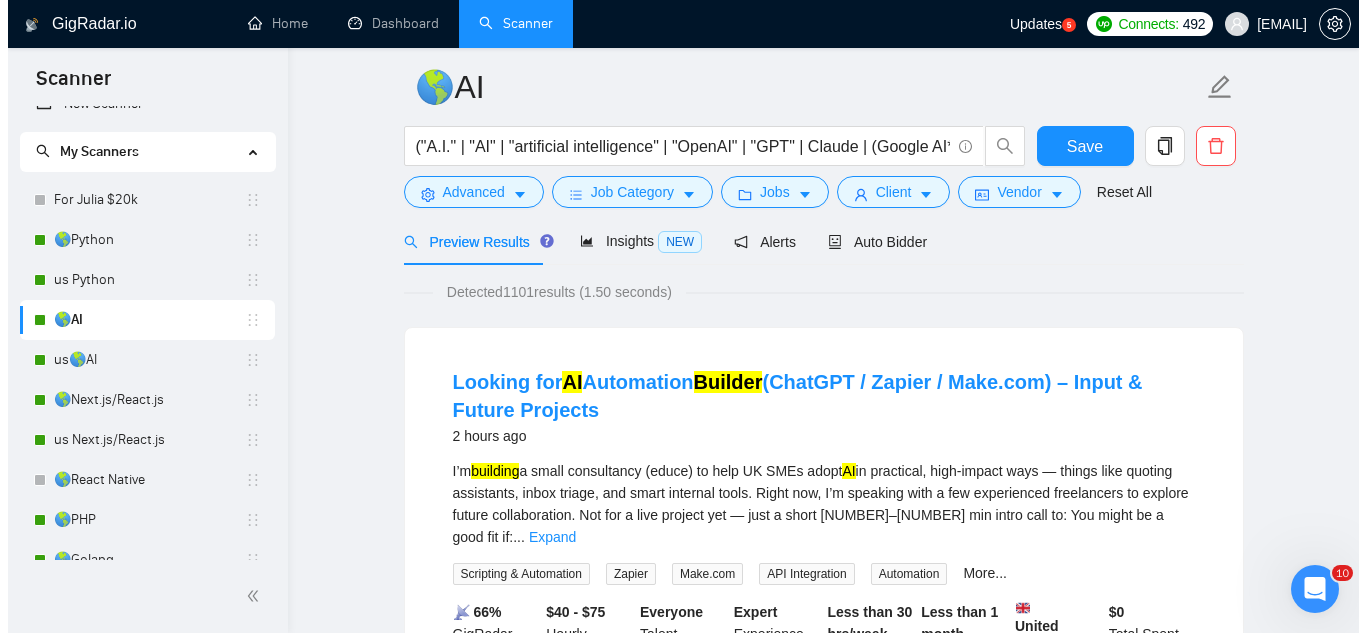 scroll, scrollTop: 0, scrollLeft: 0, axis: both 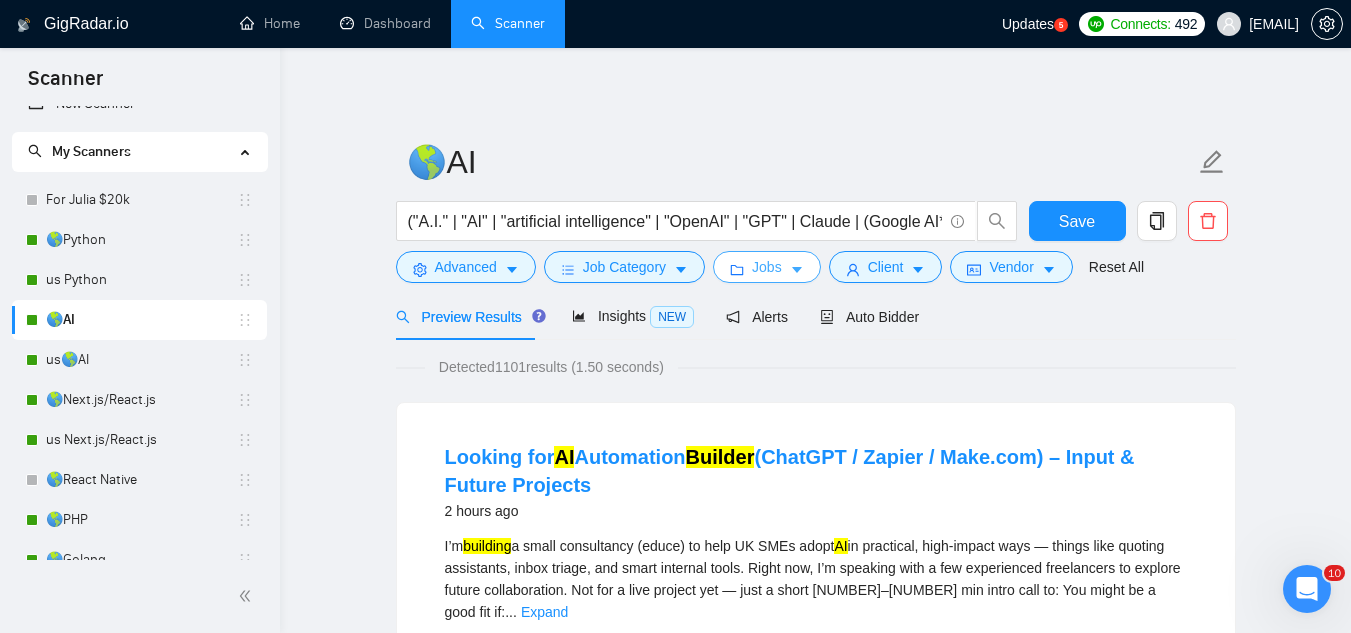 click on "Jobs" at bounding box center (767, 267) 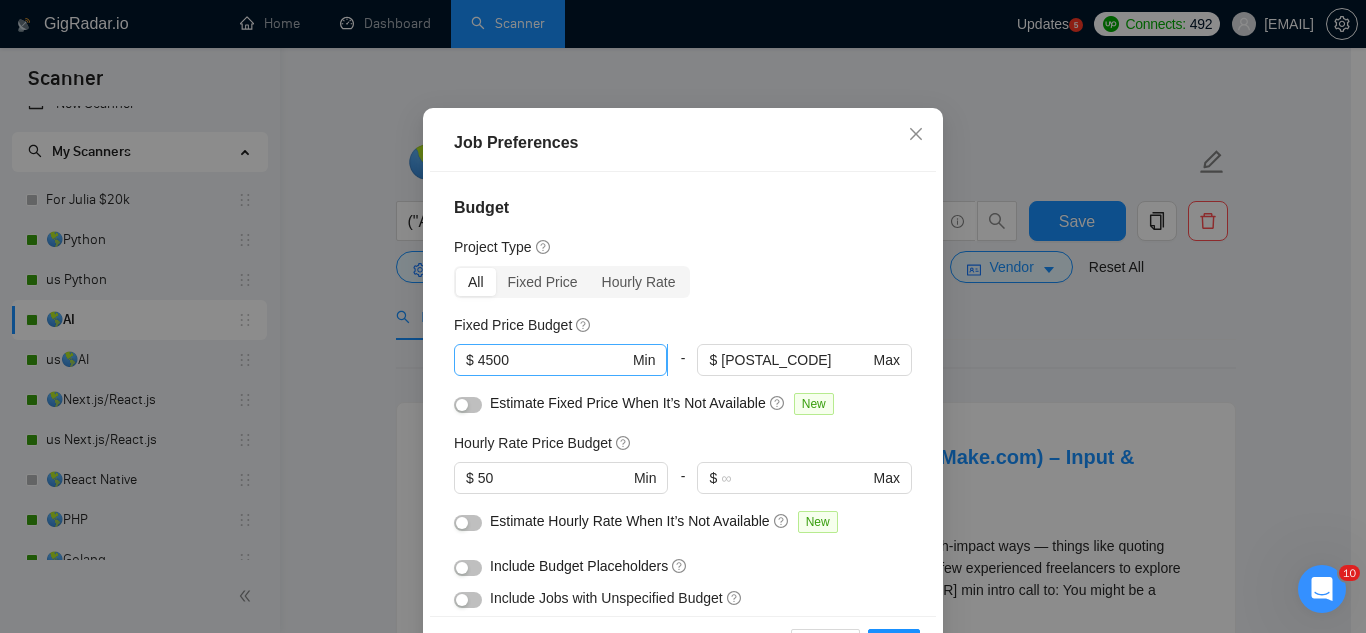 click on "4500" at bounding box center [553, 360] 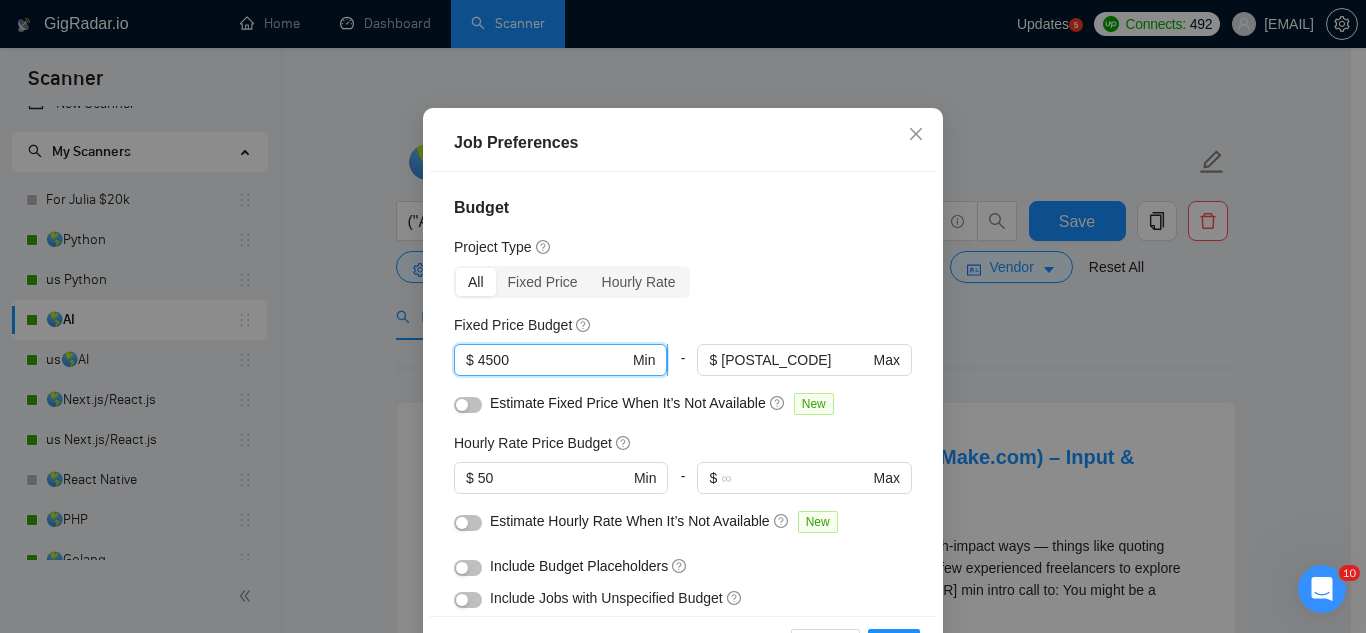 click on "4500" at bounding box center (553, 360) 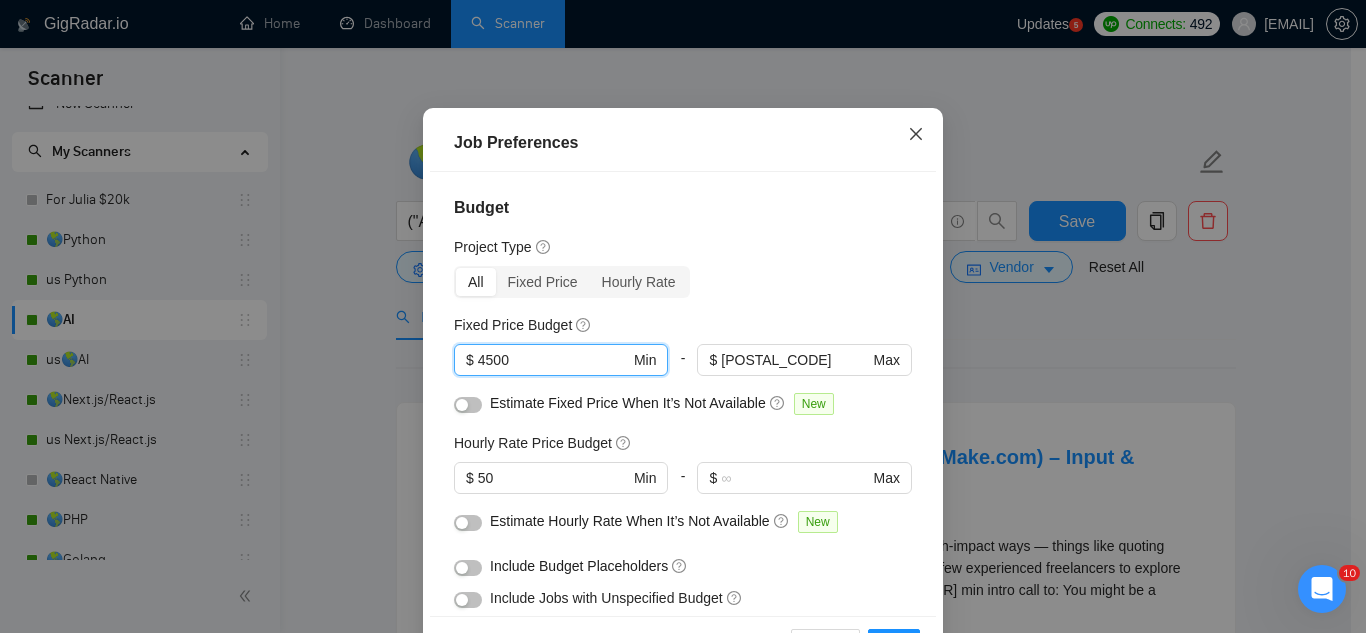click 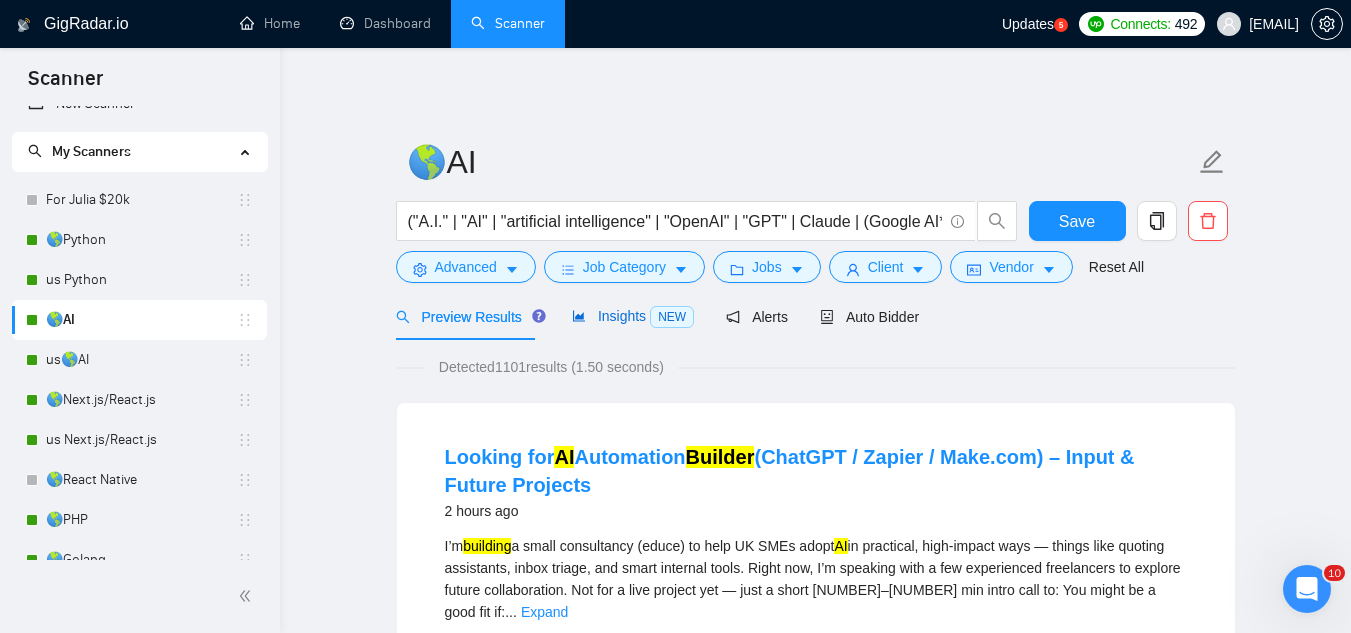 click on "Insights NEW" at bounding box center (633, 316) 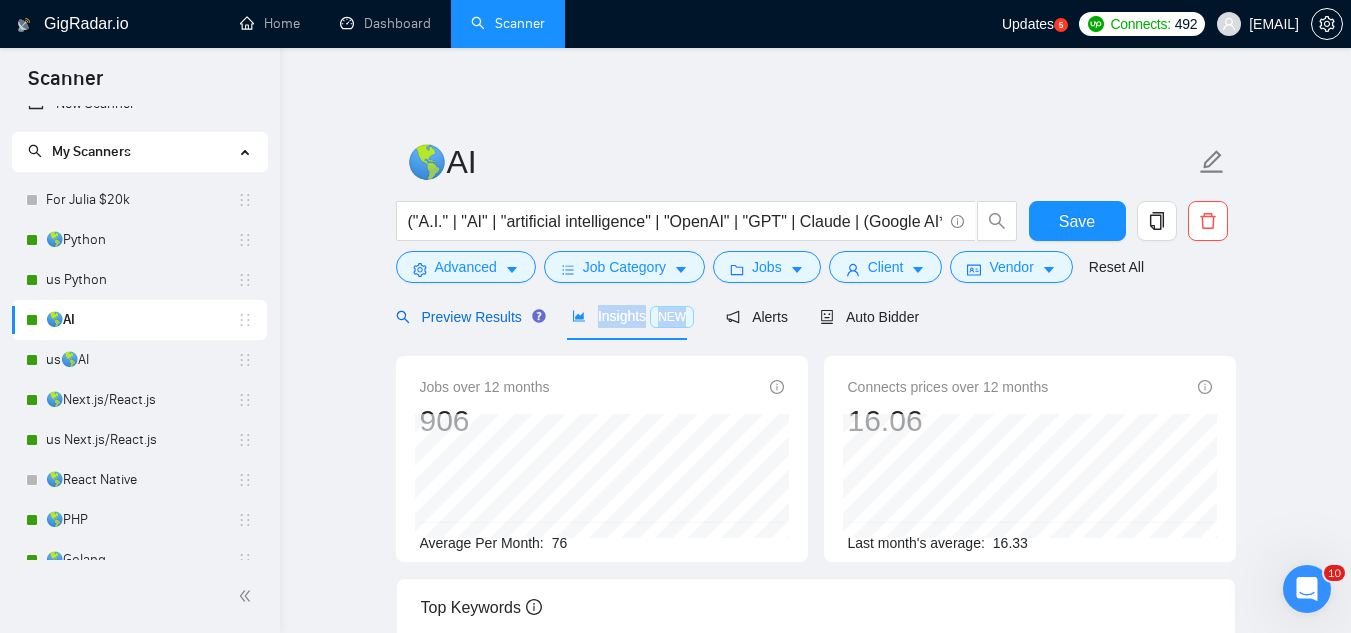 click on "Preview Results" at bounding box center (468, 317) 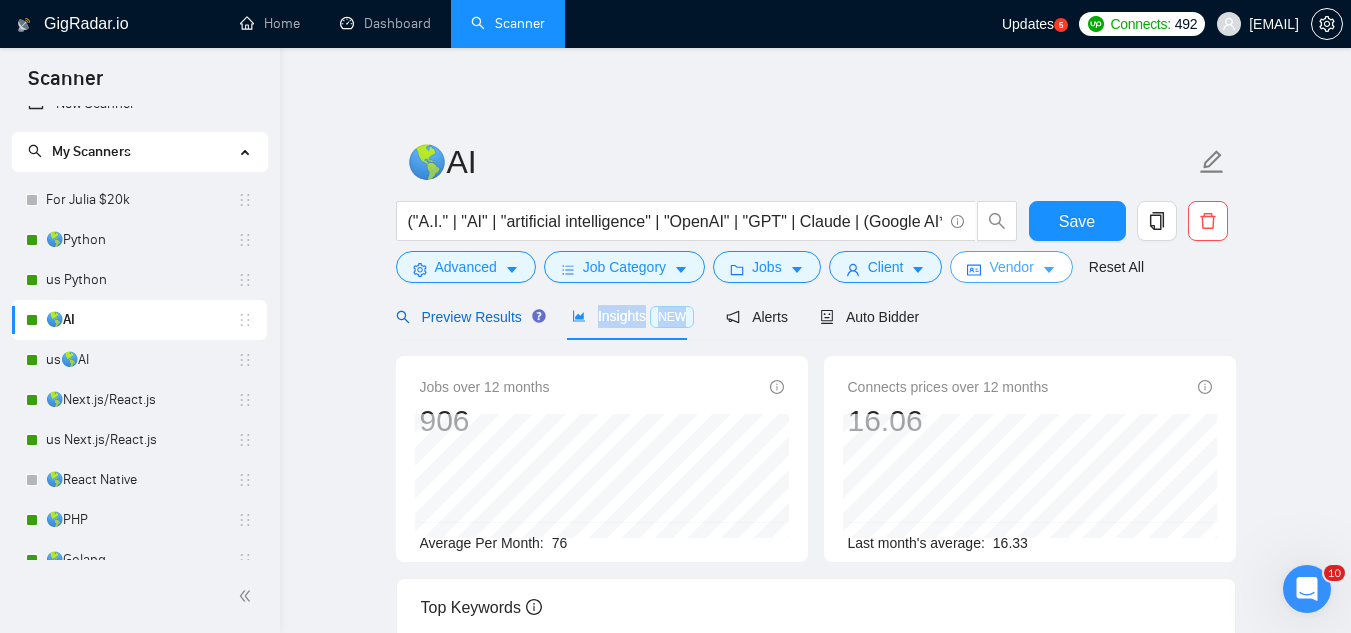 drag, startPoint x: 464, startPoint y: 323, endPoint x: 957, endPoint y: 266, distance: 496.28418 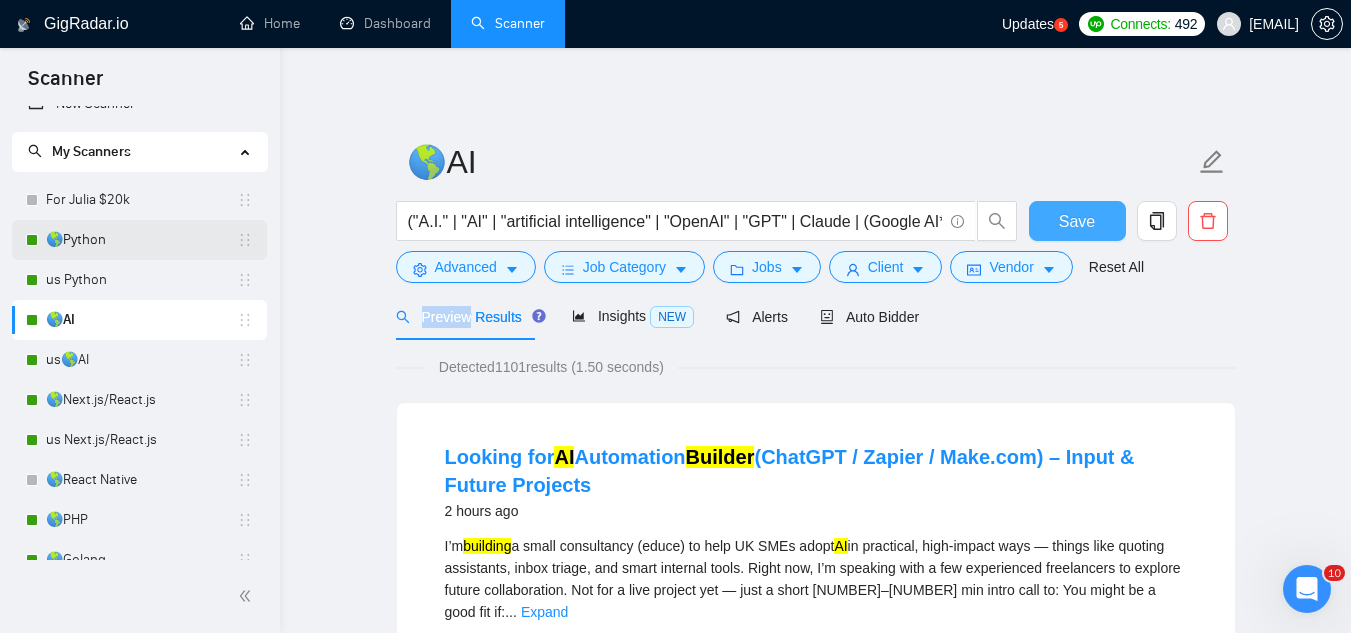 click on "Save" at bounding box center (1077, 221) 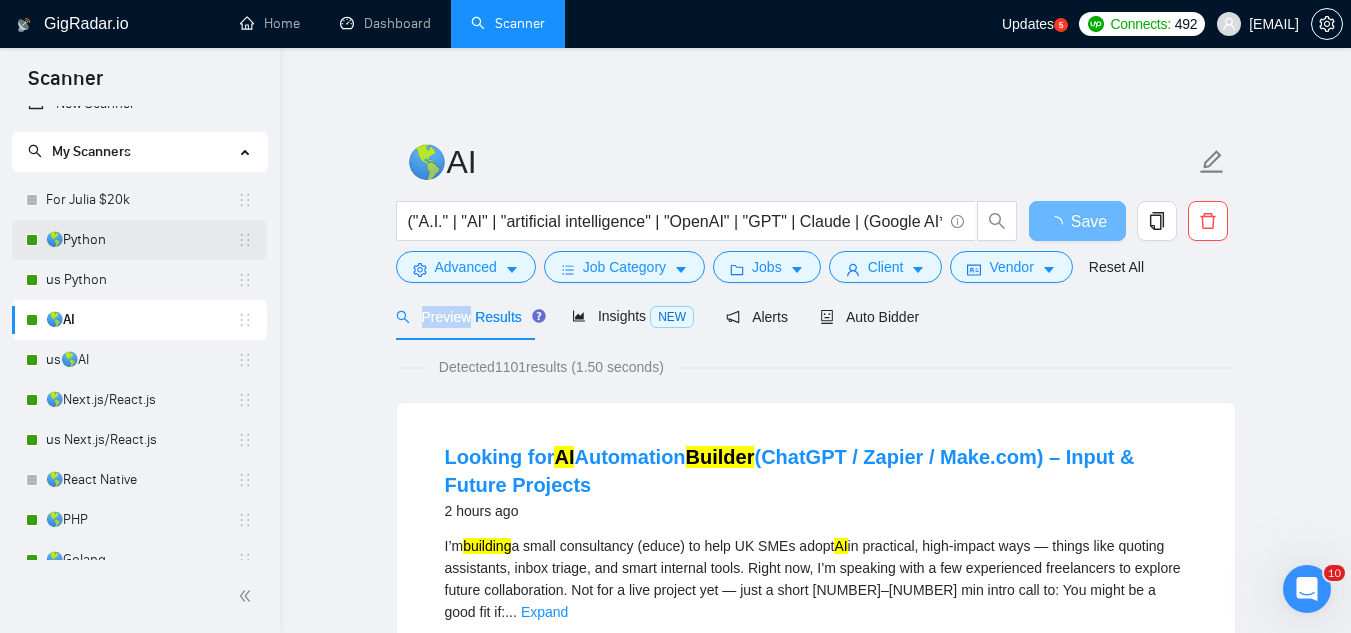click on "🌎Python" at bounding box center [141, 240] 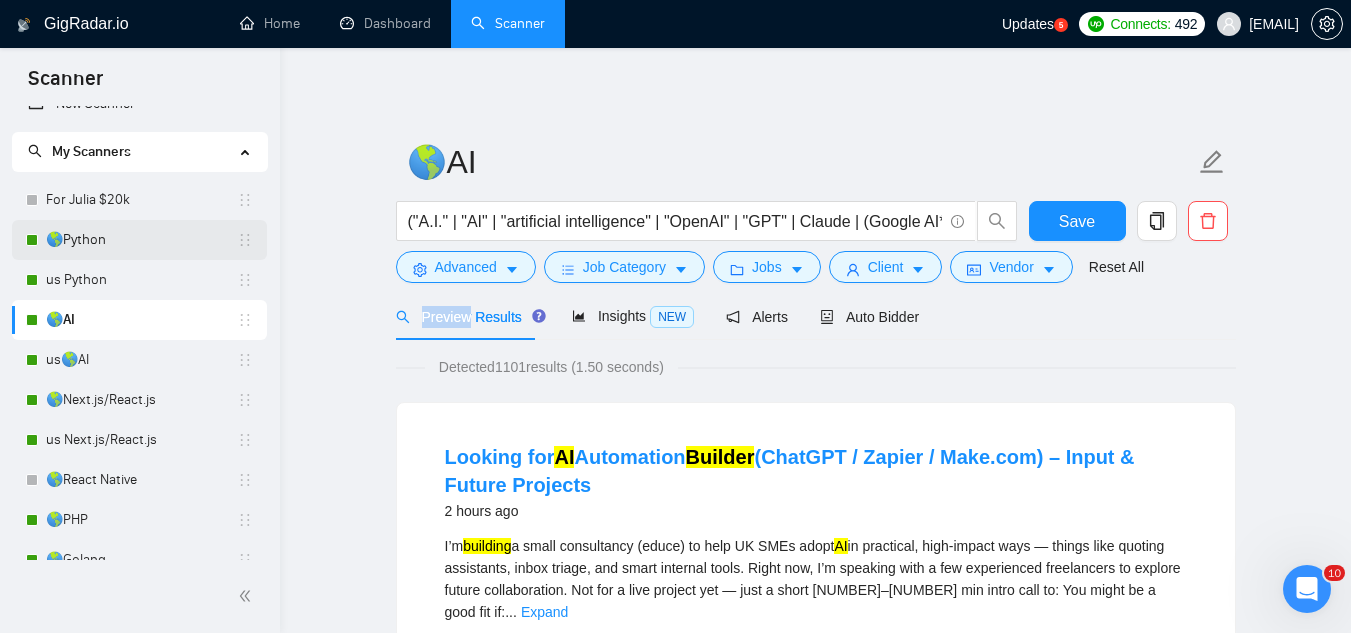 click on "🌎Python" at bounding box center [141, 240] 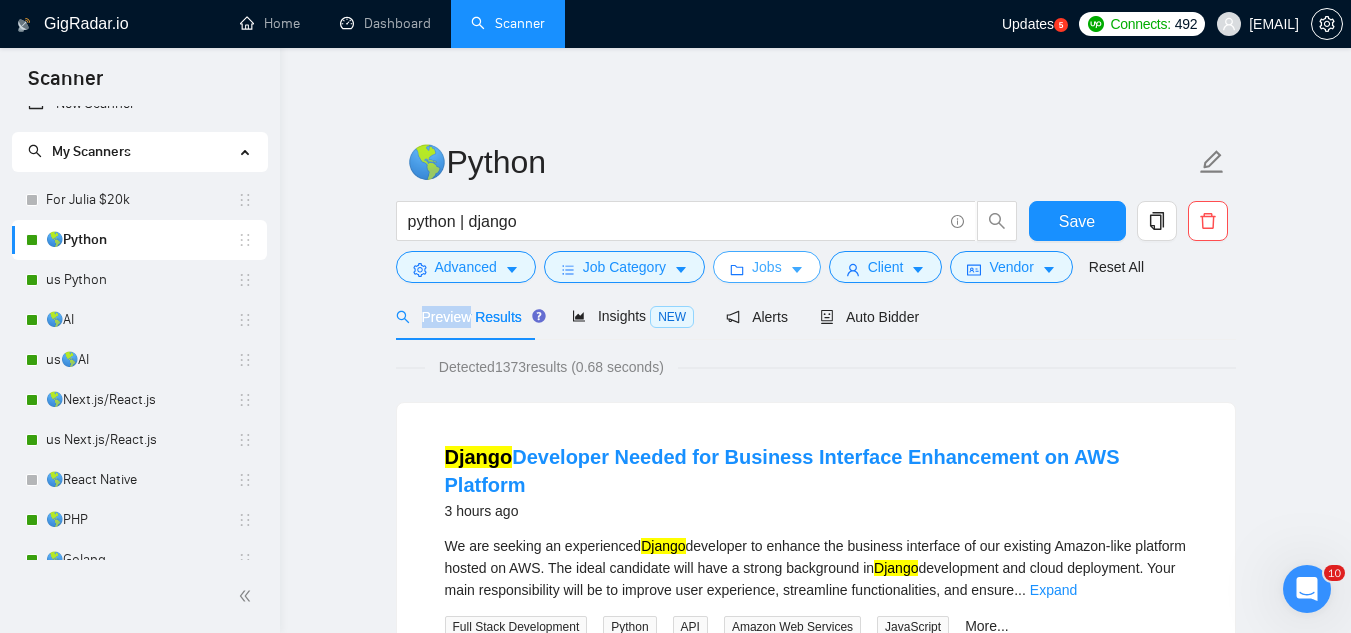 click on "Jobs" at bounding box center [767, 267] 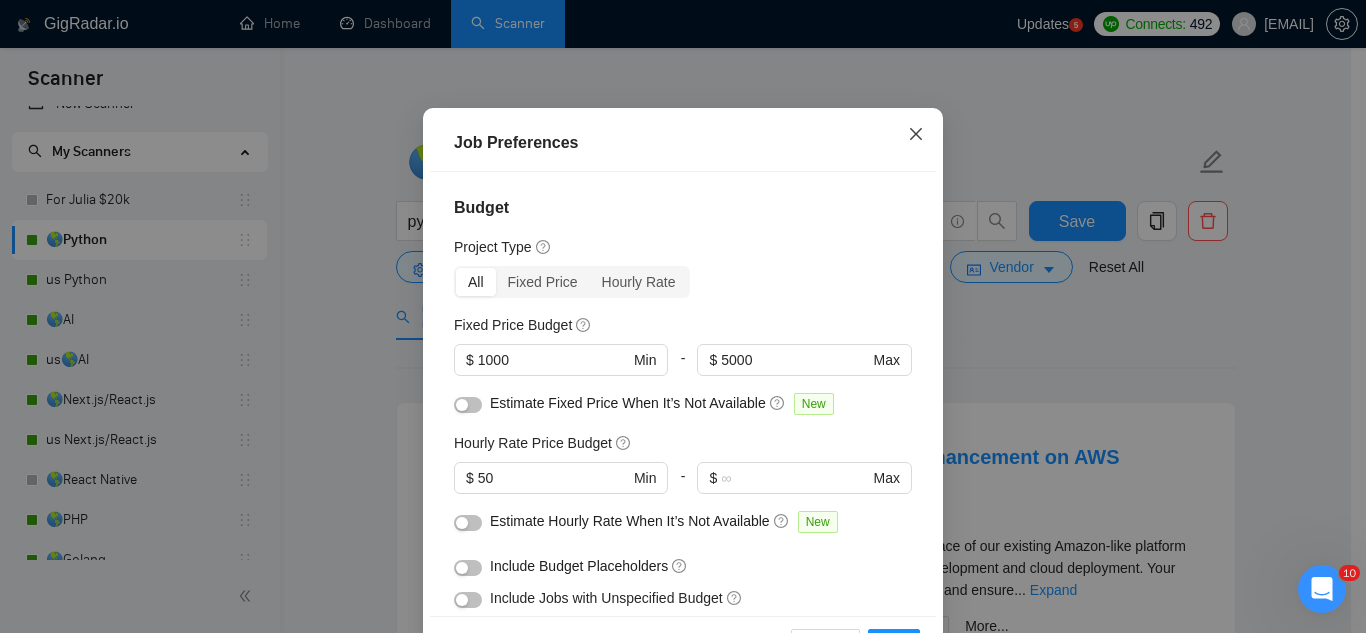 click 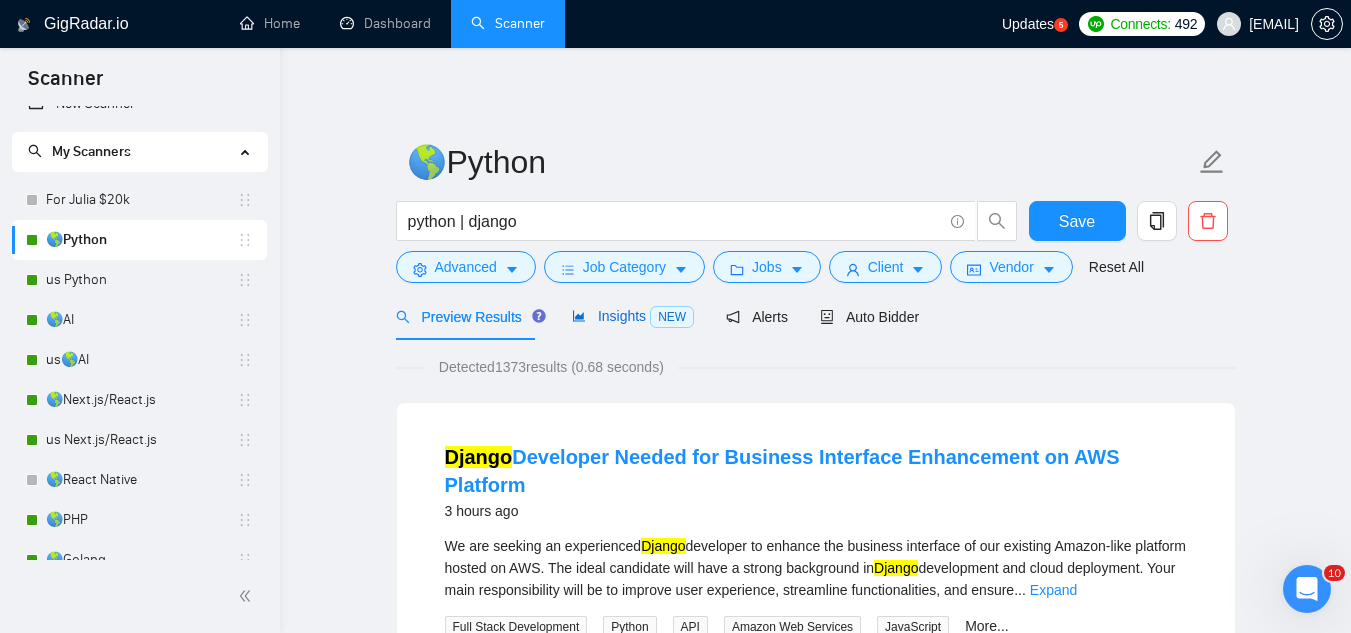 click on "Insights NEW" at bounding box center [633, 316] 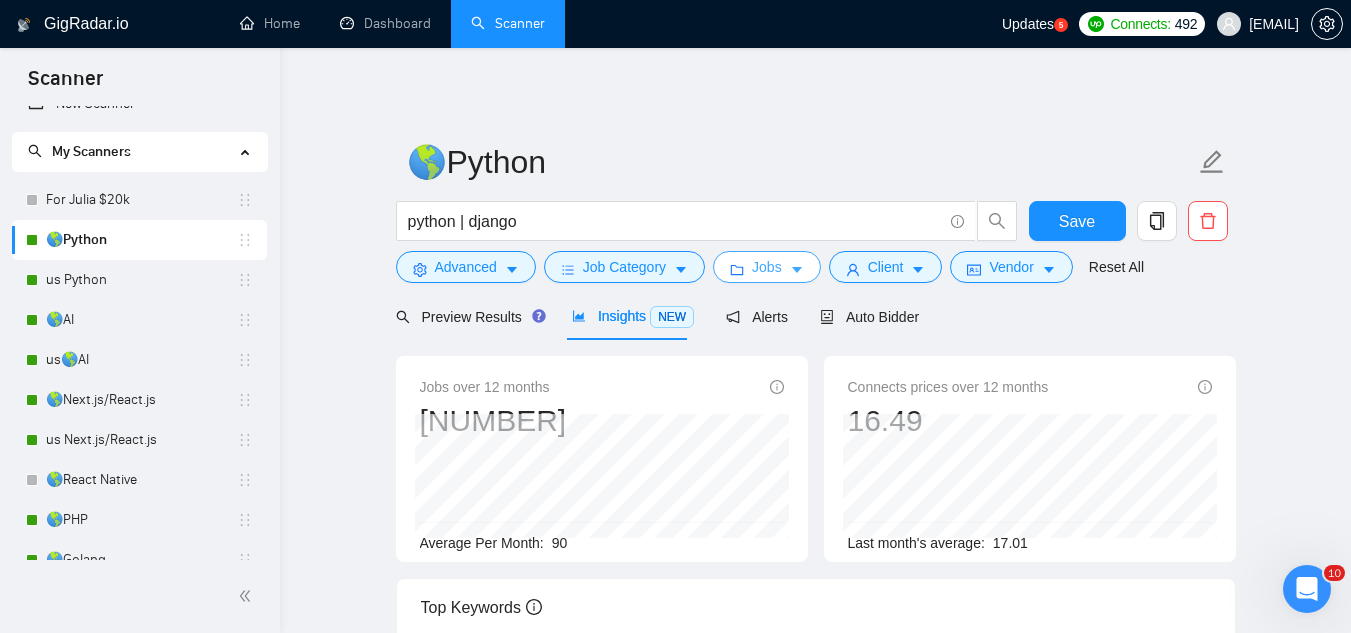click on "Jobs" at bounding box center (767, 267) 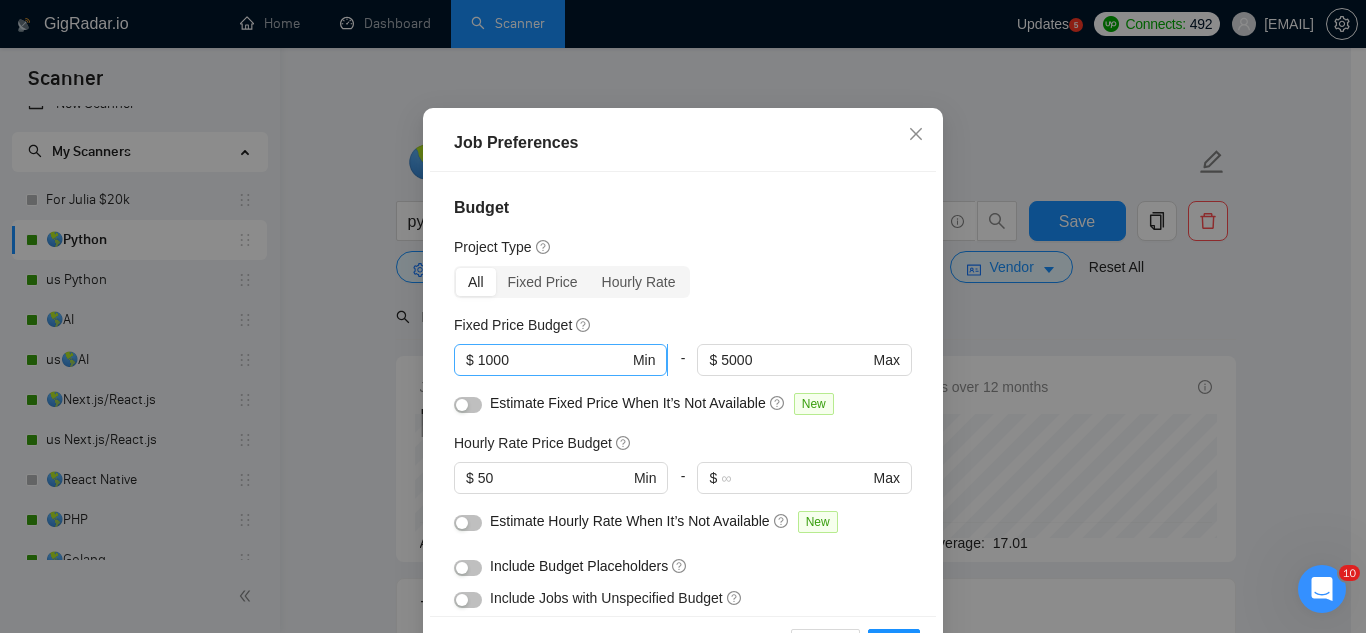 click on "1000" at bounding box center [553, 360] 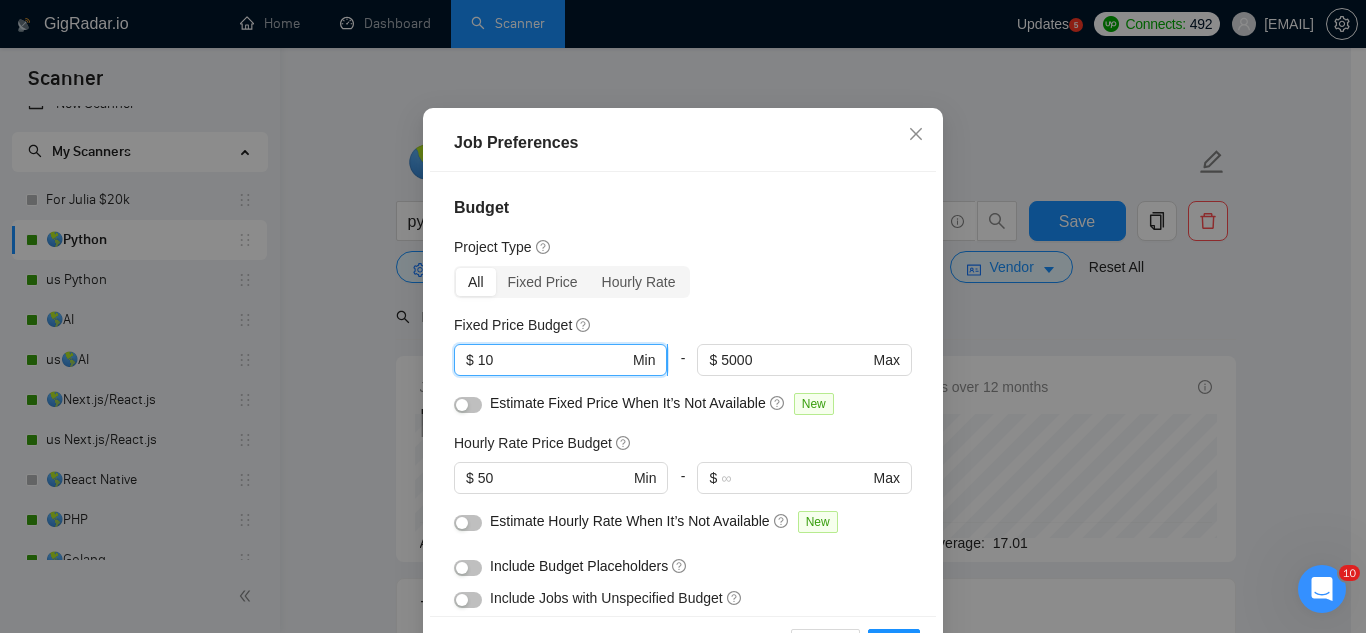 type on "1" 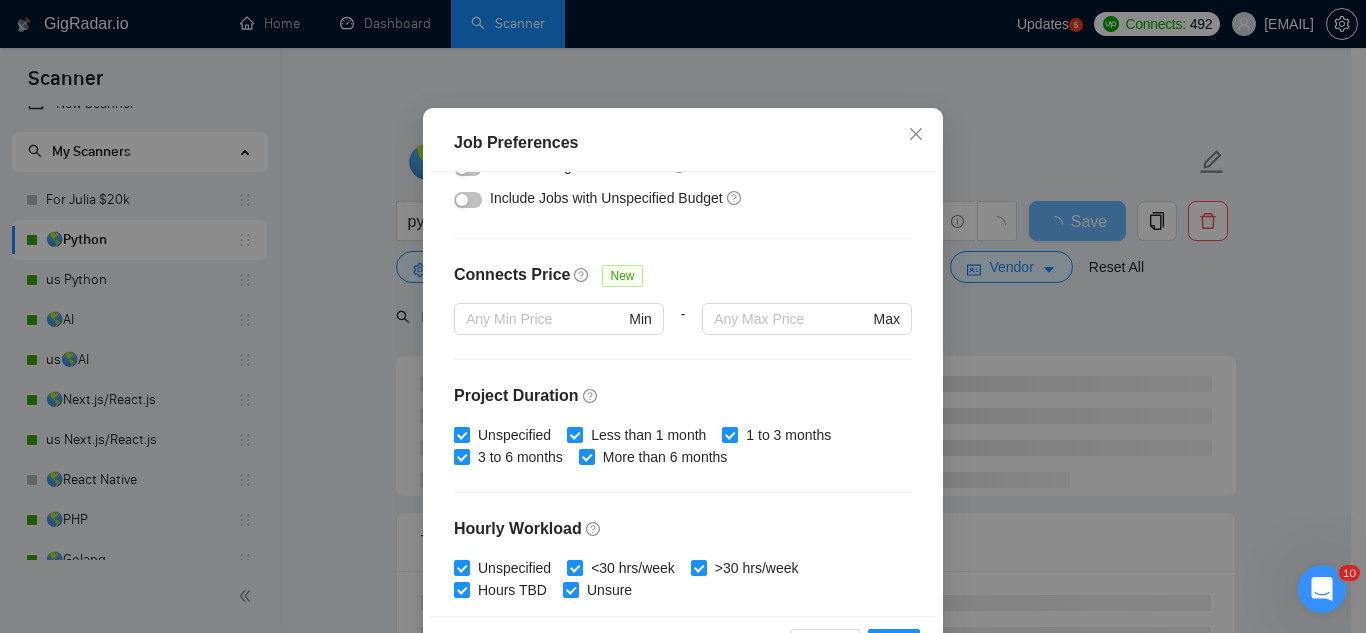 scroll, scrollTop: 0, scrollLeft: 0, axis: both 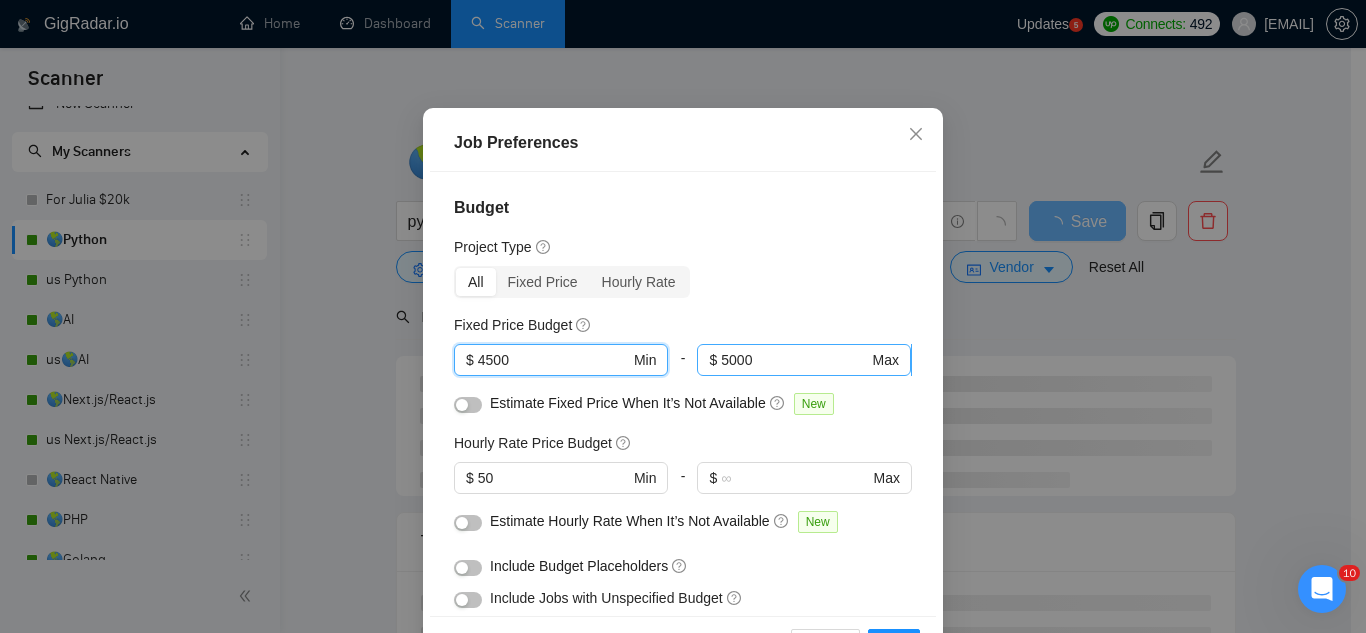 type on "4500" 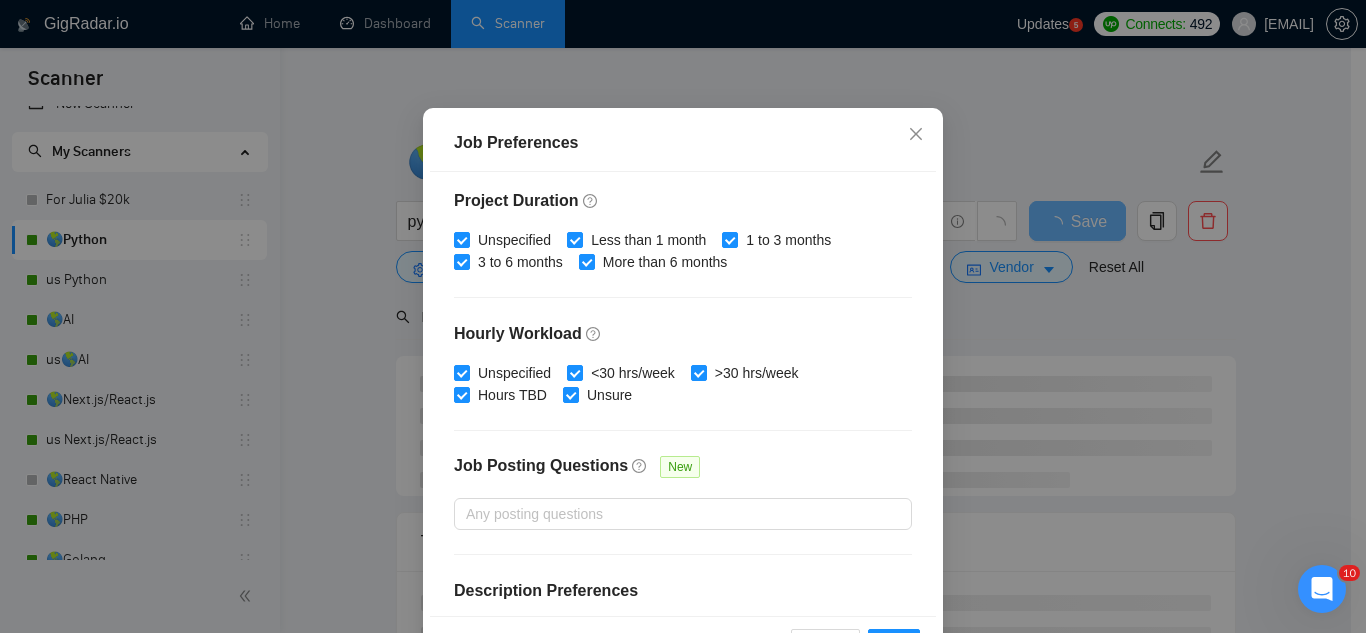 scroll, scrollTop: 683, scrollLeft: 0, axis: vertical 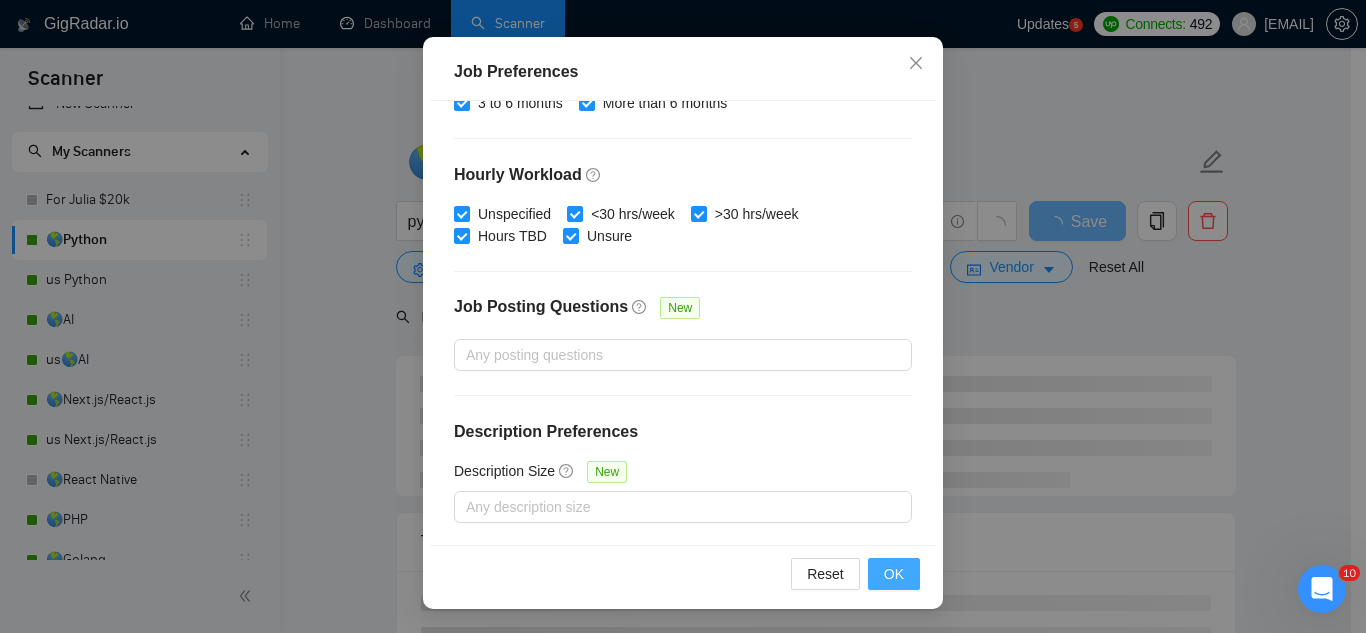 click on "OK" at bounding box center (894, 574) 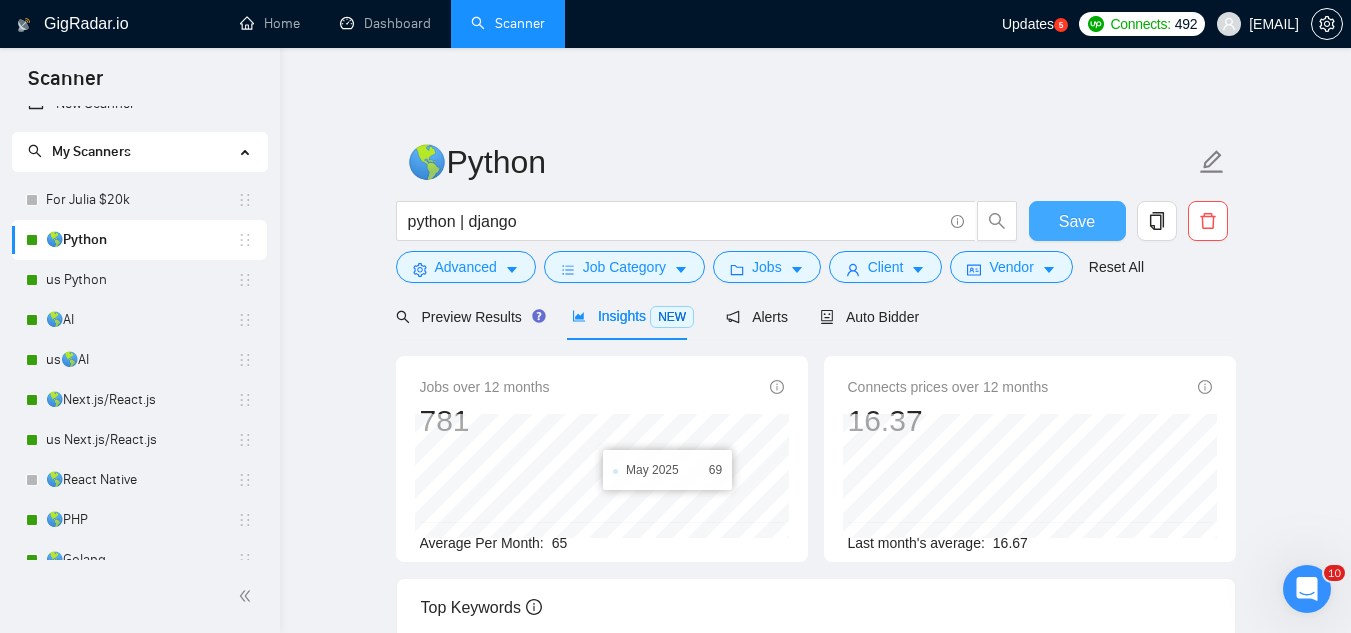 click on "Save" at bounding box center [1077, 221] 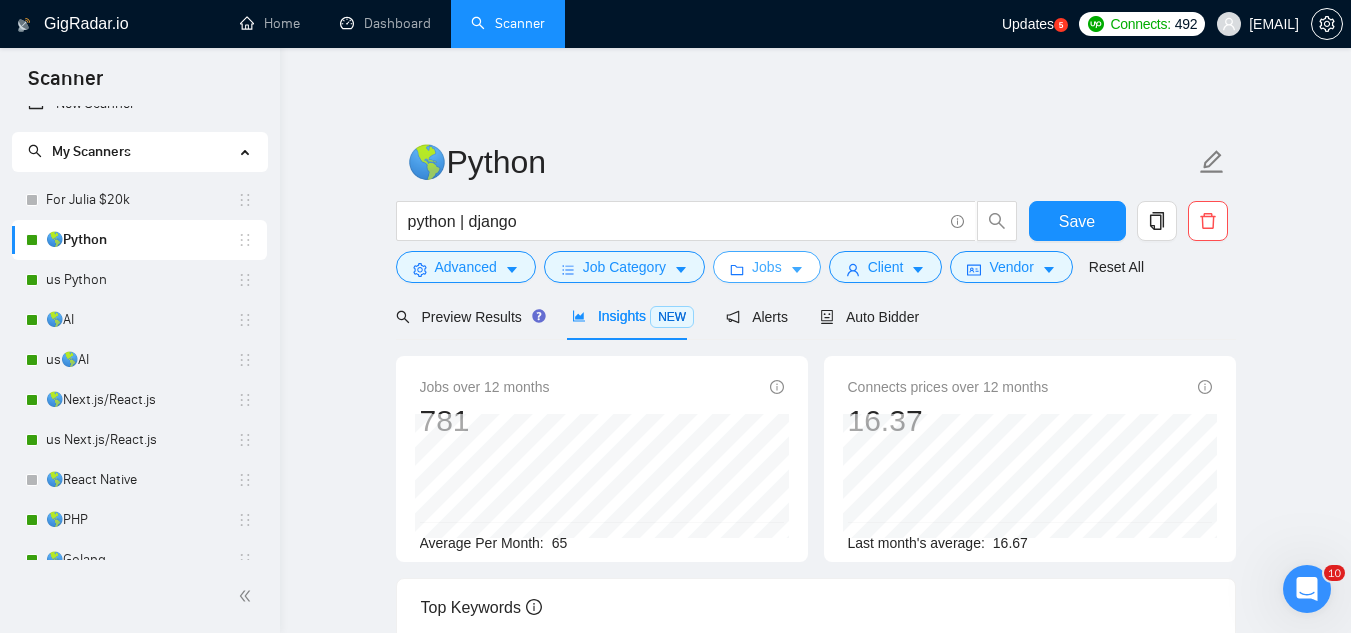 click on "Jobs" at bounding box center (767, 267) 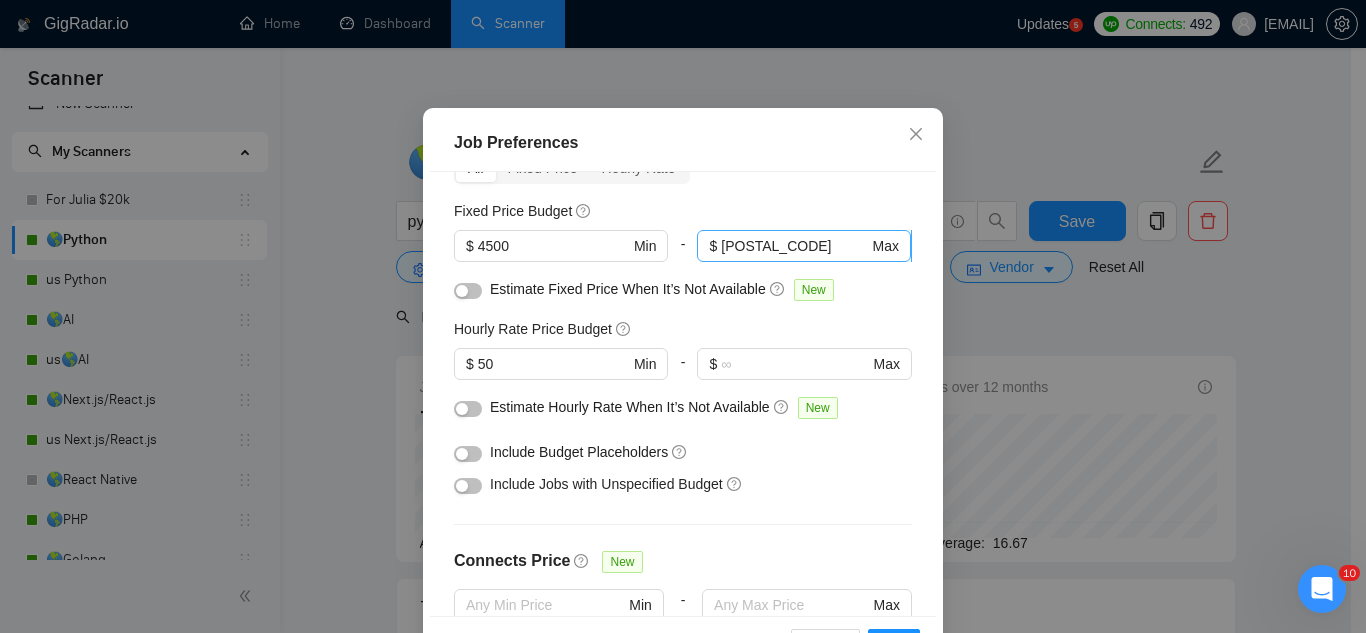 scroll, scrollTop: 83, scrollLeft: 0, axis: vertical 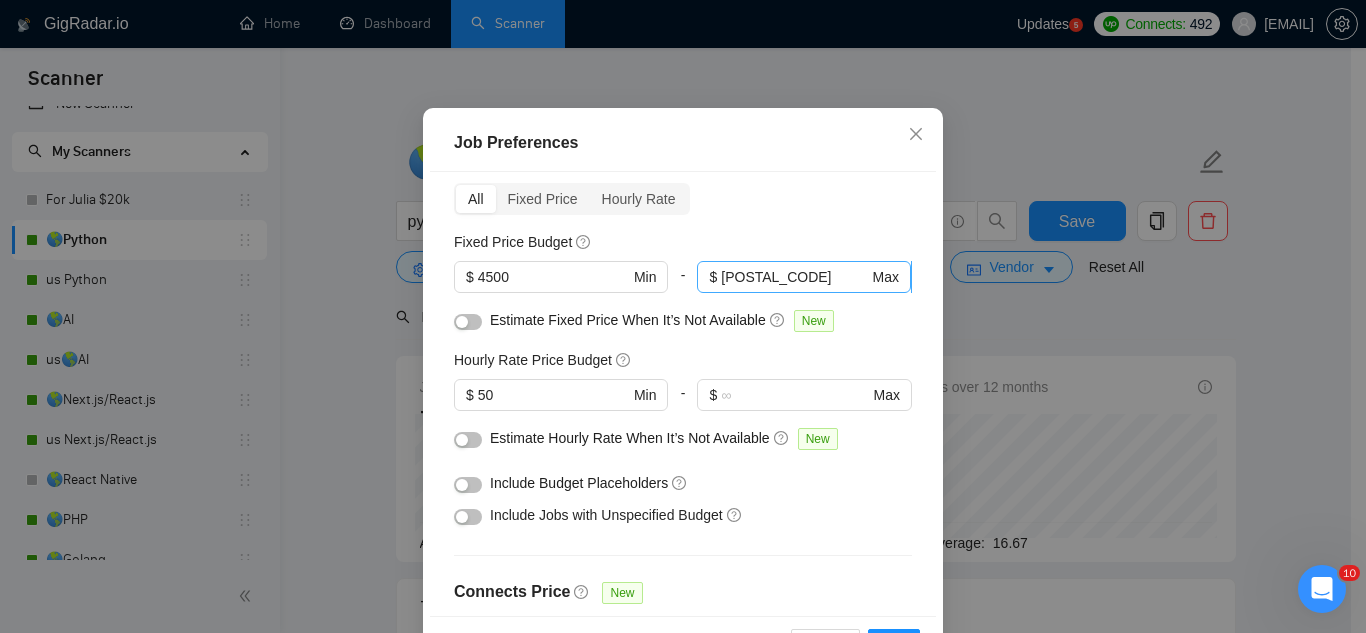 click on "[POSTAL_CODE]" at bounding box center [794, 277] 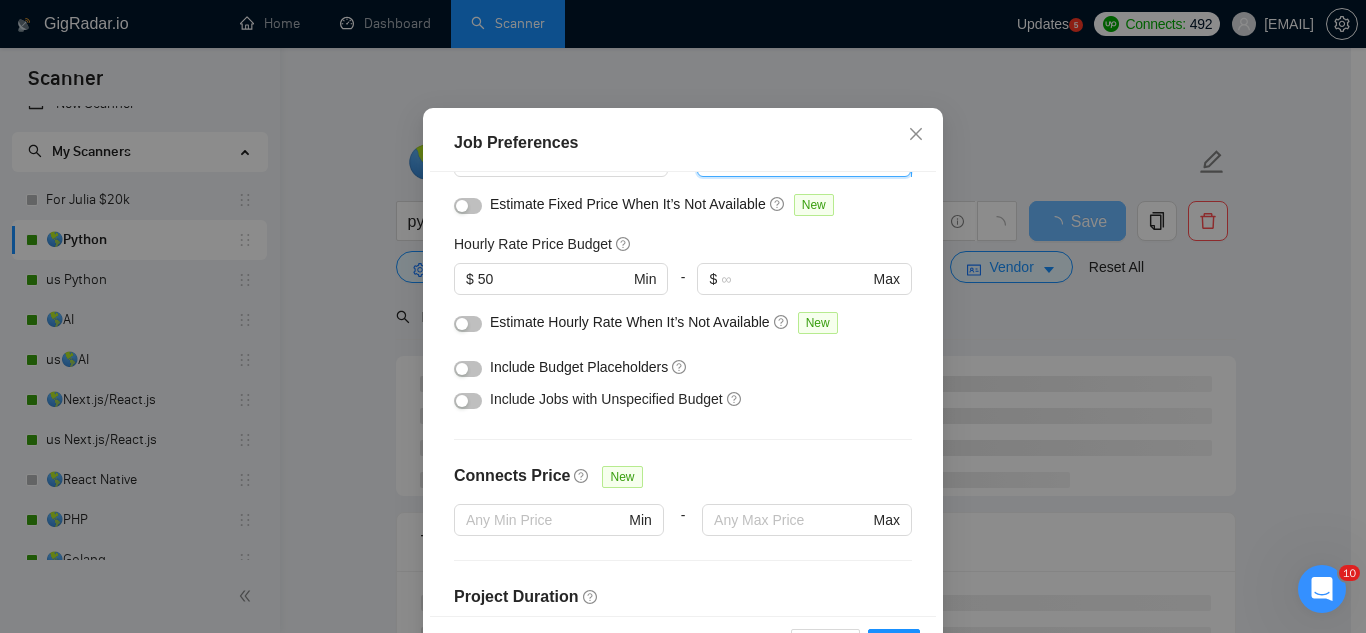 scroll, scrollTop: 83, scrollLeft: 0, axis: vertical 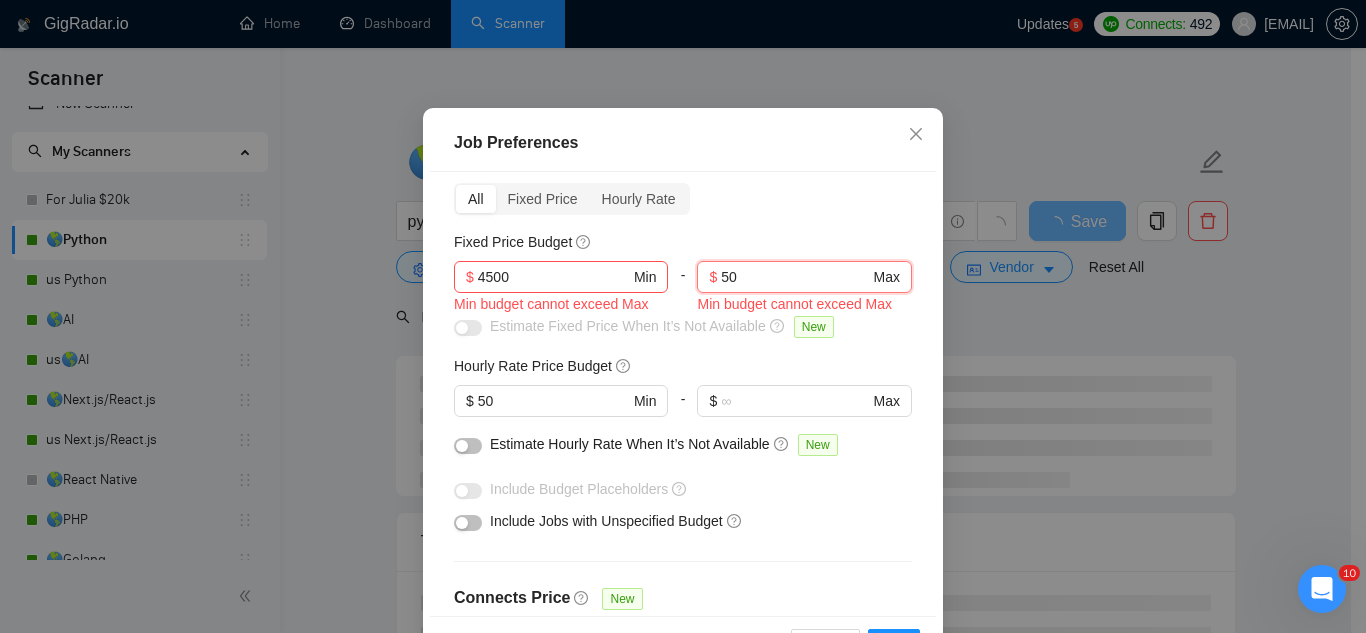 type on "5" 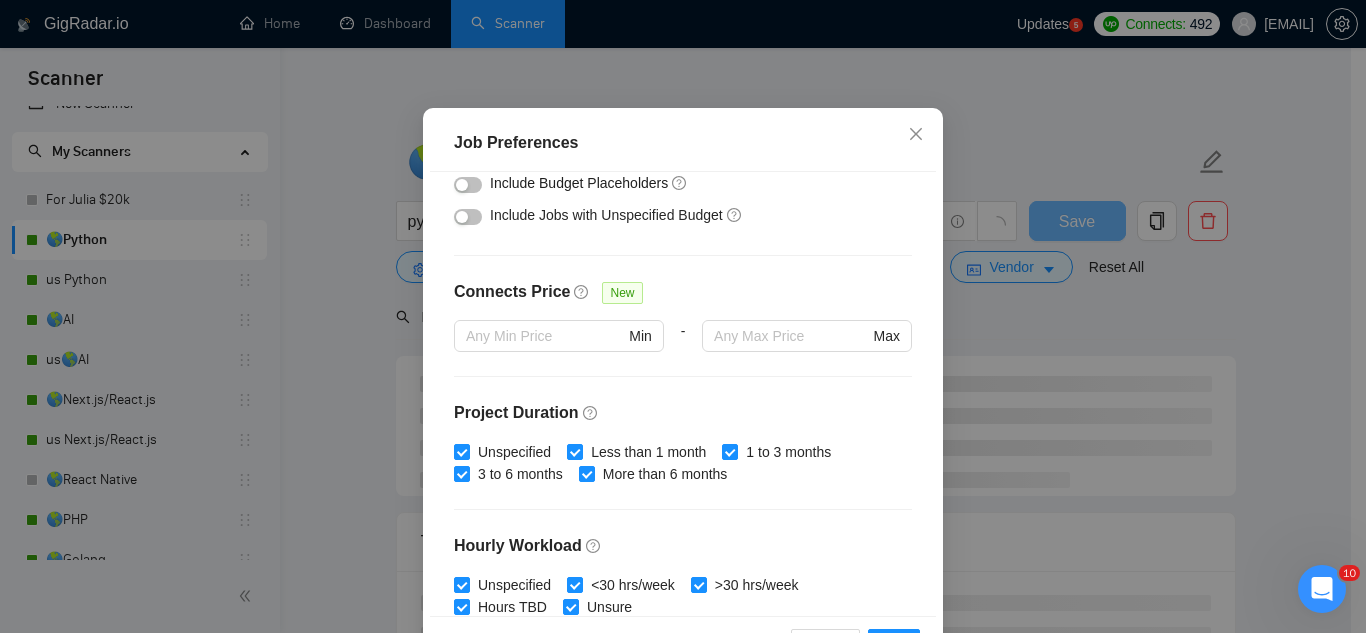 scroll, scrollTop: 683, scrollLeft: 0, axis: vertical 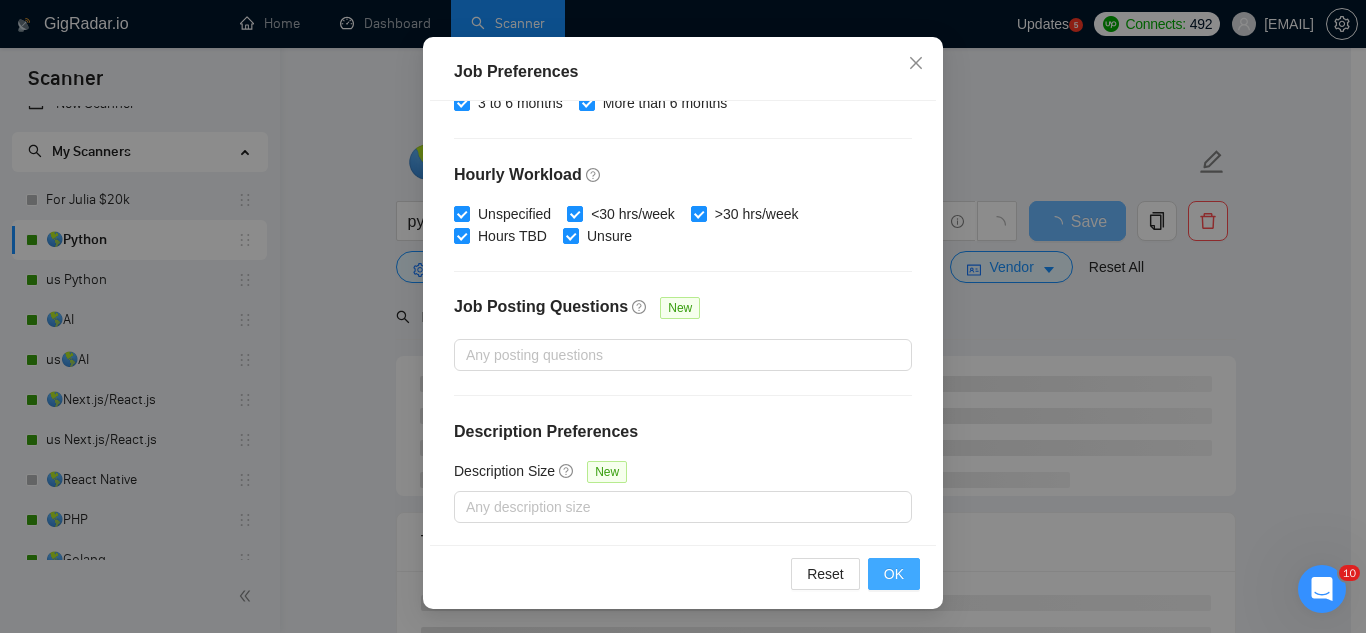 type on "4999" 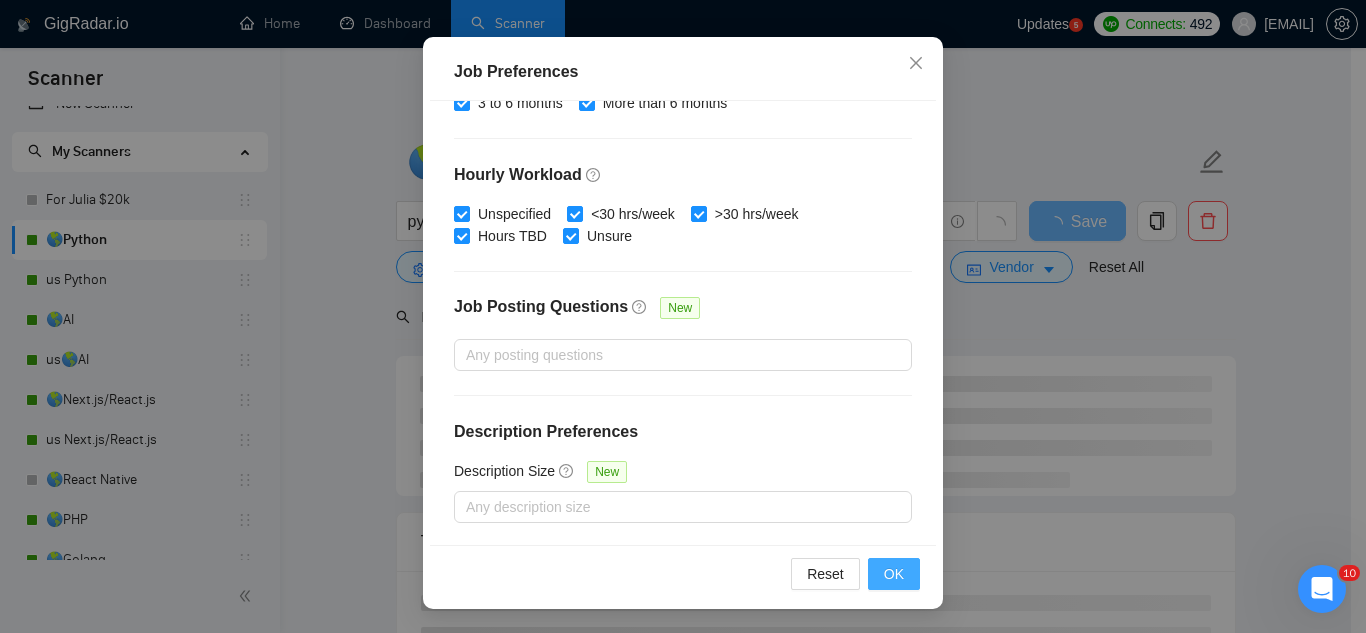 click on "OK" at bounding box center (894, 574) 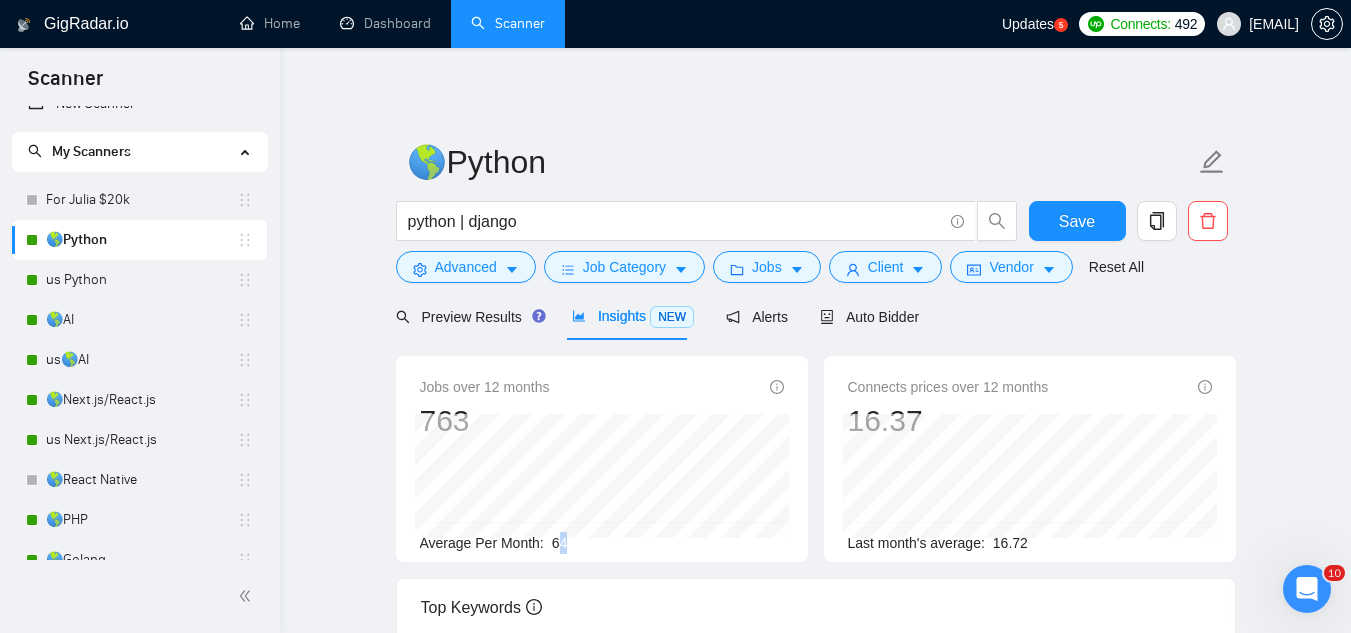 drag, startPoint x: 574, startPoint y: 545, endPoint x: 558, endPoint y: 544, distance: 16.03122 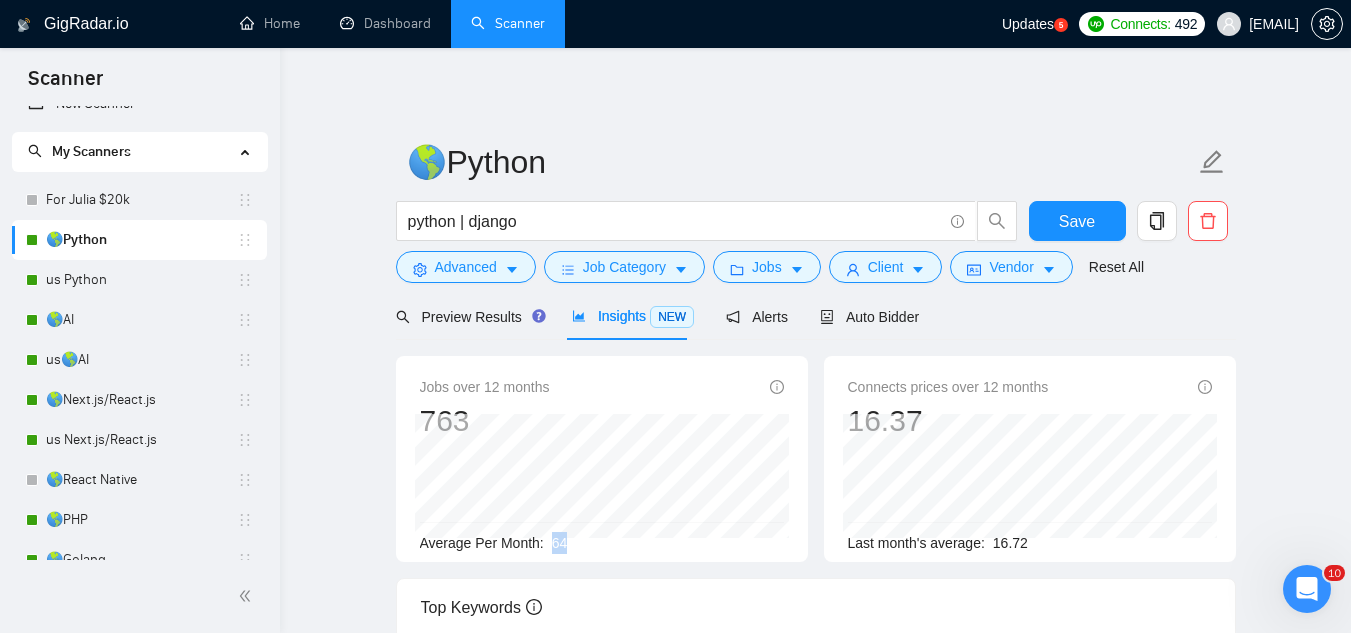 click on "64" at bounding box center [560, 543] 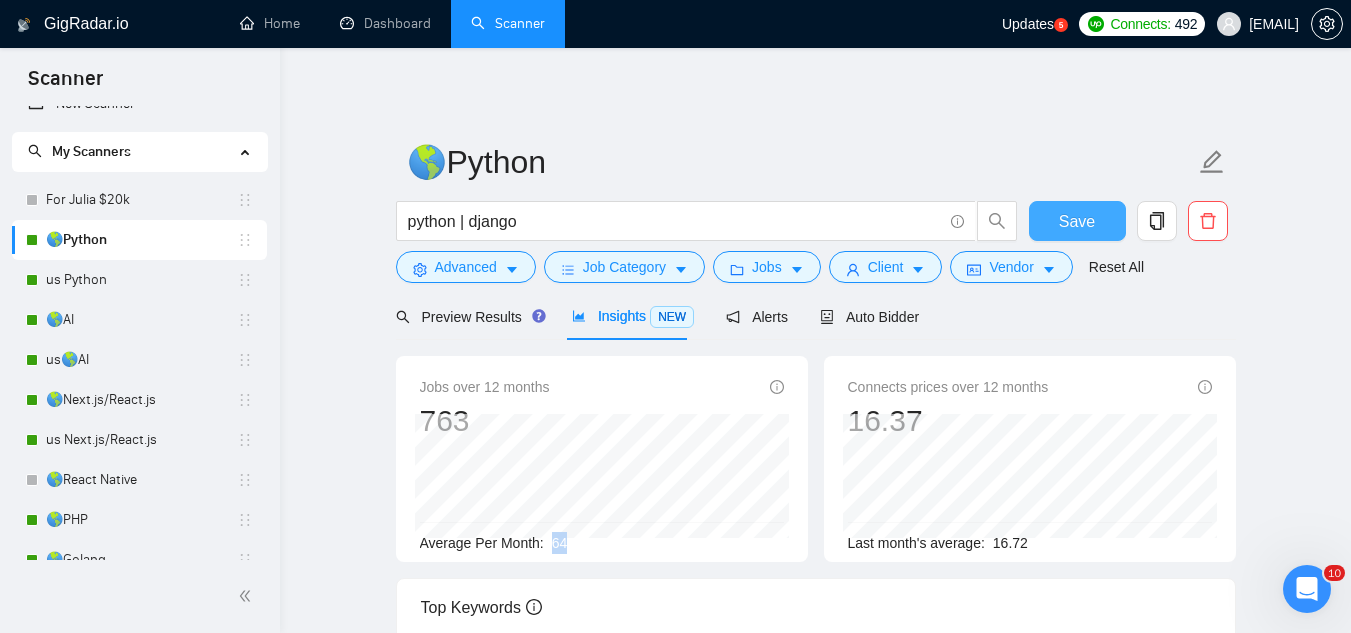 click on "Save" at bounding box center (1077, 221) 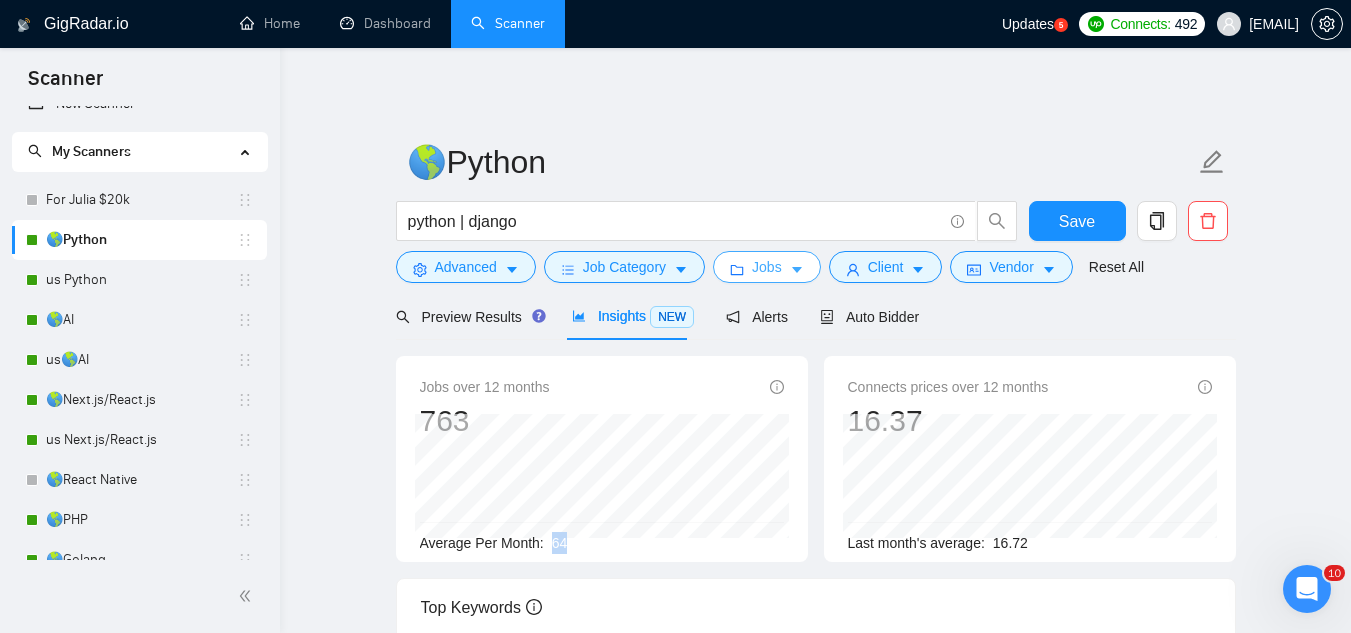 click on "Jobs" at bounding box center (767, 267) 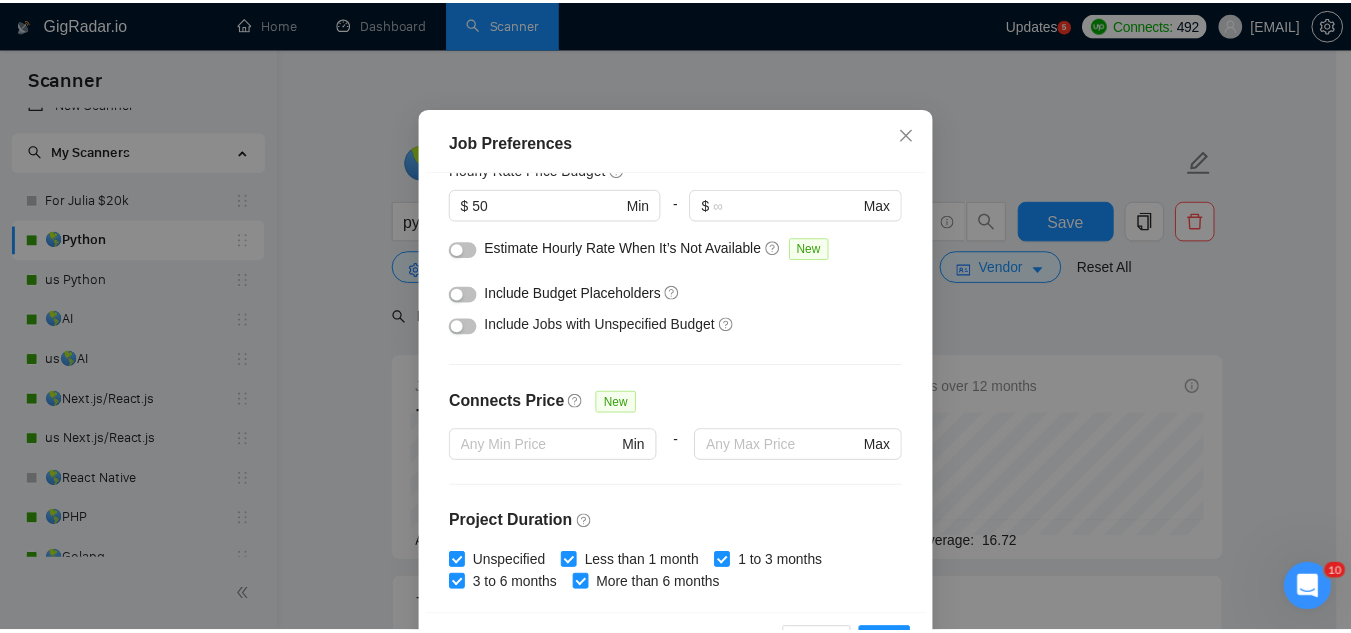 scroll, scrollTop: 83, scrollLeft: 0, axis: vertical 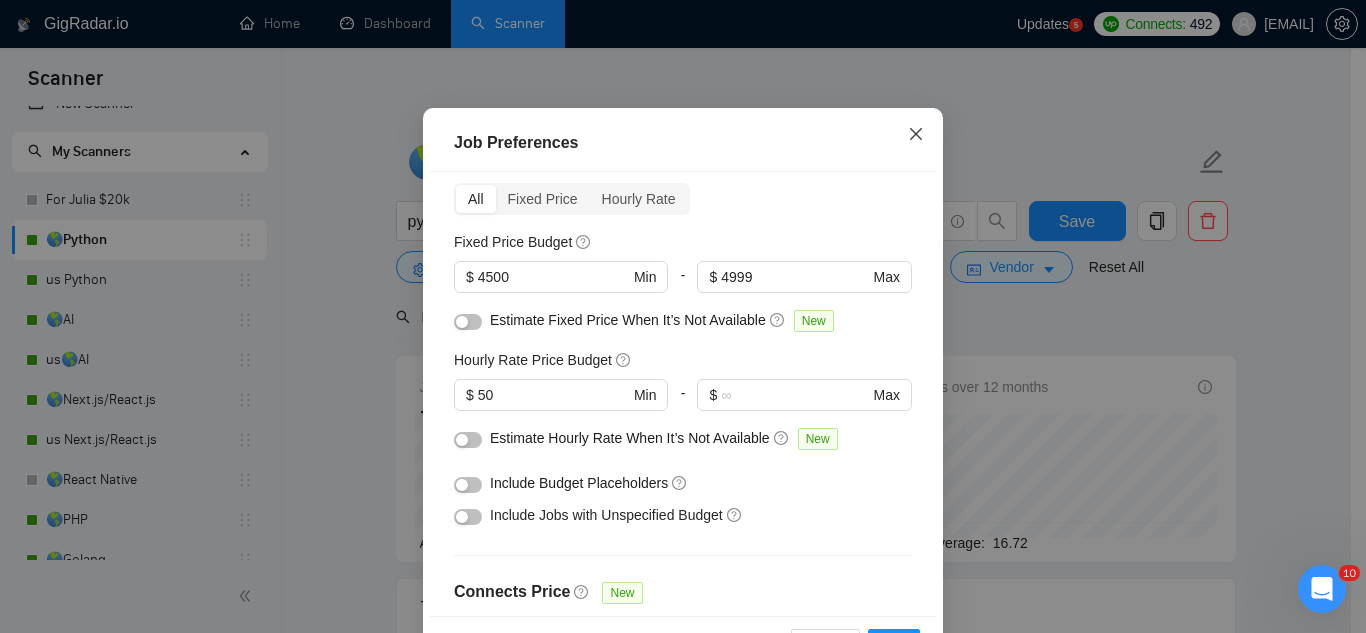 click 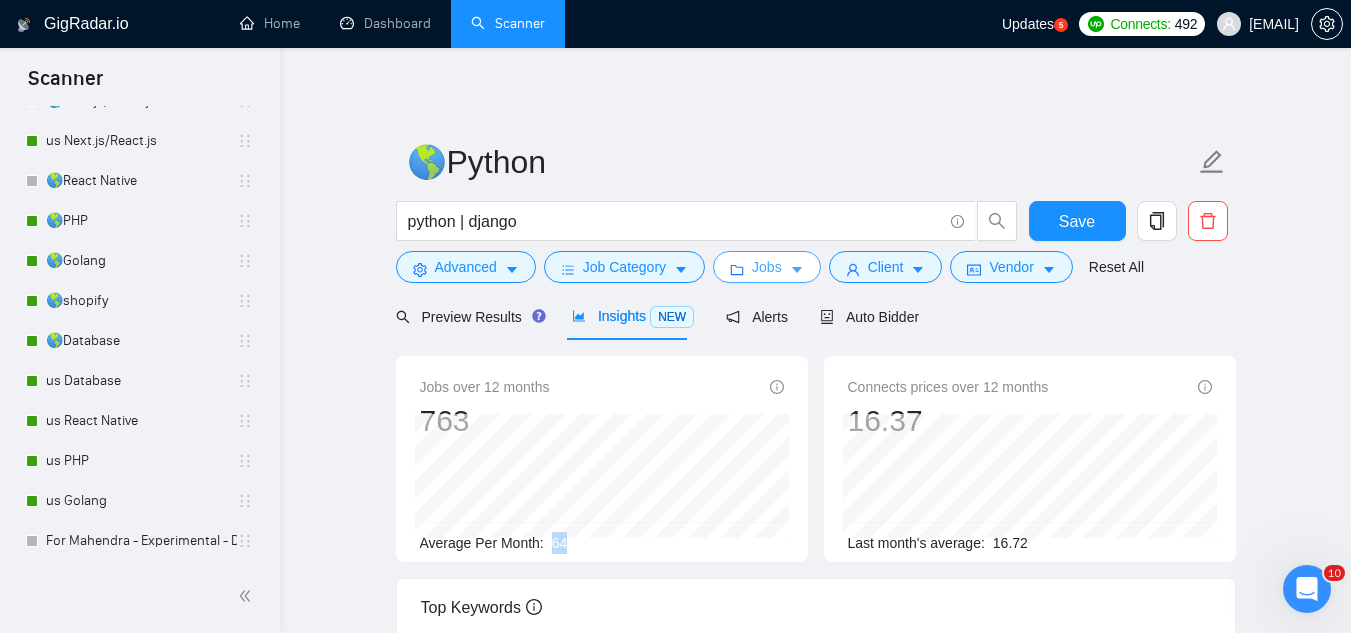 scroll, scrollTop: 322, scrollLeft: 0, axis: vertical 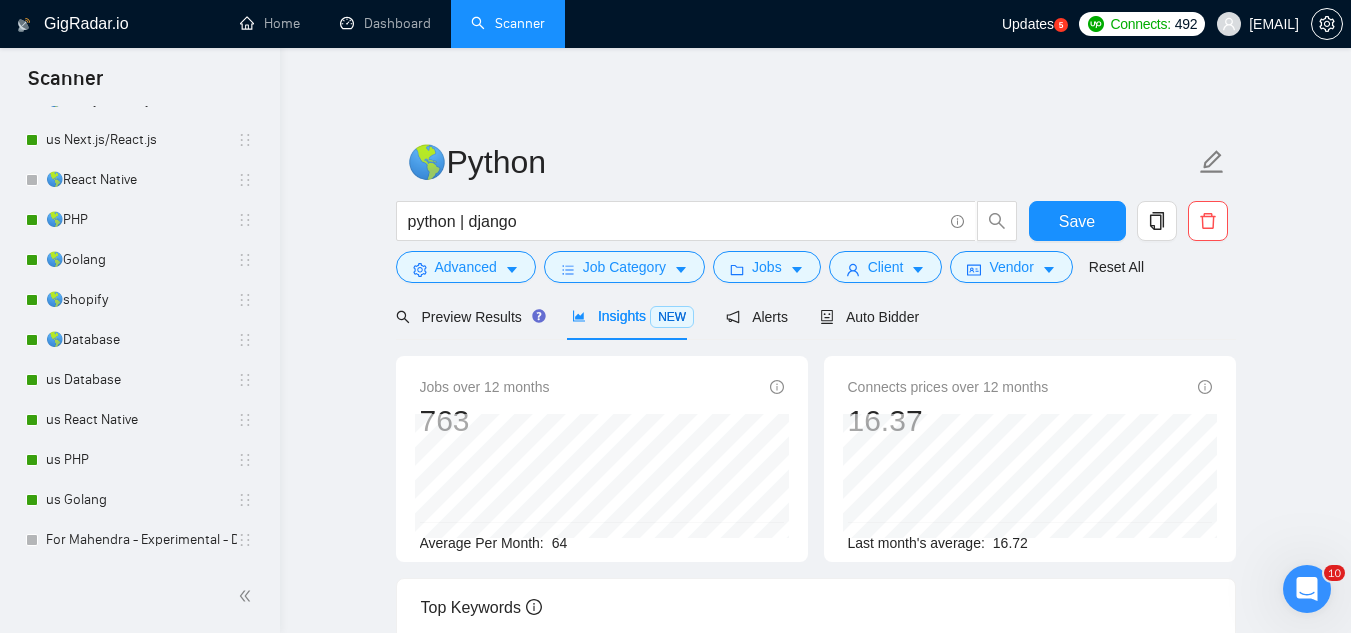 click at bounding box center (140, 596) 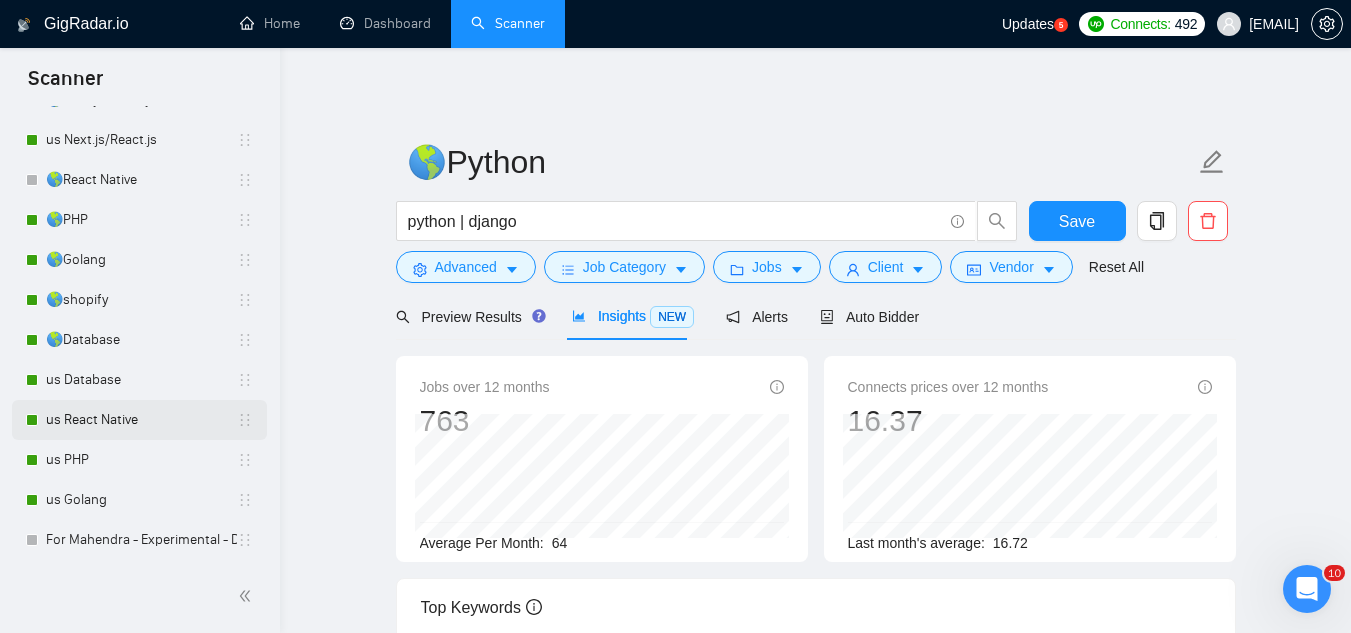 click on "us React Native" at bounding box center (141, 420) 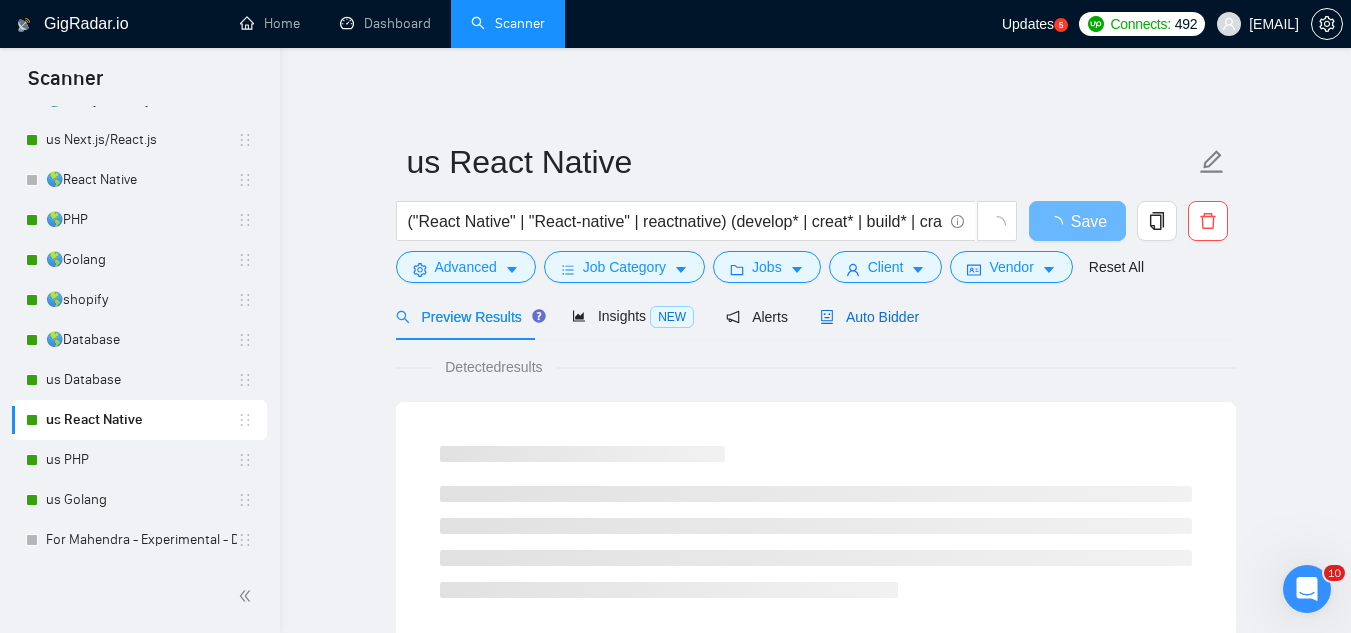 click on "Auto Bidder" at bounding box center [869, 317] 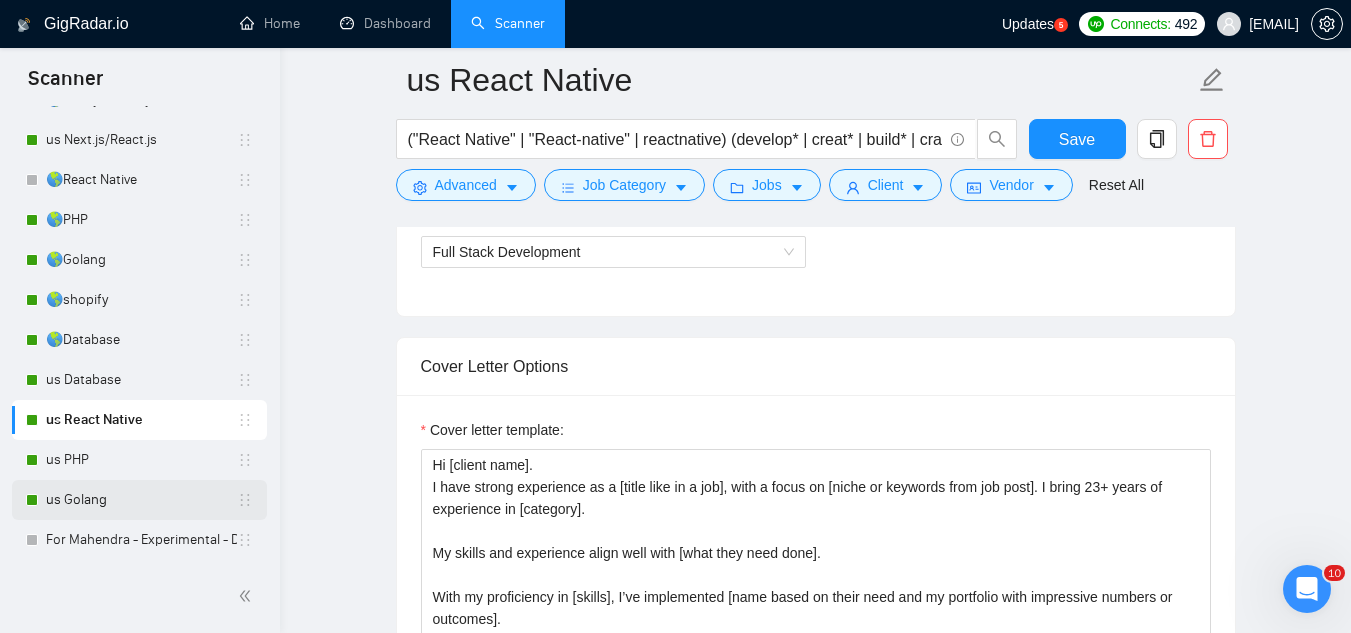 scroll, scrollTop: 1200, scrollLeft: 0, axis: vertical 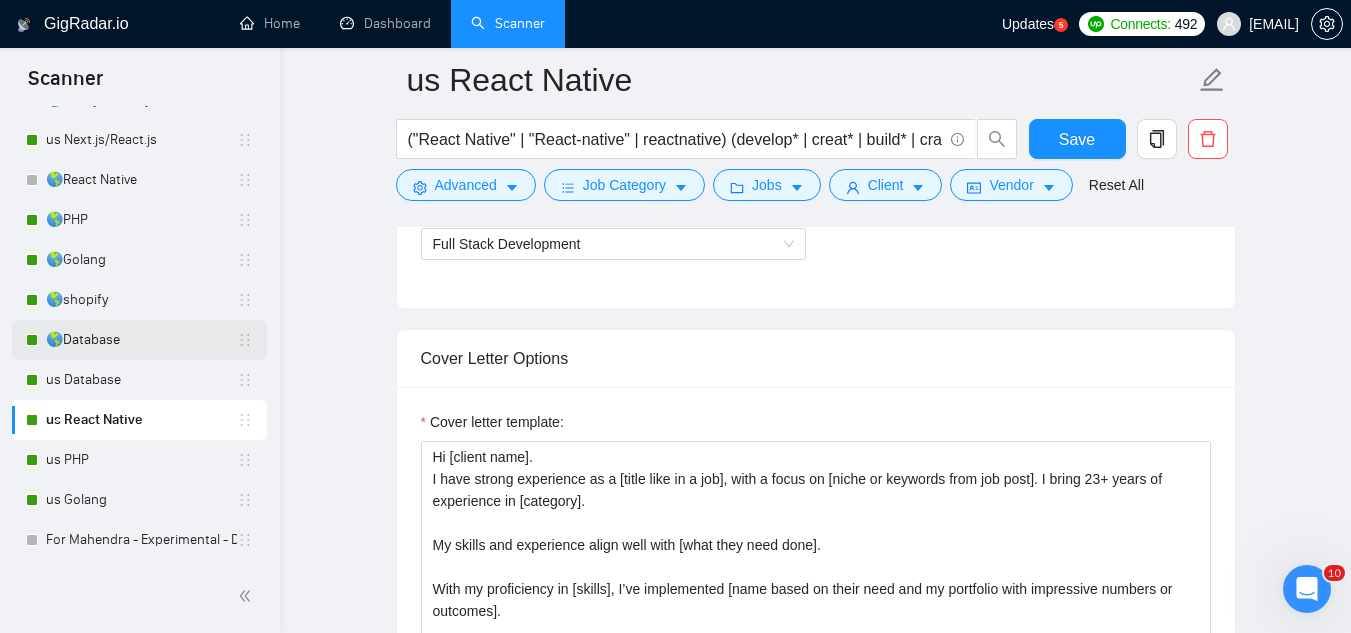click on "🌎Database" at bounding box center [141, 340] 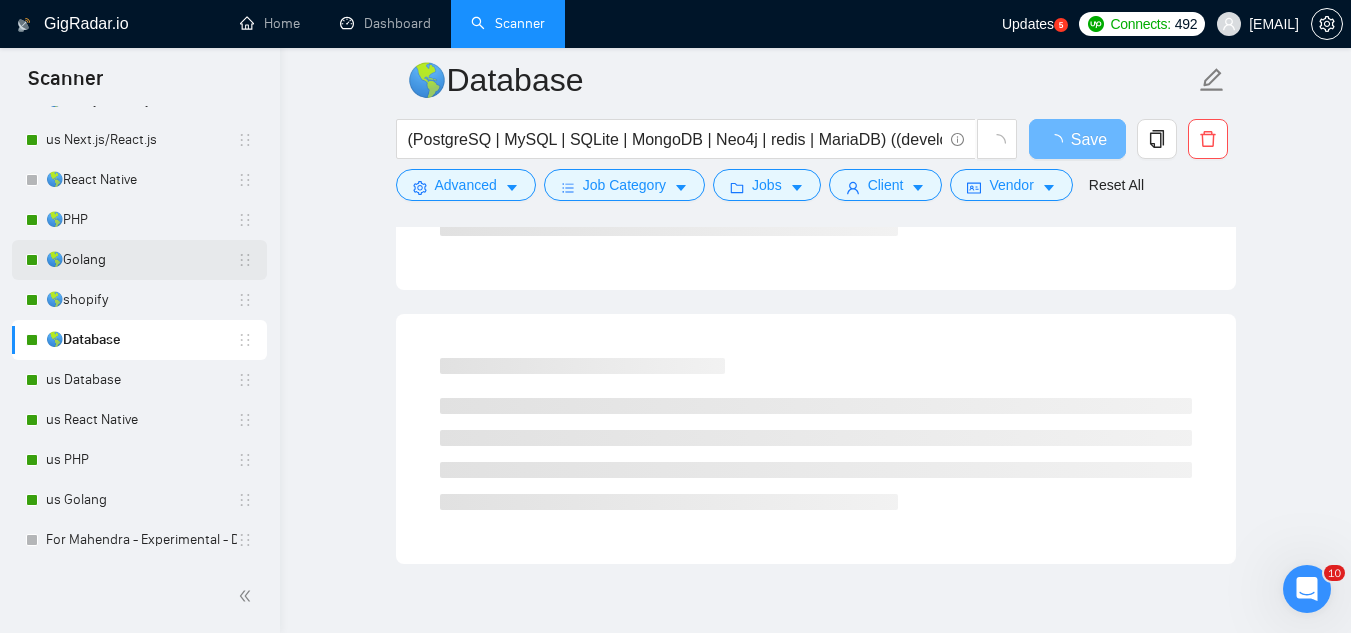 click on "🌎Golang" at bounding box center (141, 260) 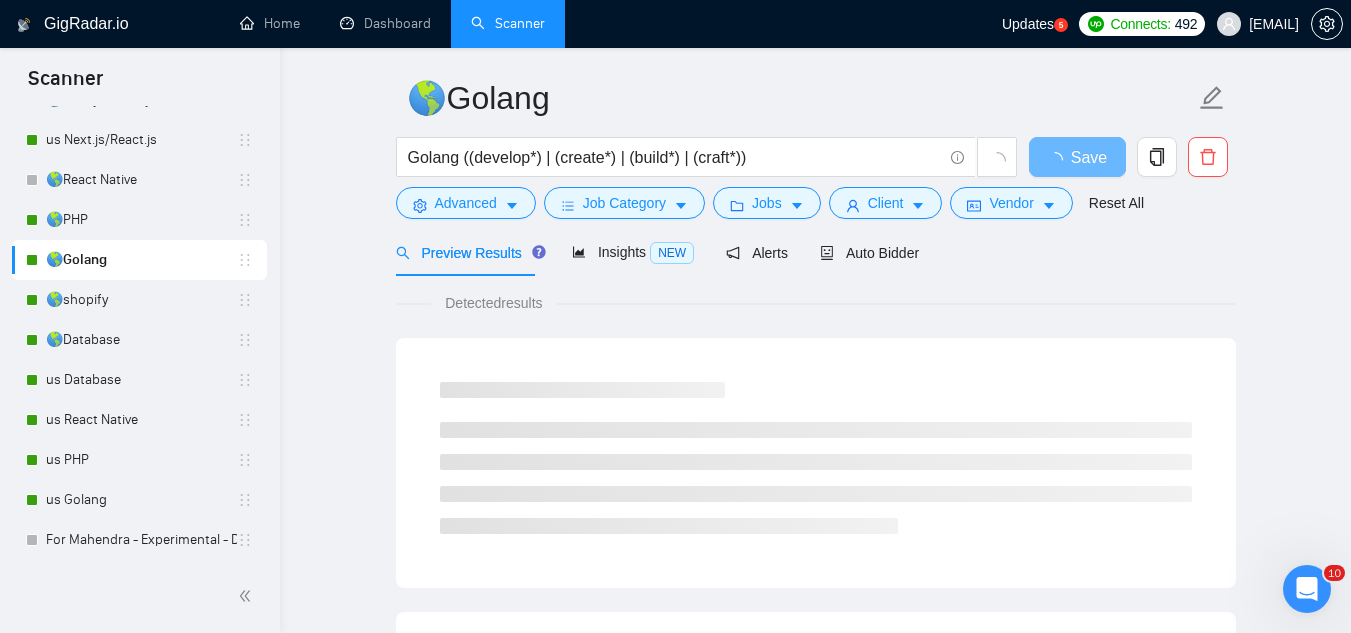 scroll, scrollTop: 0, scrollLeft: 0, axis: both 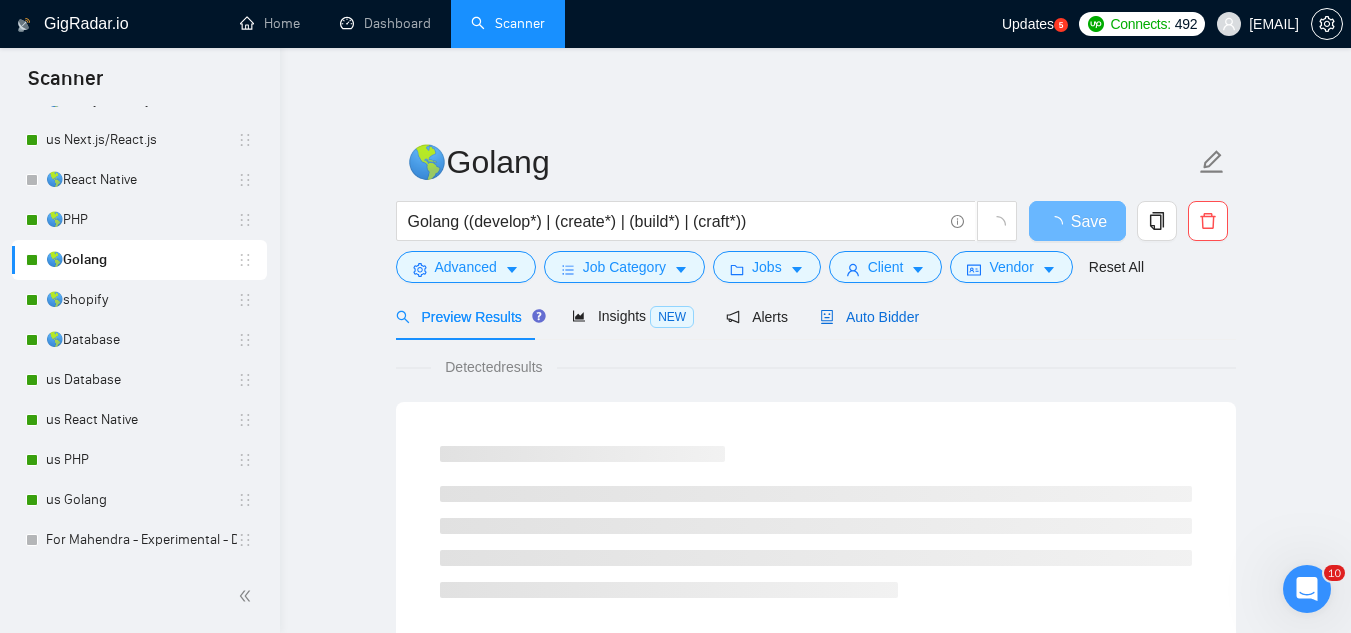 click on "Auto Bidder" at bounding box center [869, 317] 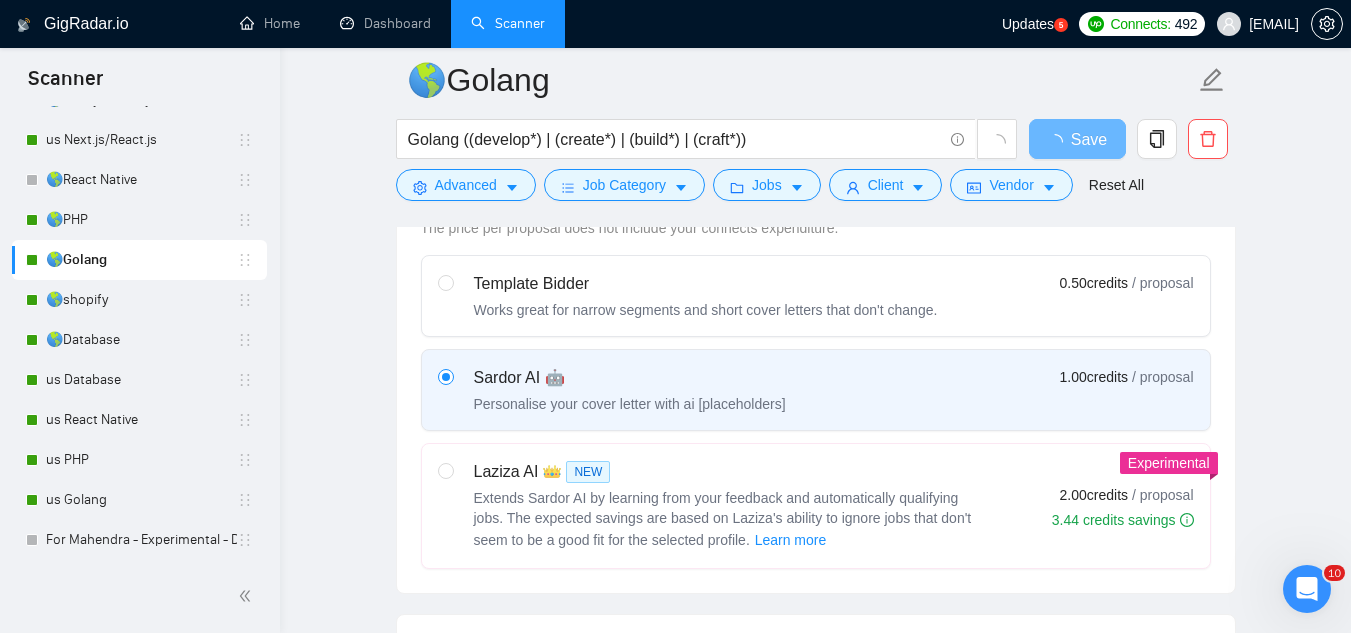 type 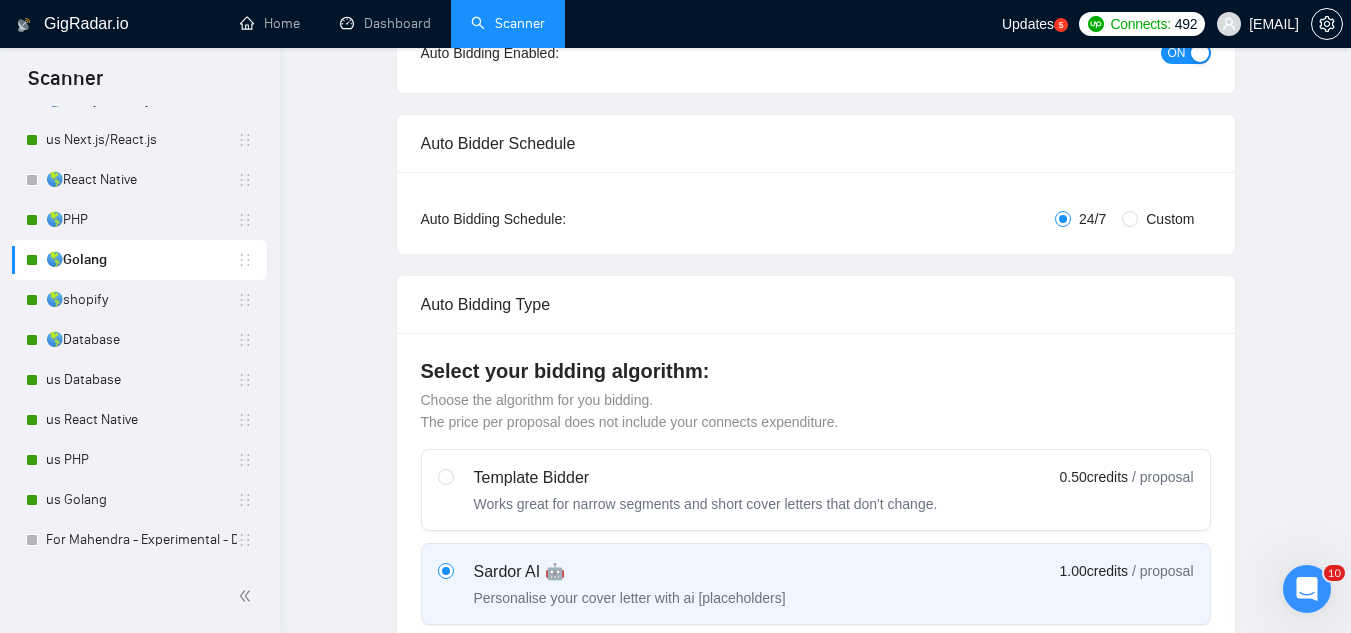 scroll, scrollTop: 0, scrollLeft: 0, axis: both 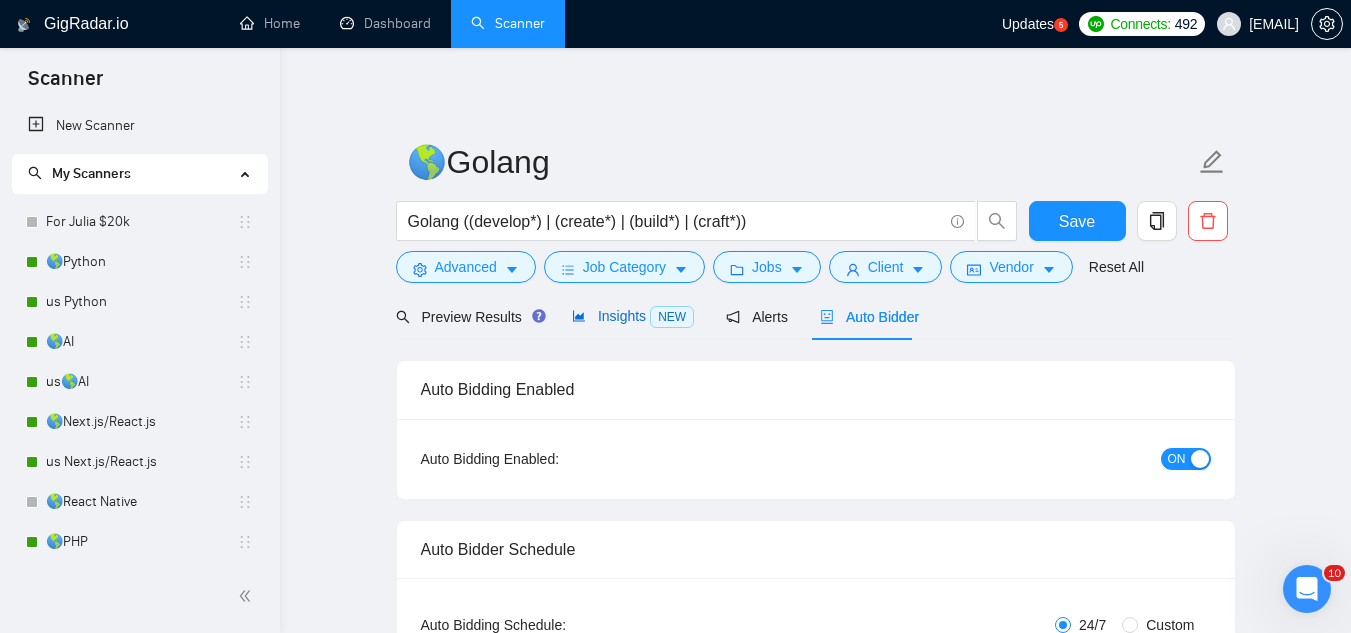 click on "Insights NEW" at bounding box center (633, 316) 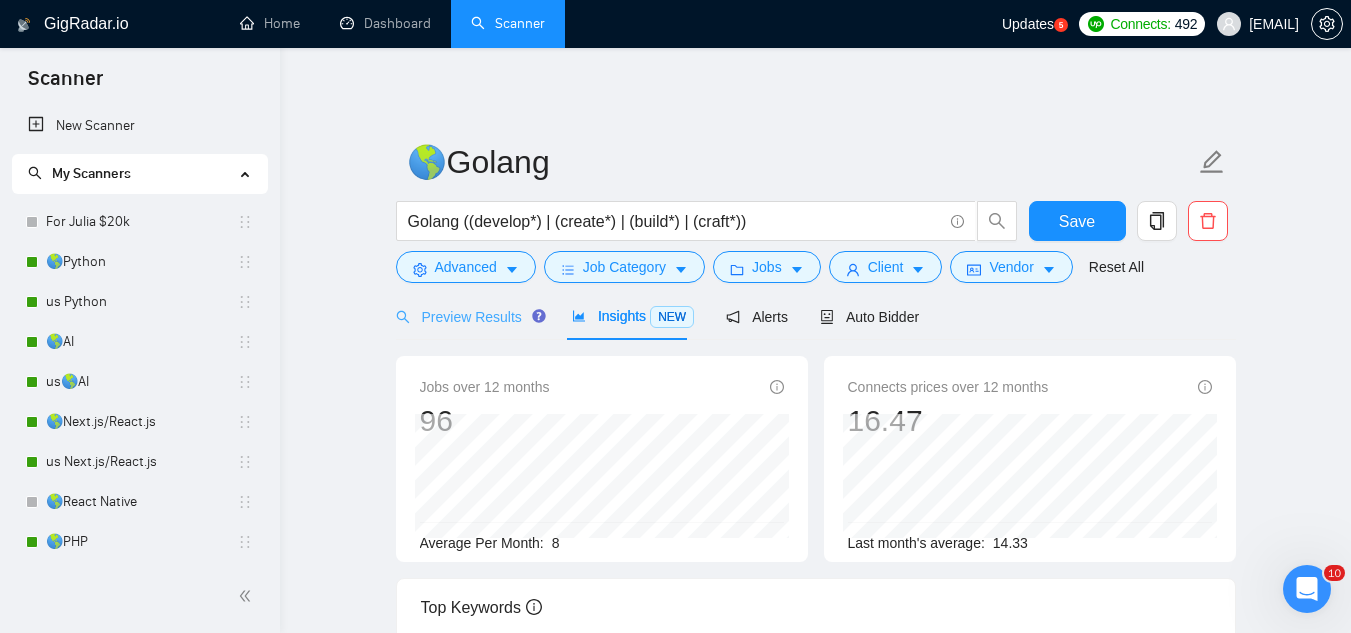 click on "Preview Results" at bounding box center (468, 316) 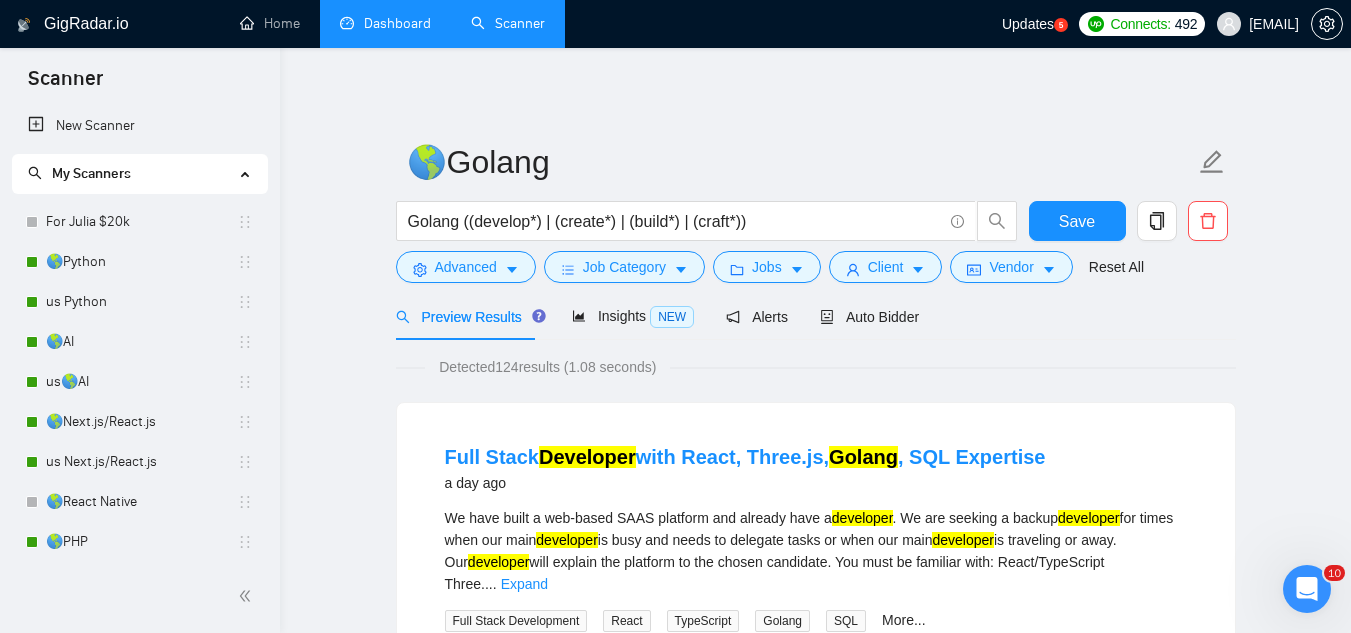 click on "Dashboard" at bounding box center [385, 23] 